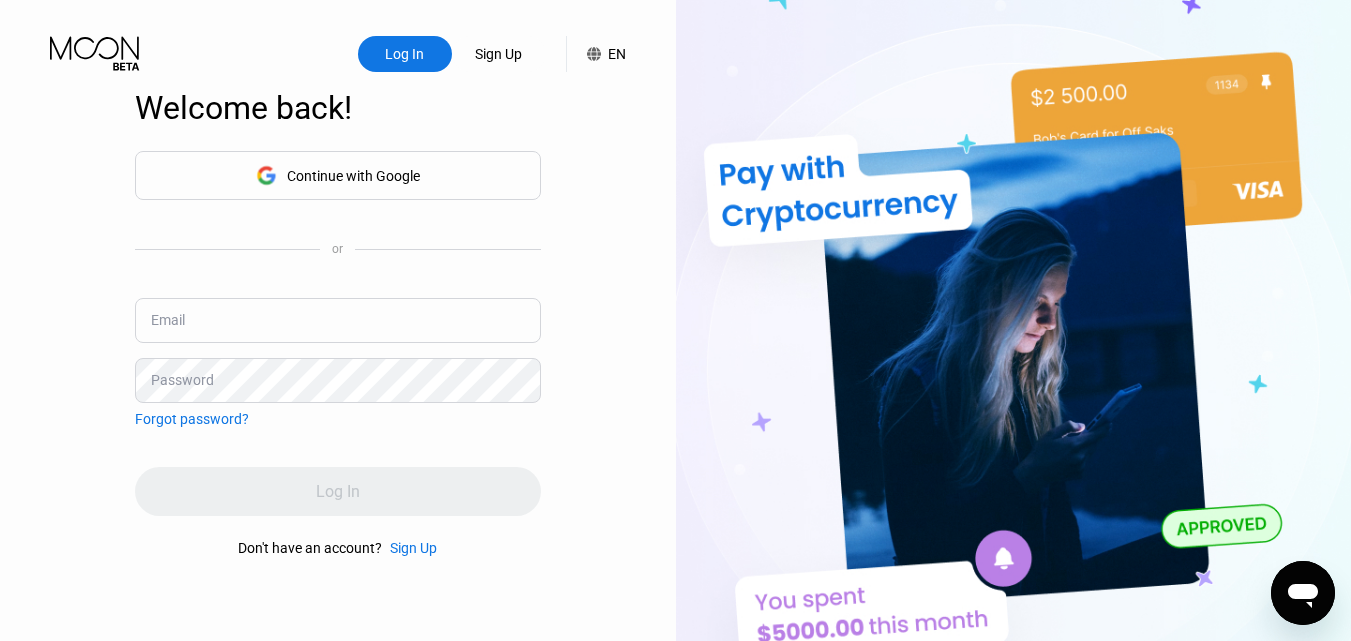scroll, scrollTop: 0, scrollLeft: 0, axis: both 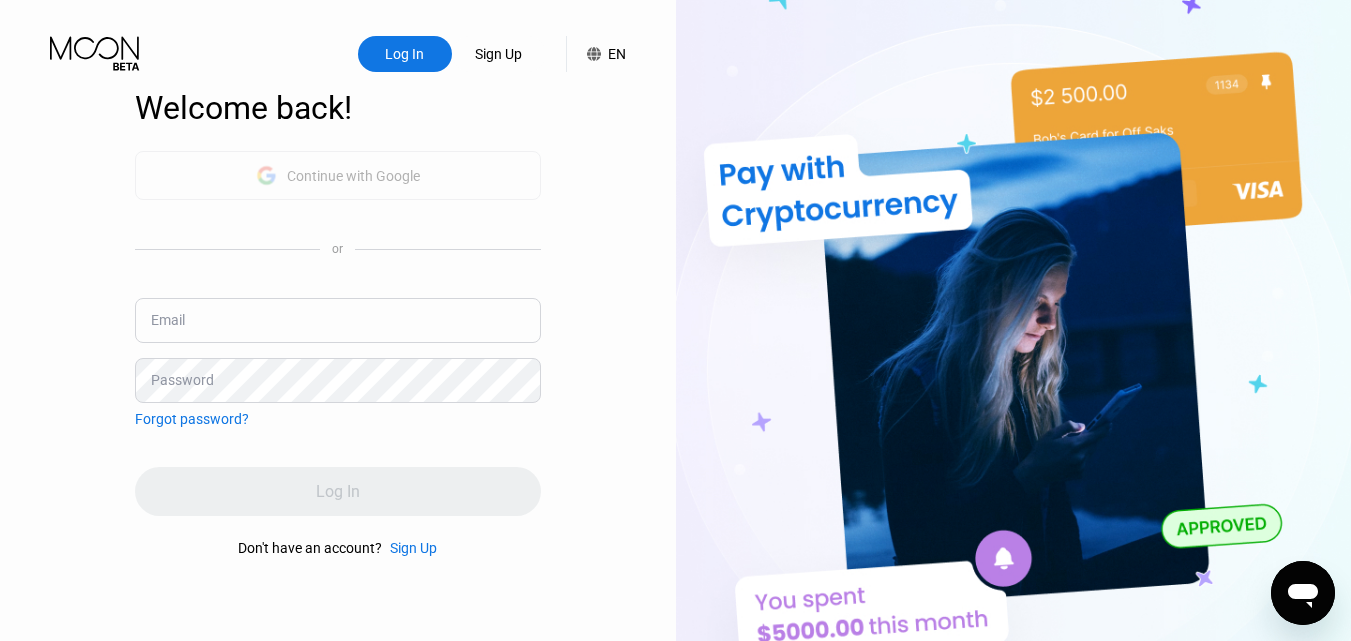 click on "Continue with Google" at bounding box center [338, 175] 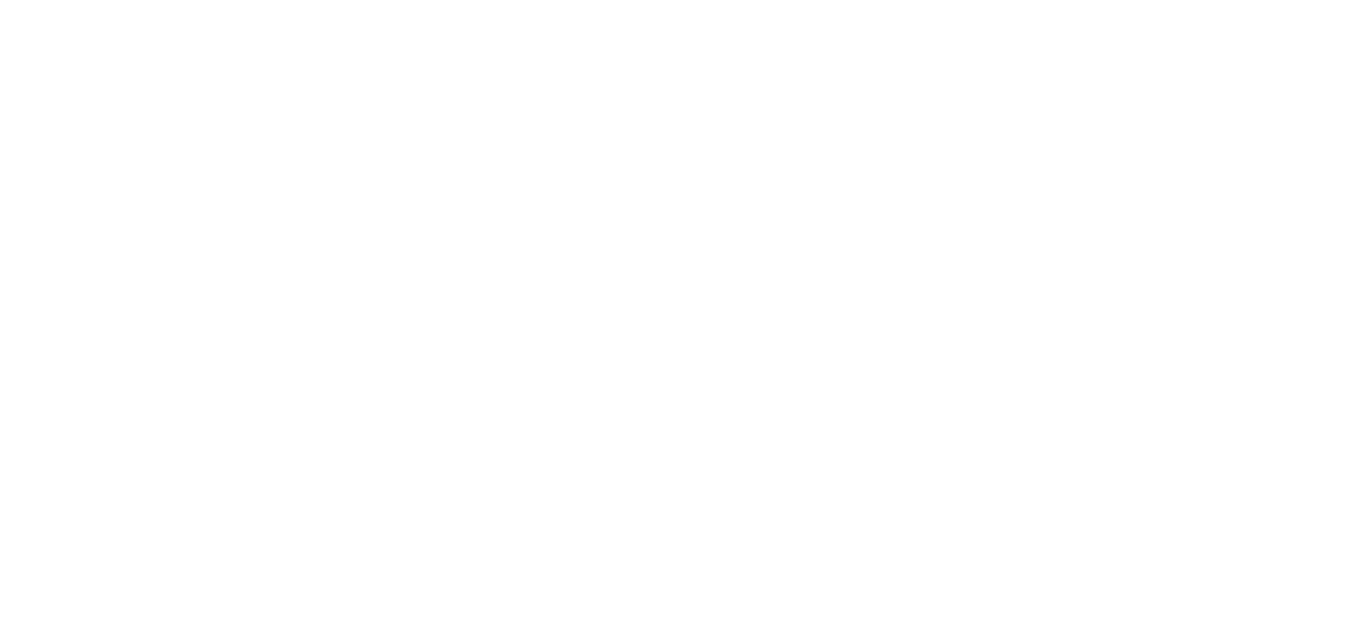 scroll, scrollTop: 0, scrollLeft: 0, axis: both 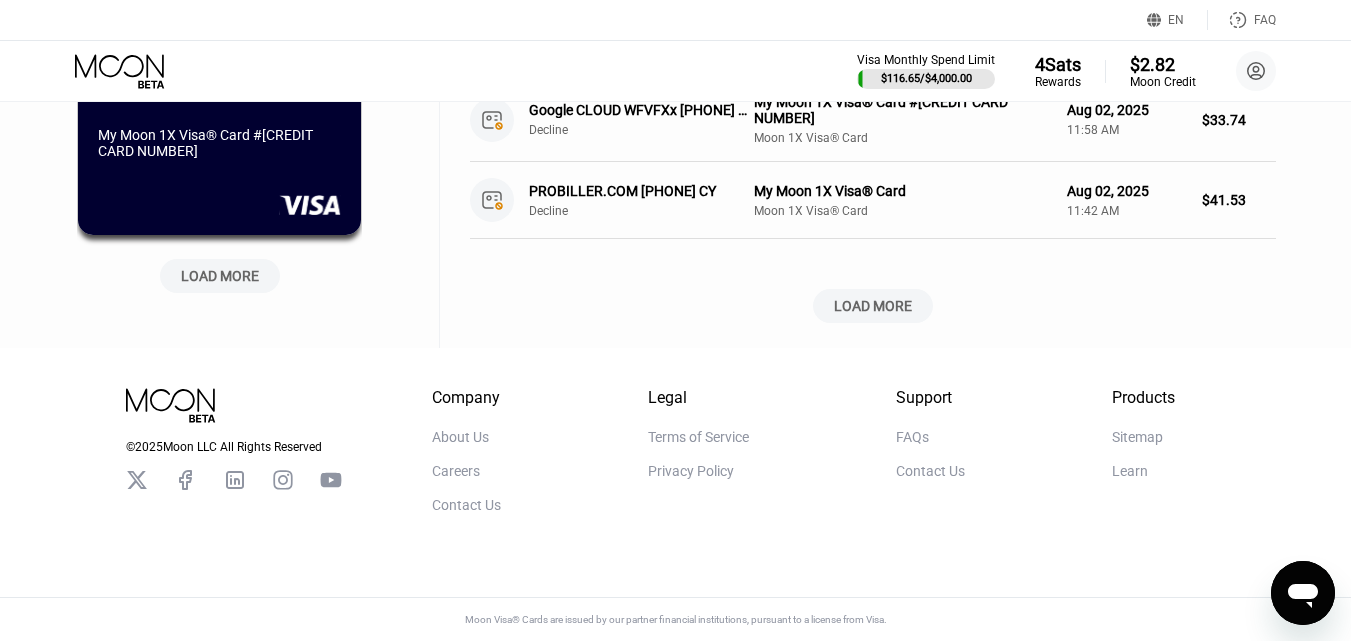 click on "LOAD MORE" at bounding box center (220, 276) 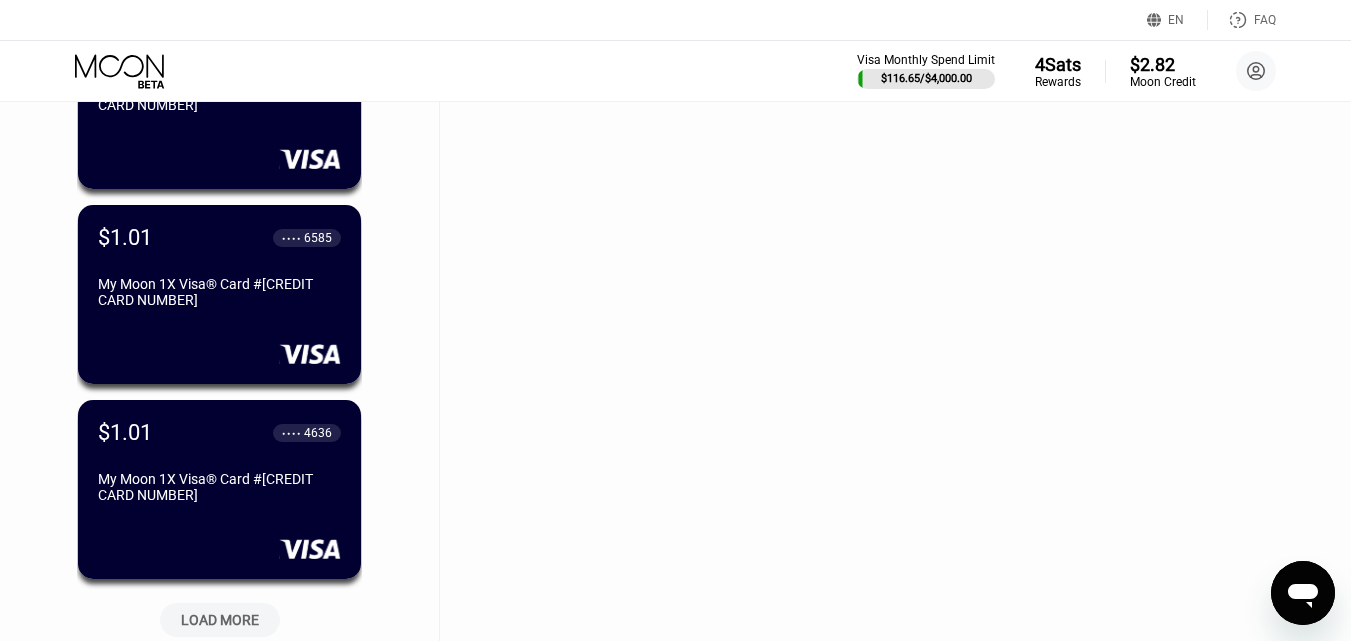 scroll, scrollTop: 1688, scrollLeft: 0, axis: vertical 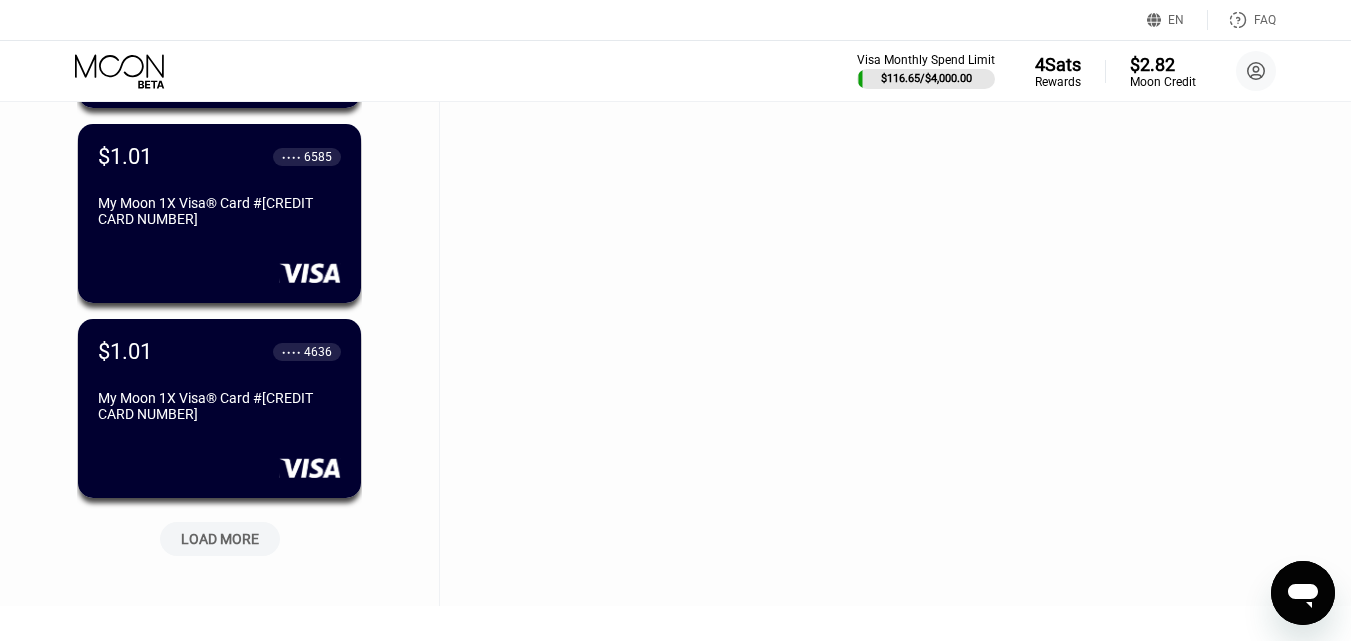 click on "LOAD MORE" at bounding box center [220, 539] 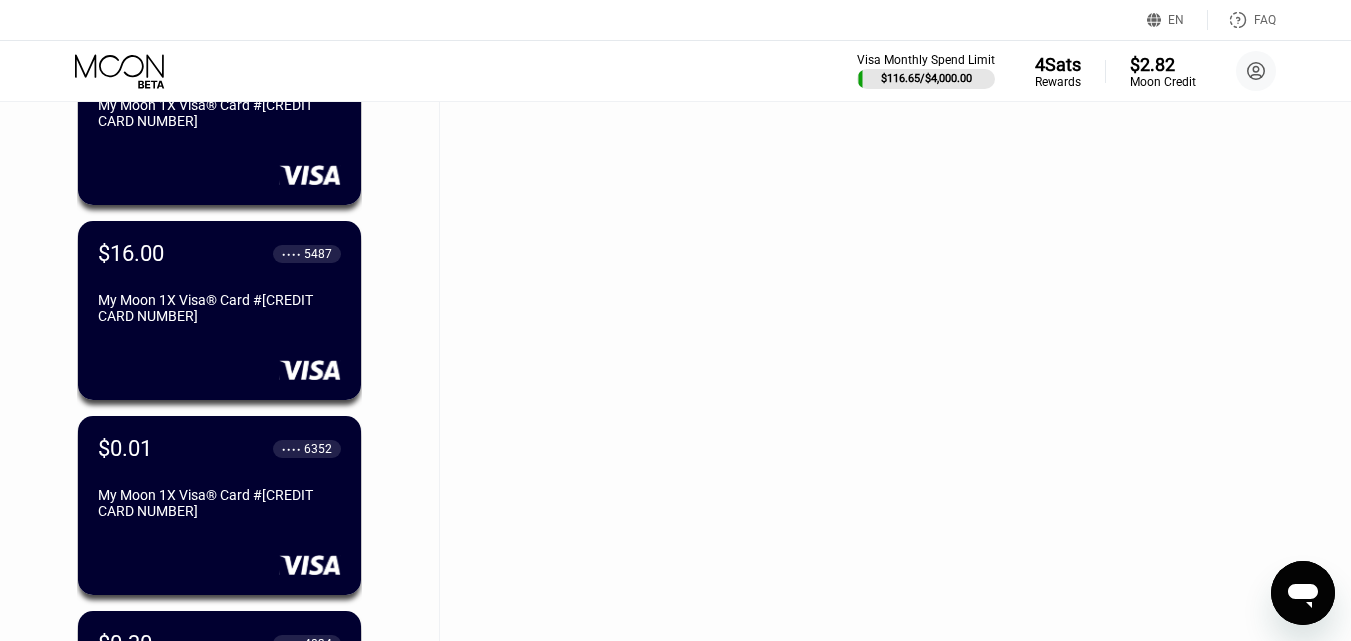 scroll, scrollTop: 2688, scrollLeft: 0, axis: vertical 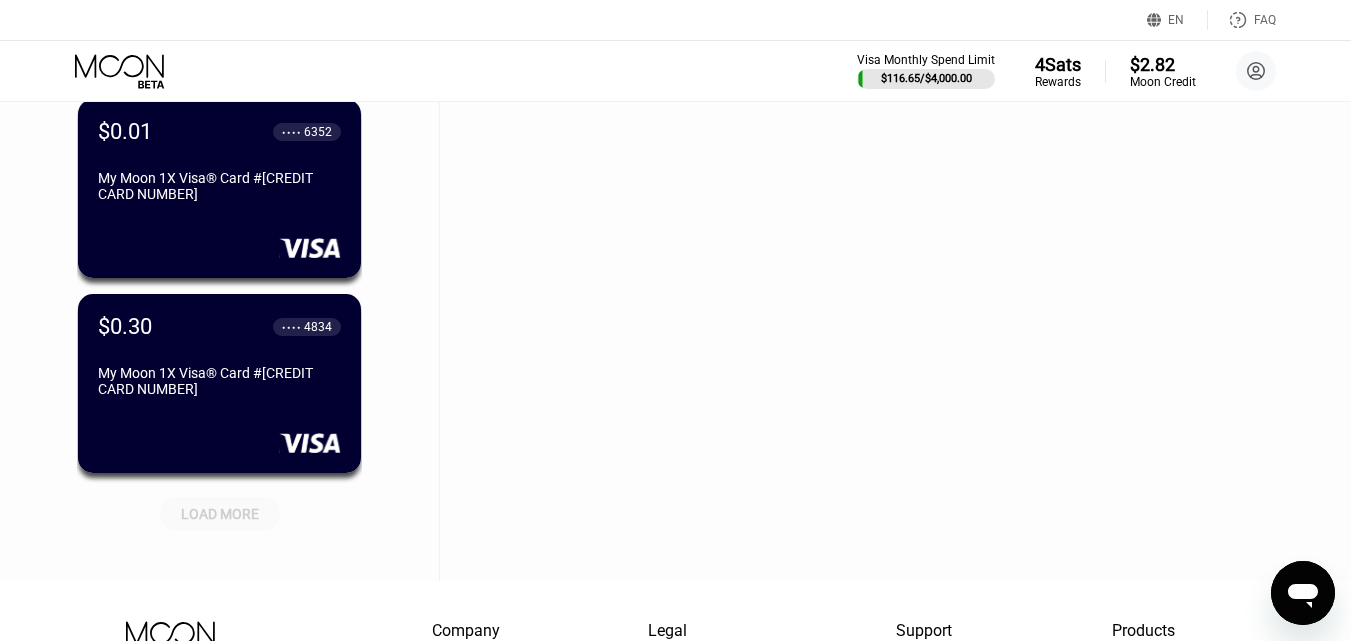 click on "LOAD MORE" at bounding box center (220, 514) 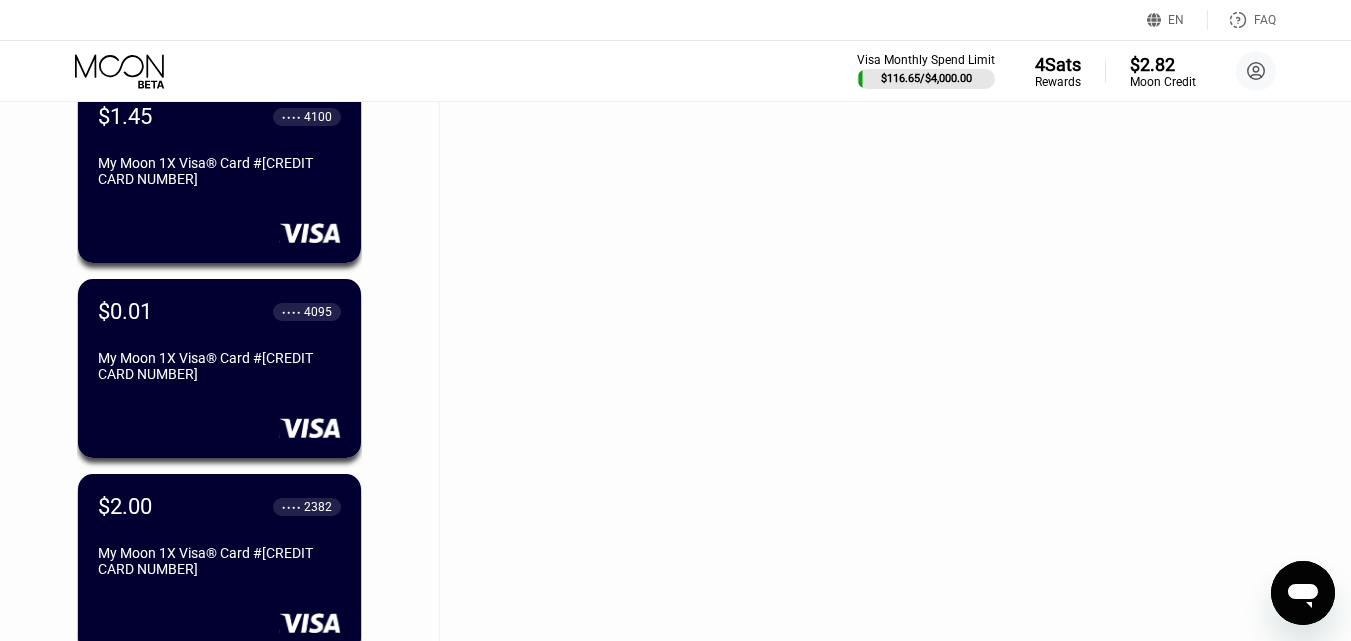 scroll, scrollTop: 3788, scrollLeft: 0, axis: vertical 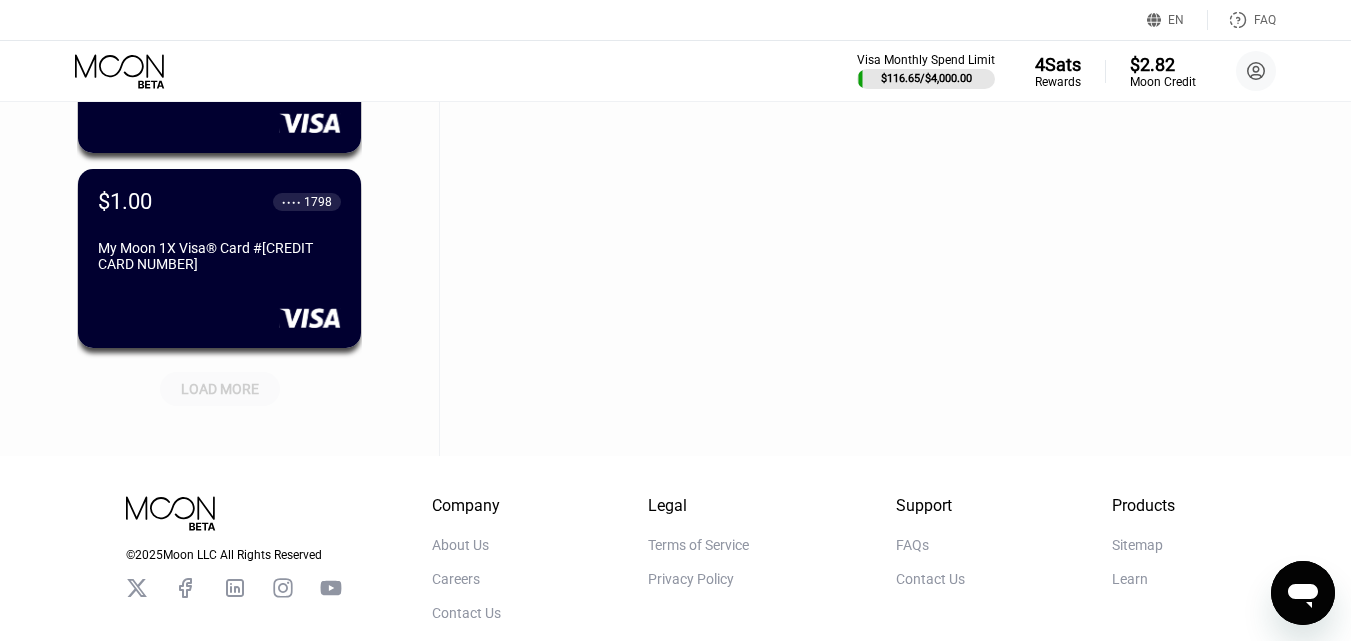 click on "LOAD MORE" at bounding box center (220, 389) 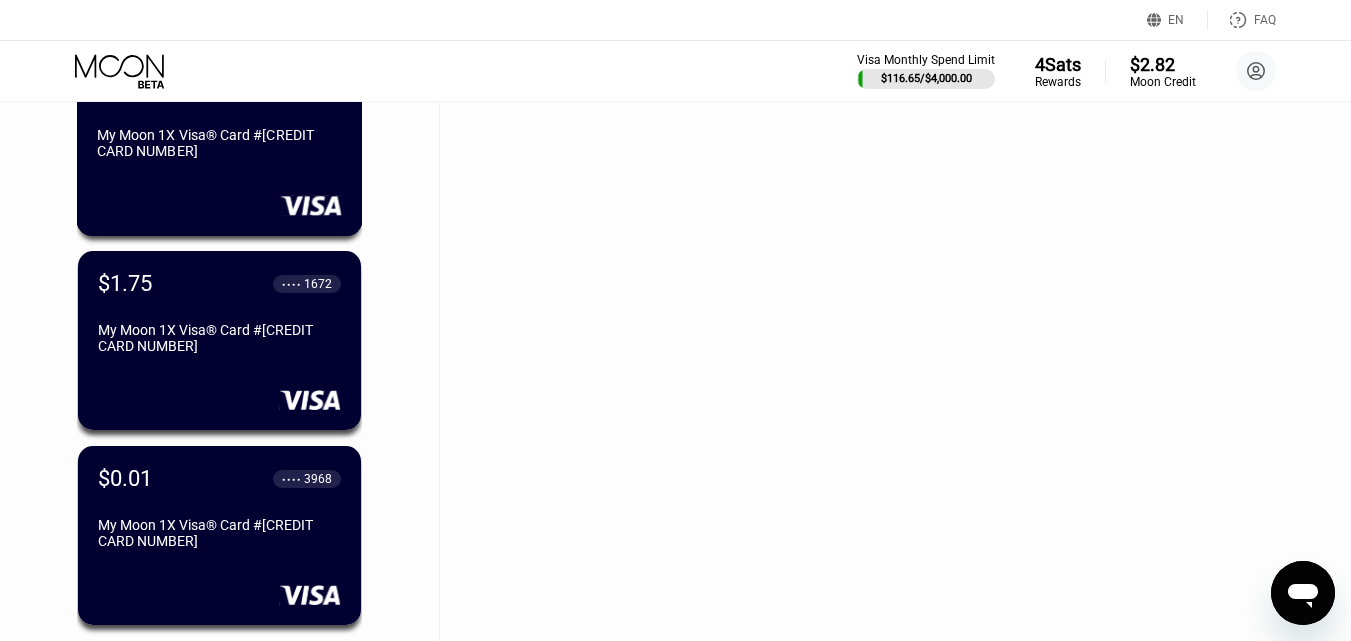 scroll, scrollTop: 4588, scrollLeft: 0, axis: vertical 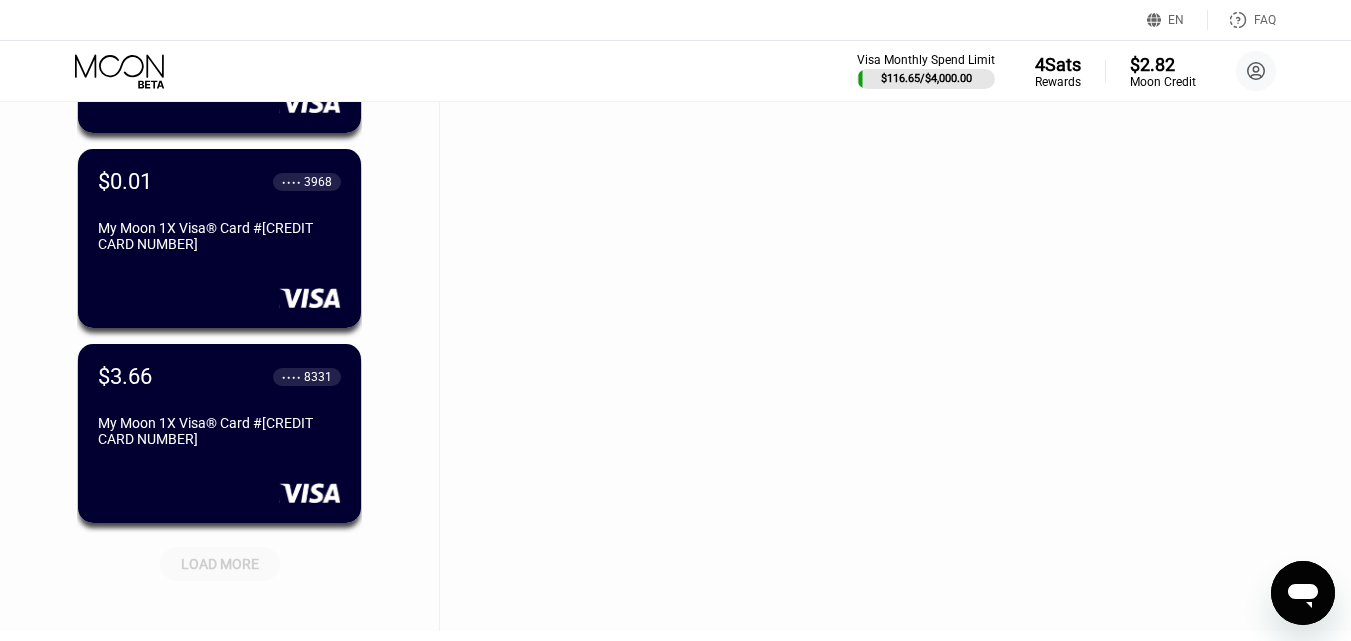 click on "LOAD MORE" at bounding box center (220, 564) 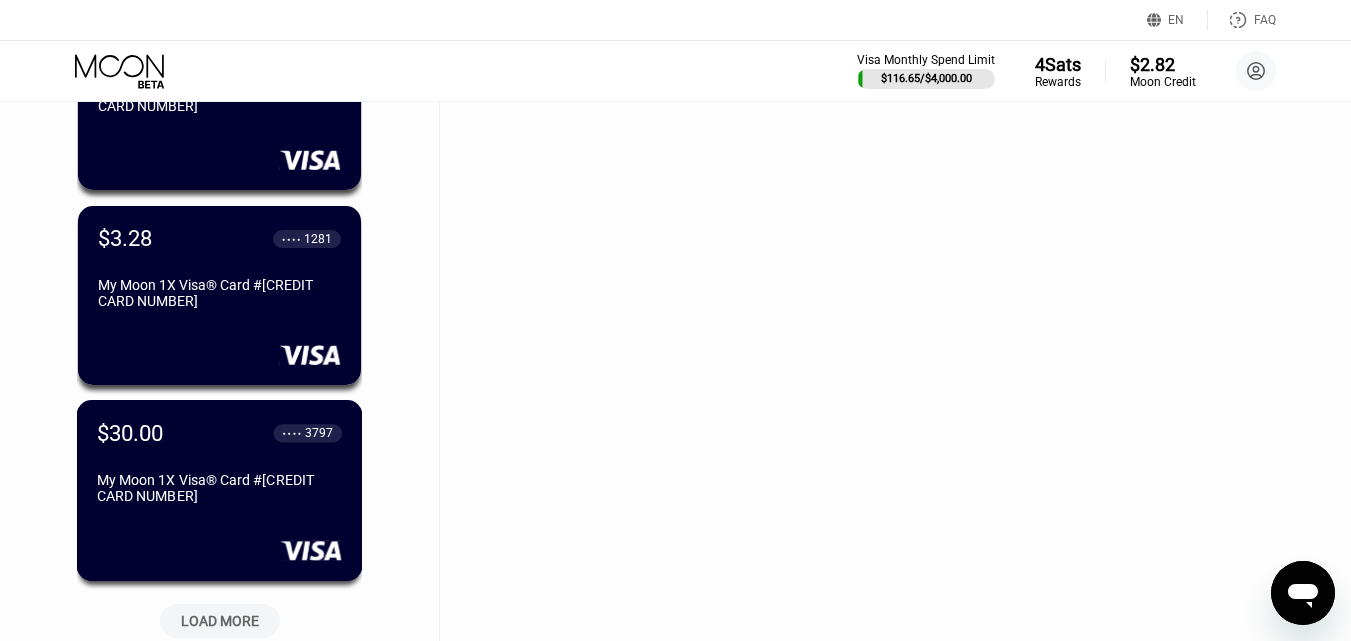 scroll, scrollTop: 5788, scrollLeft: 0, axis: vertical 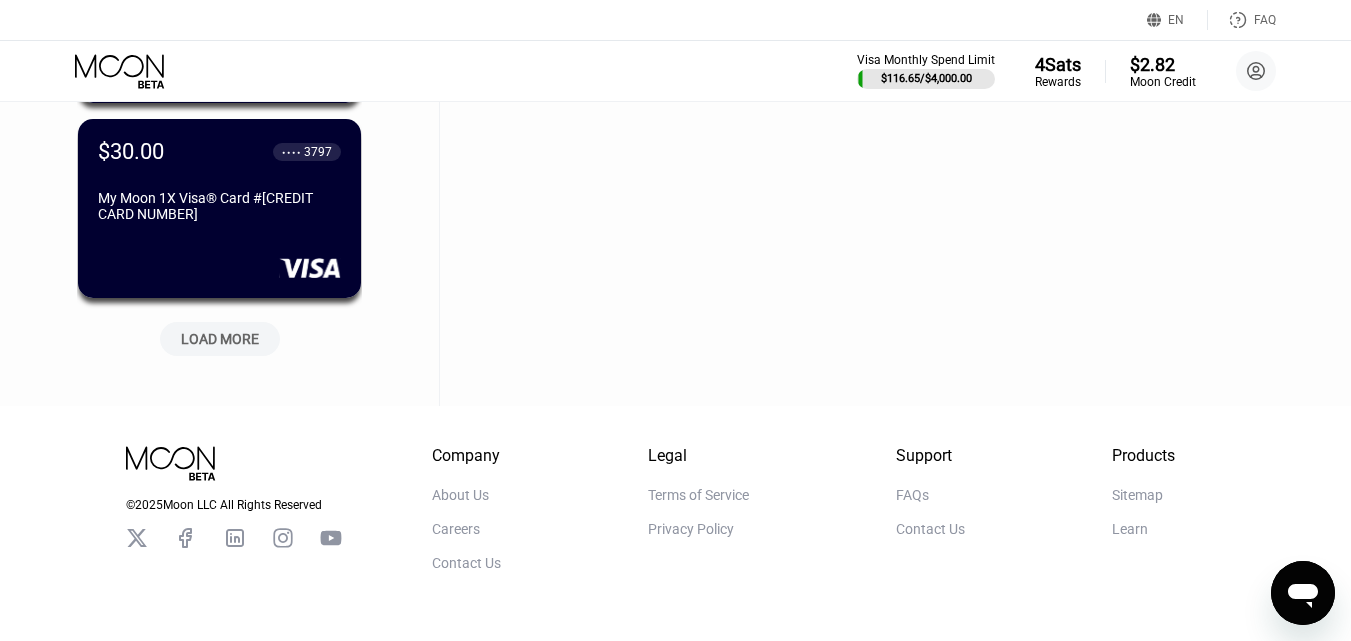 click on "LOAD MORE" at bounding box center (220, 339) 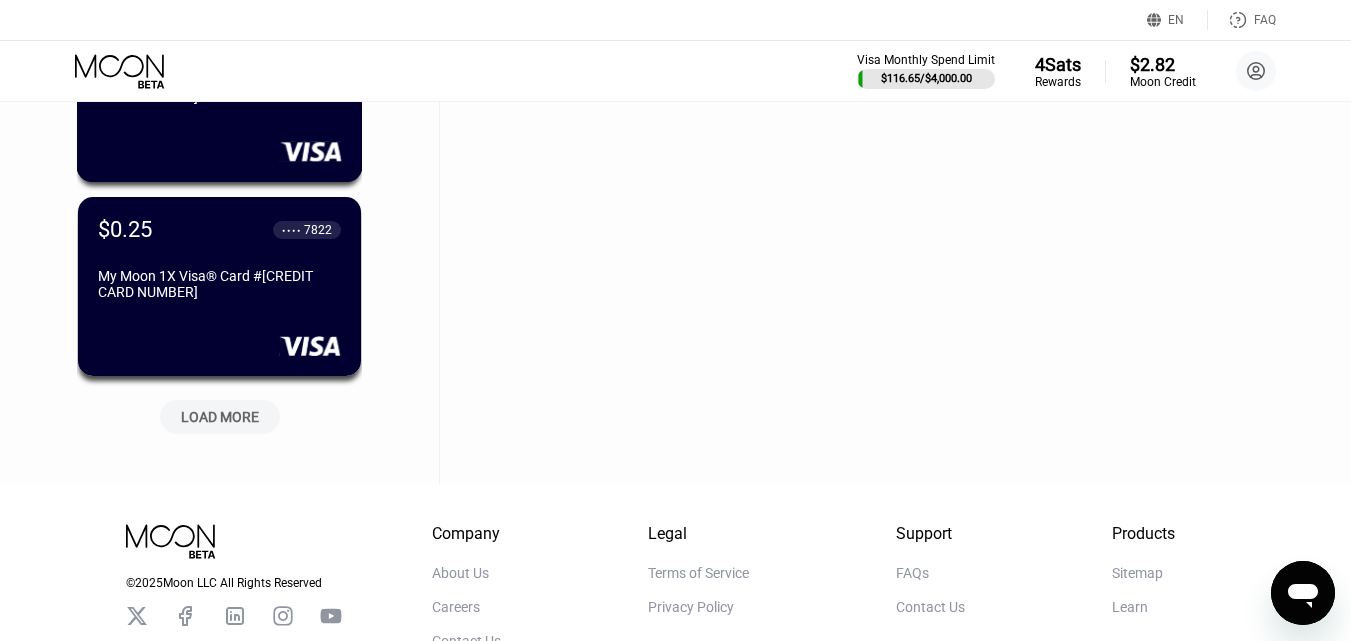 scroll, scrollTop: 6688, scrollLeft: 0, axis: vertical 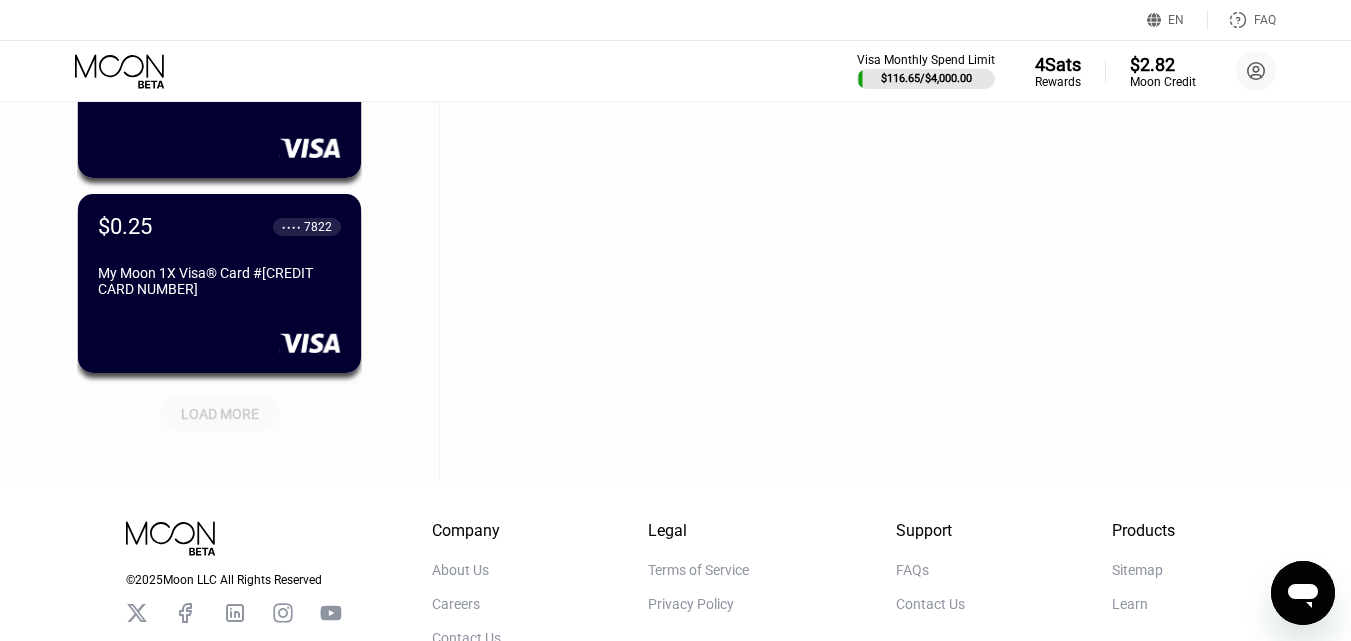 click on "LOAD MORE" at bounding box center (220, 414) 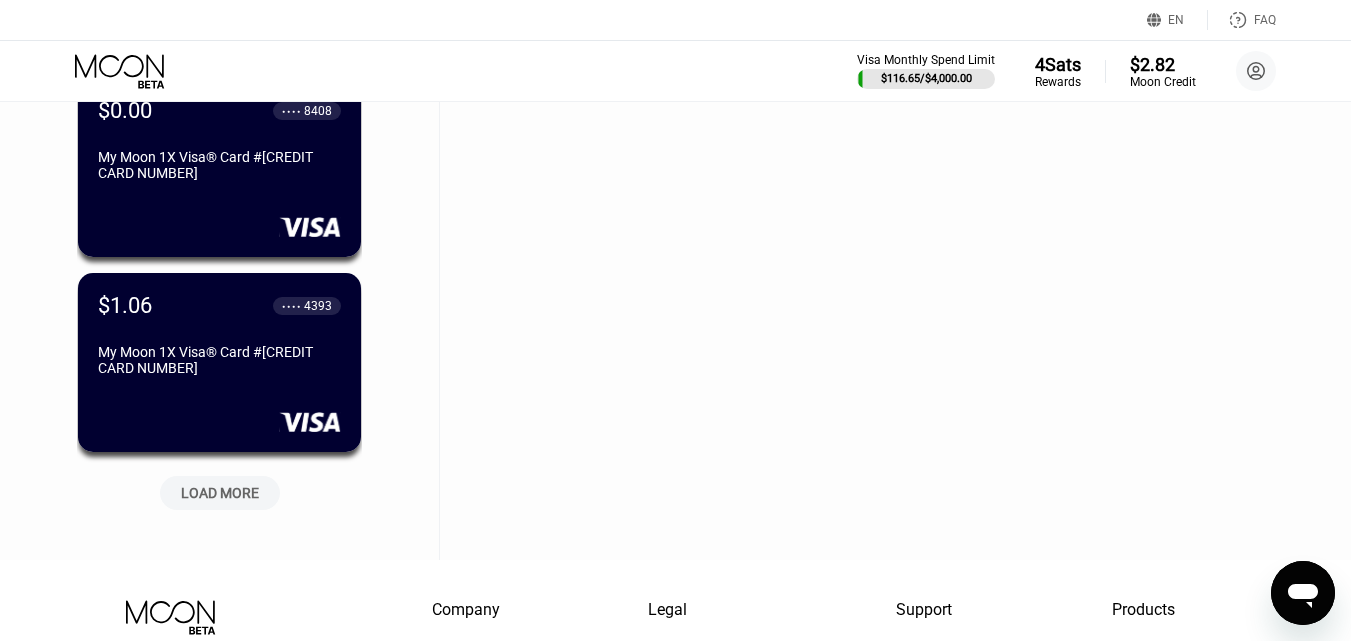 scroll, scrollTop: 7588, scrollLeft: 0, axis: vertical 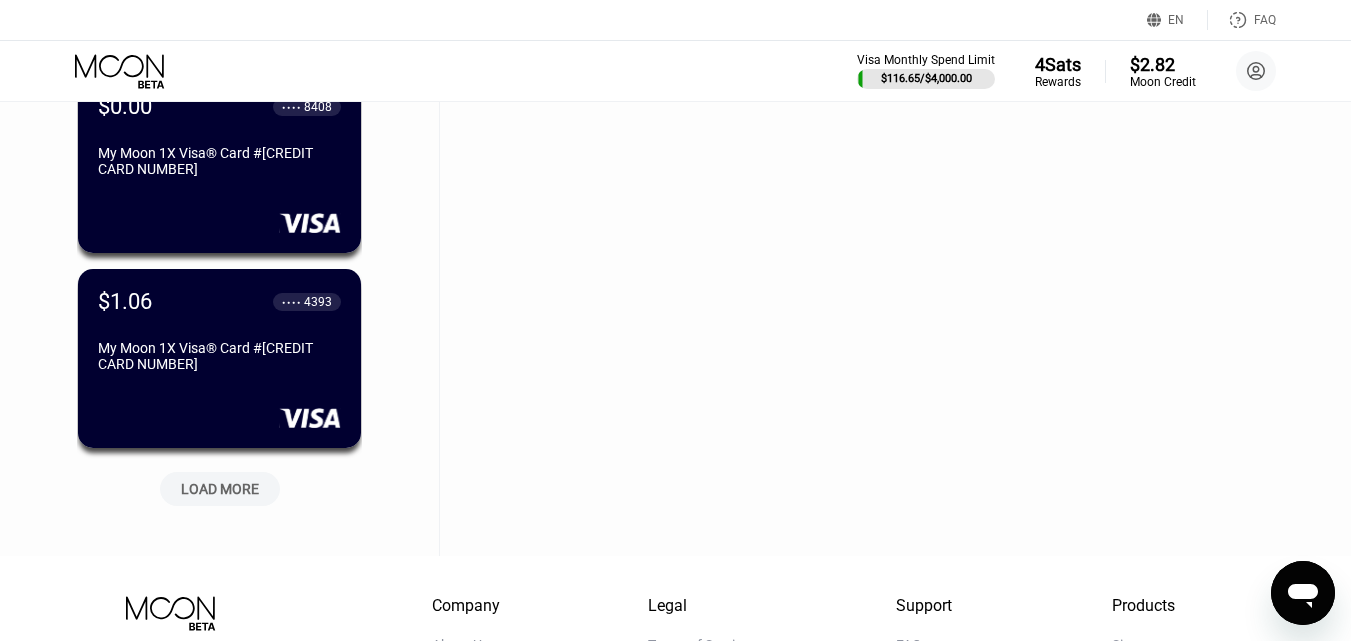 click on "LOAD MORE" at bounding box center (220, 489) 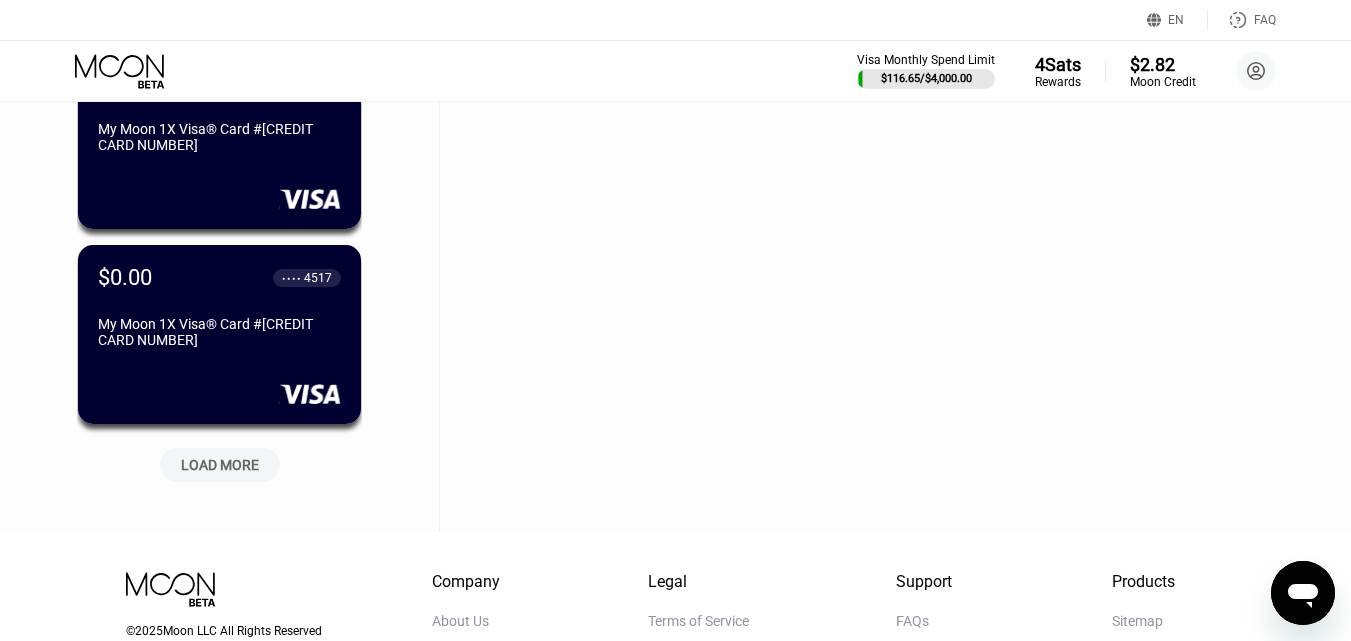 scroll, scrollTop: 8588, scrollLeft: 0, axis: vertical 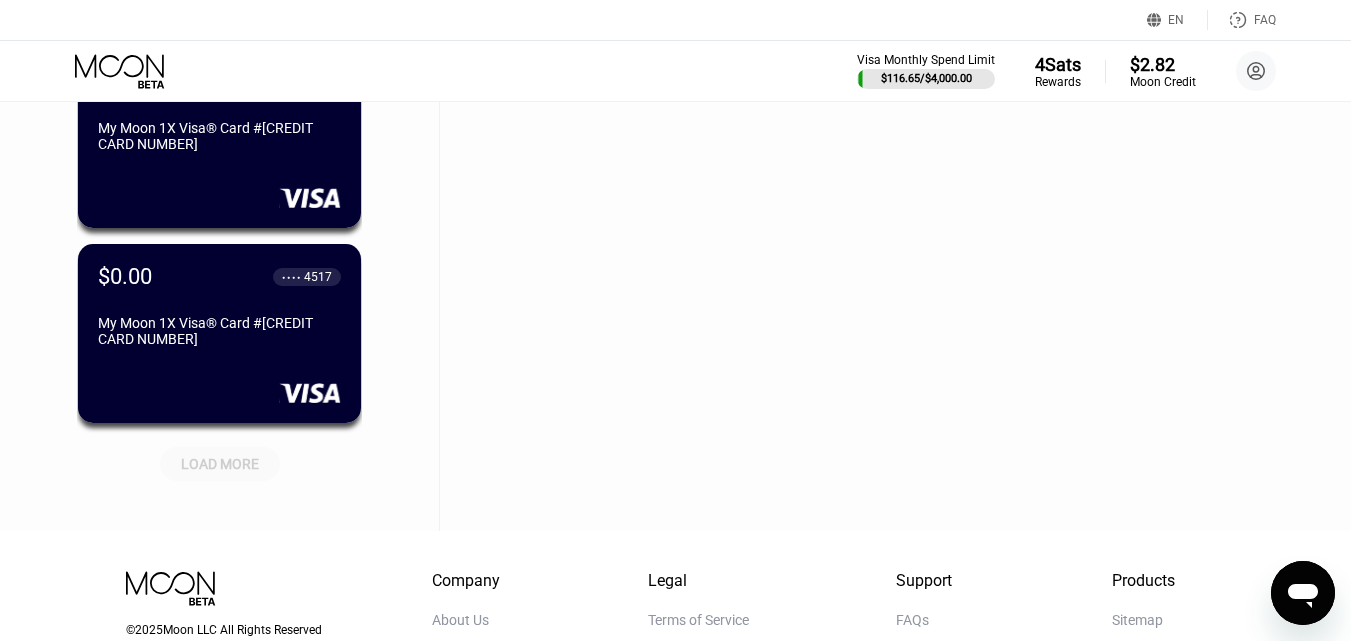 click on "LOAD MORE" at bounding box center [220, 464] 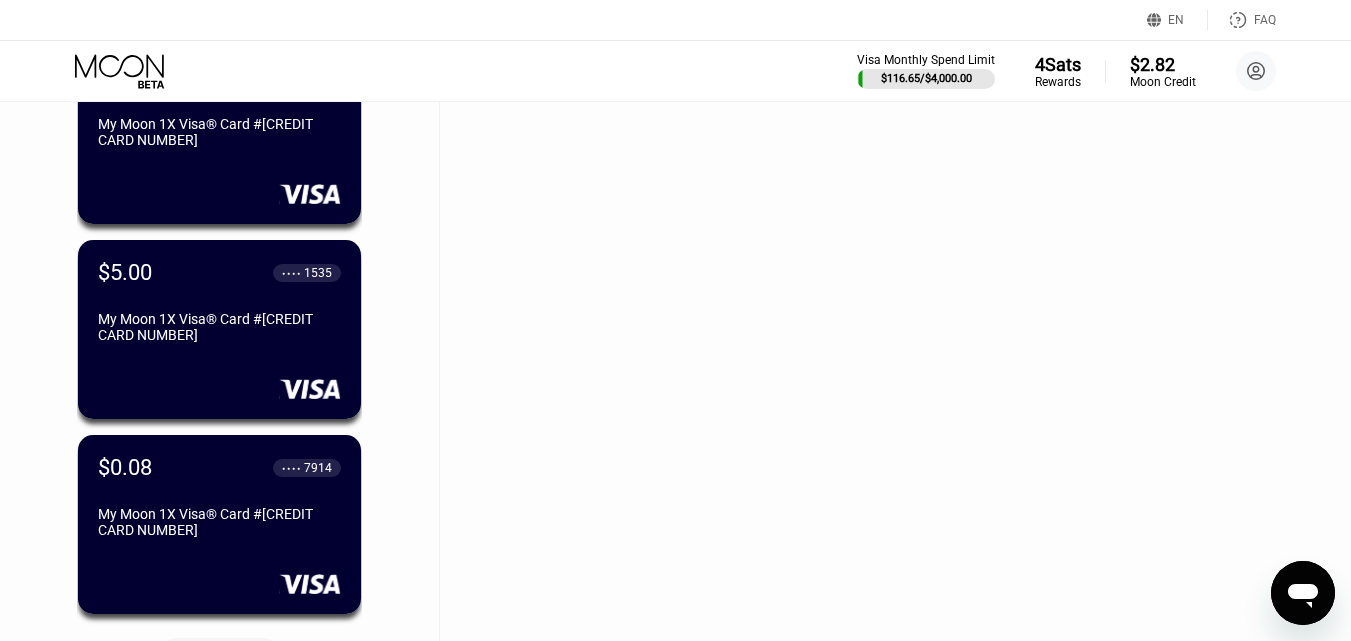 scroll, scrollTop: 9688, scrollLeft: 0, axis: vertical 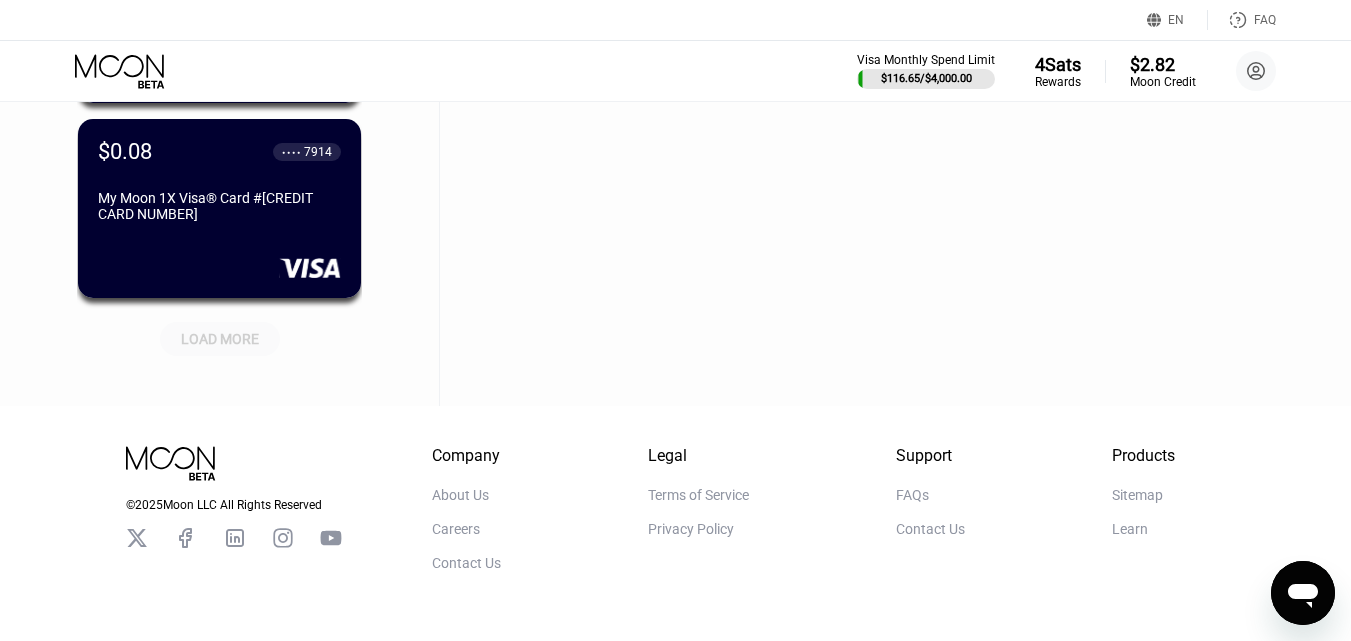 click on "LOAD MORE" at bounding box center (220, 339) 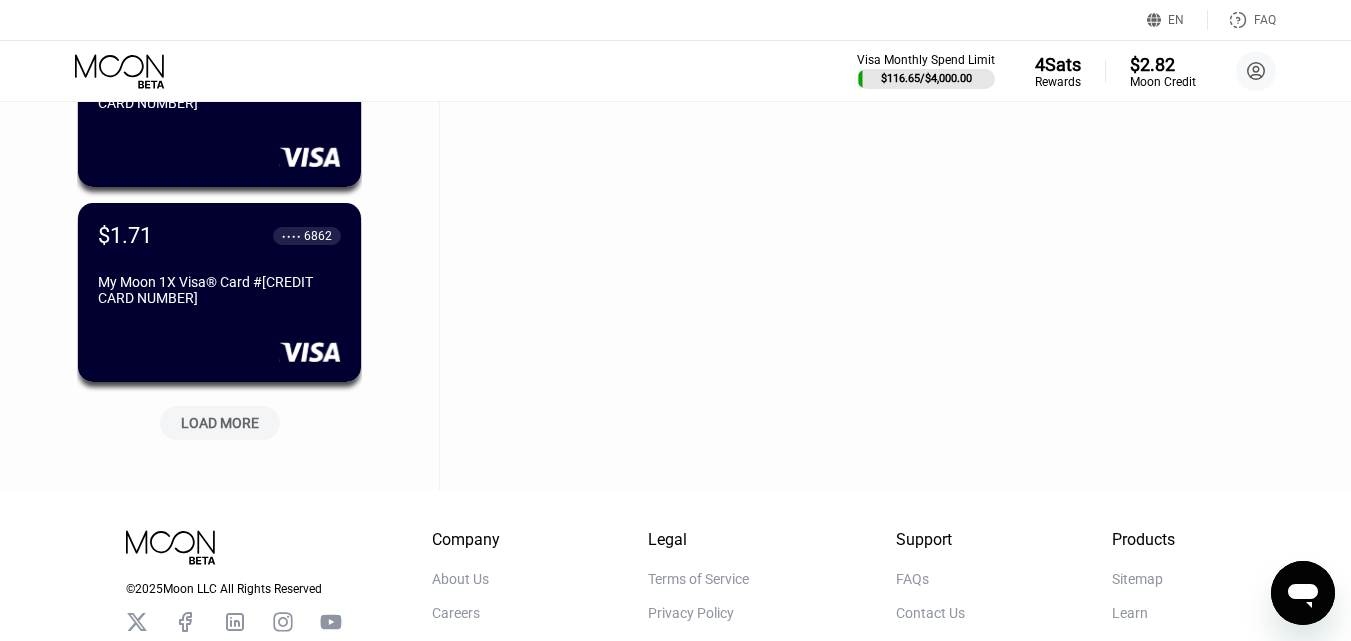 scroll, scrollTop: 10588, scrollLeft: 0, axis: vertical 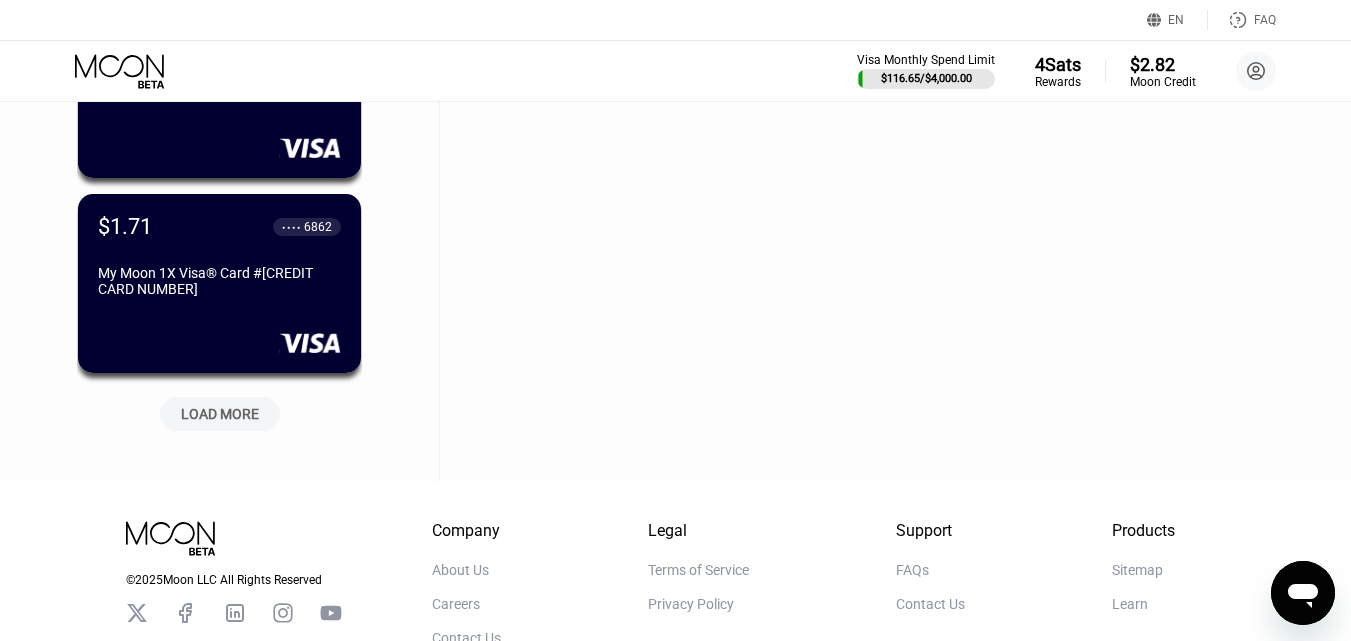 click on "LOAD MORE" at bounding box center (220, 414) 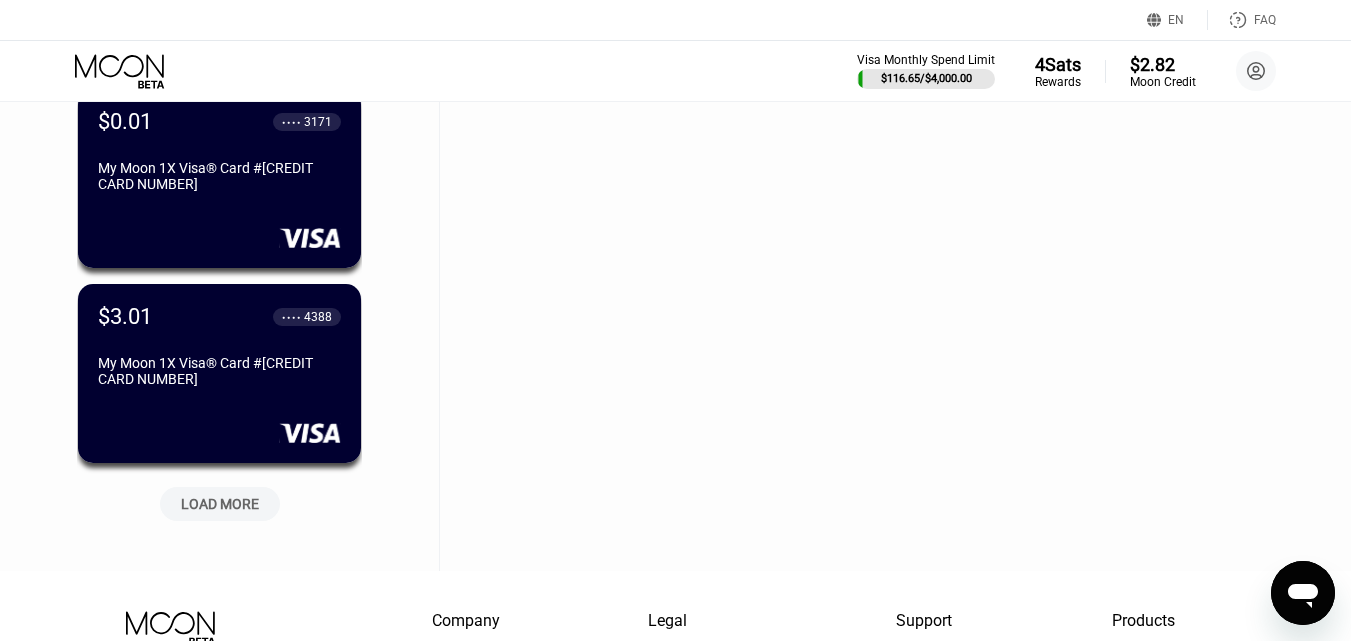 scroll, scrollTop: 11488, scrollLeft: 0, axis: vertical 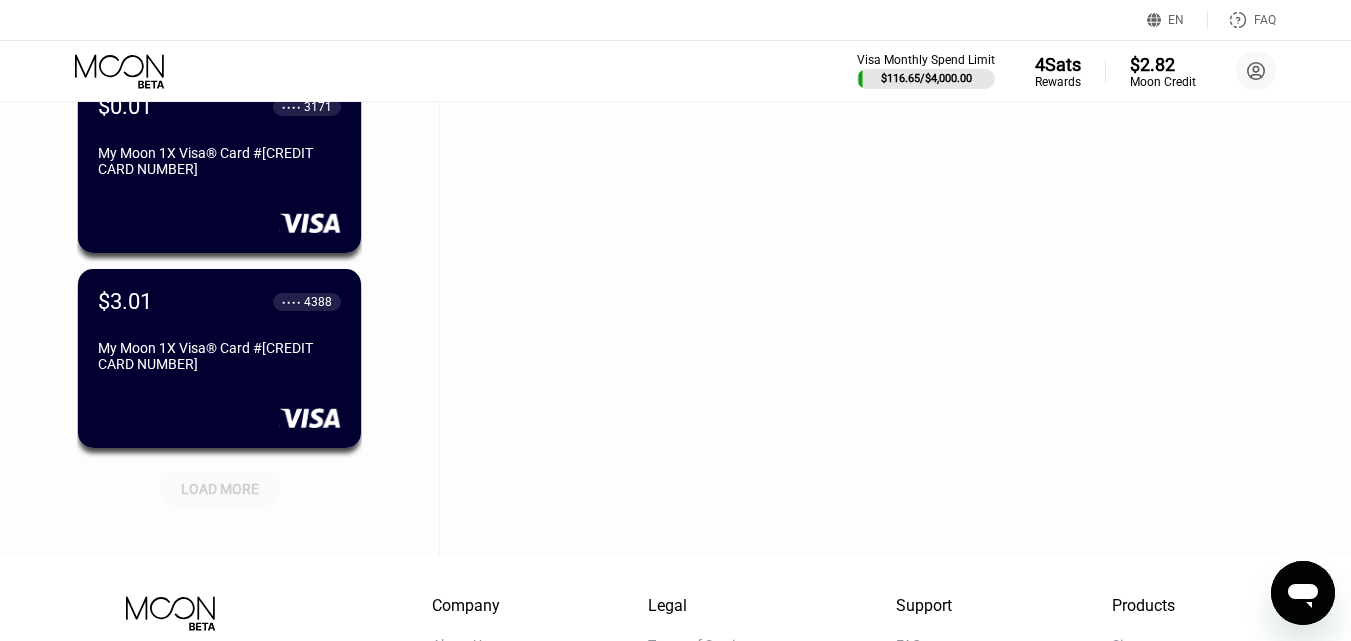click on "LOAD MORE" at bounding box center [220, 489] 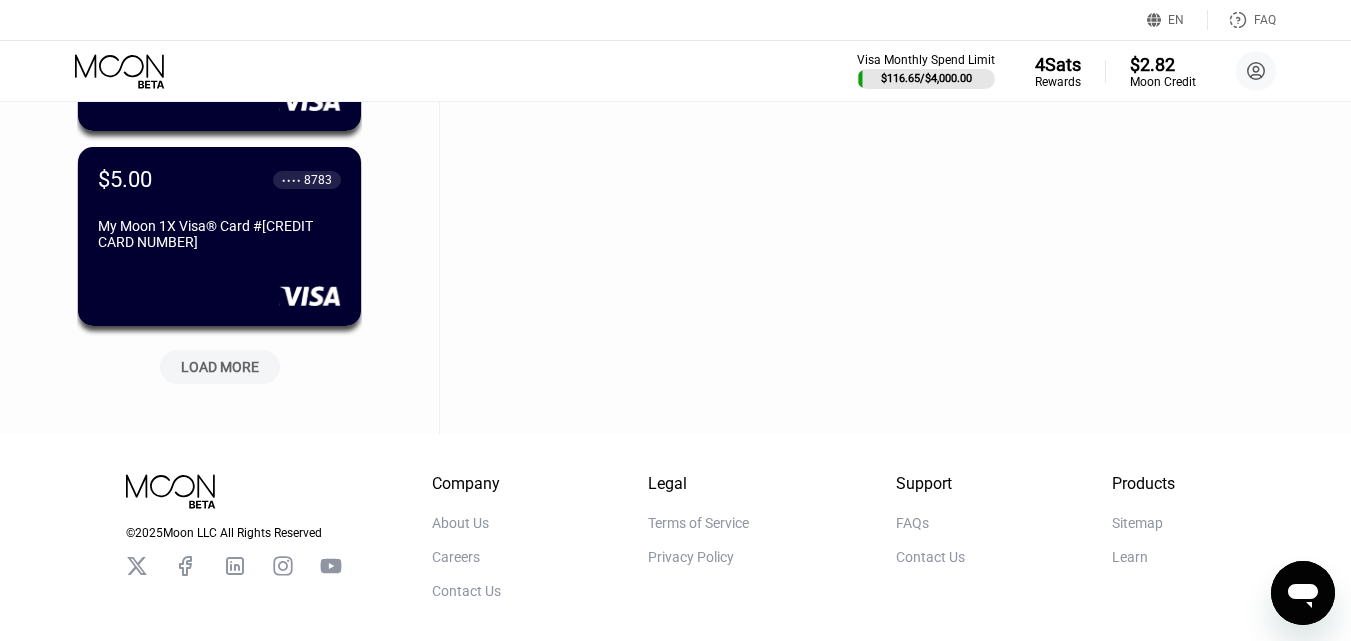 scroll, scrollTop: 12588, scrollLeft: 0, axis: vertical 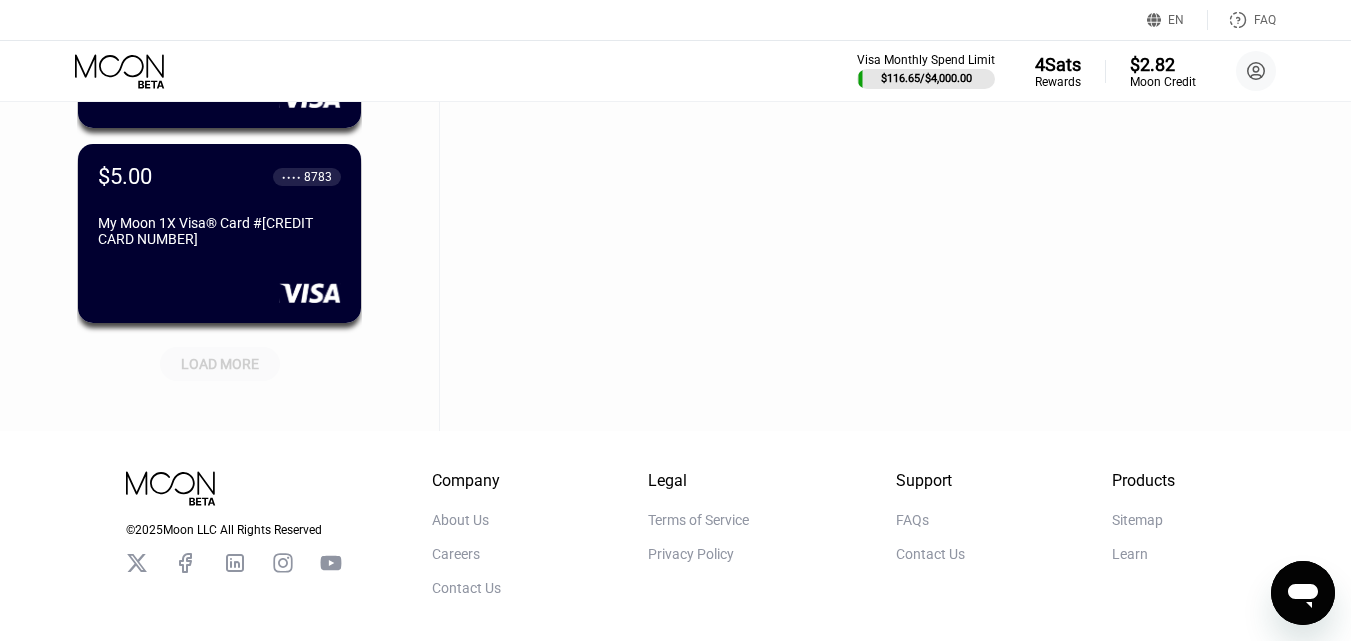click on "LOAD MORE" at bounding box center [220, 364] 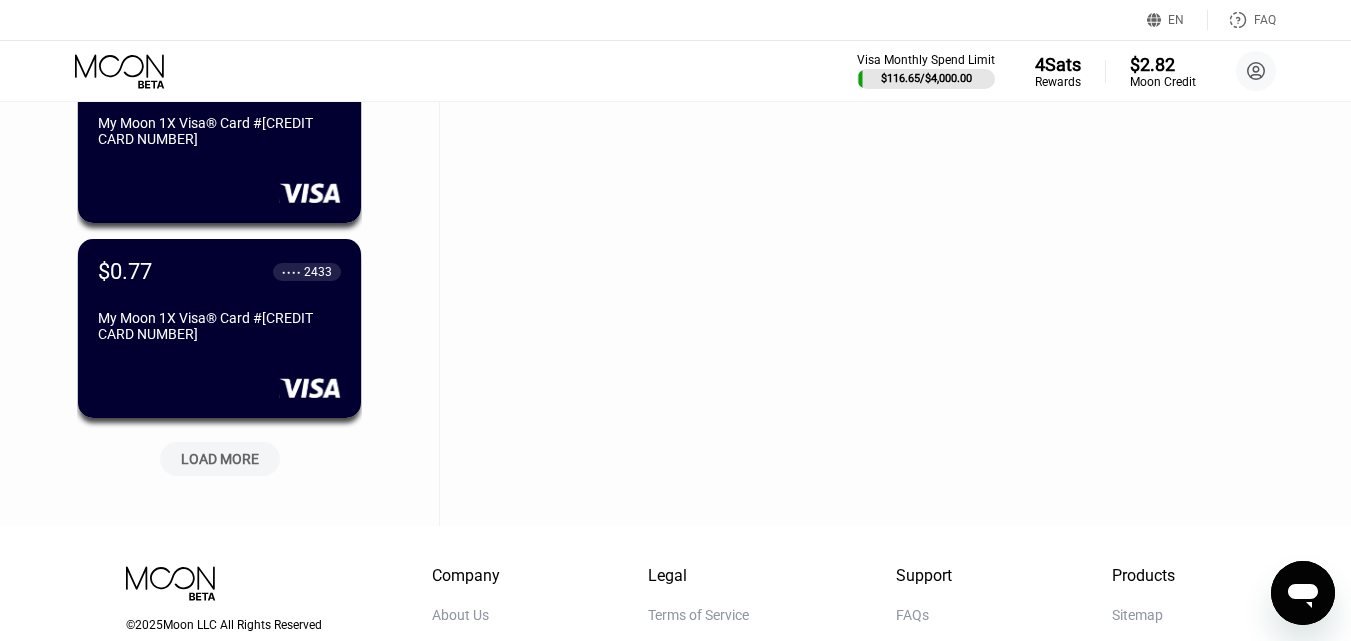 scroll, scrollTop: 13663, scrollLeft: 0, axis: vertical 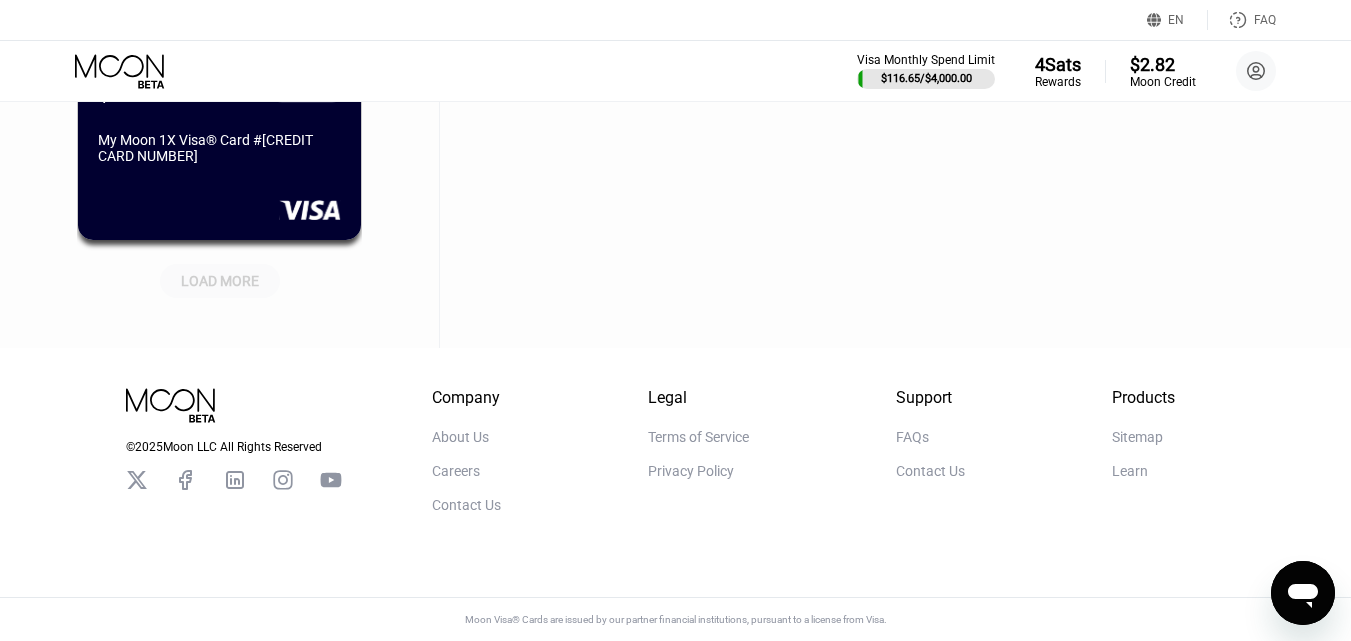 click on "LOAD MORE" at bounding box center [220, 281] 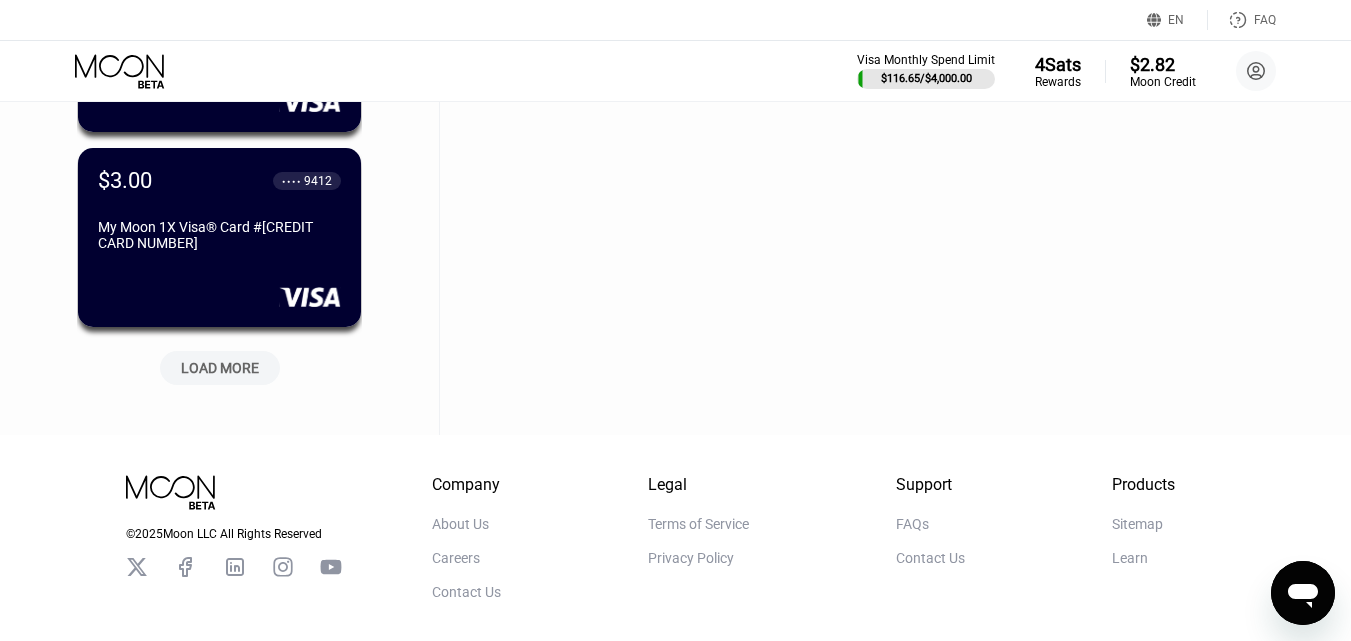 scroll, scrollTop: 14638, scrollLeft: 0, axis: vertical 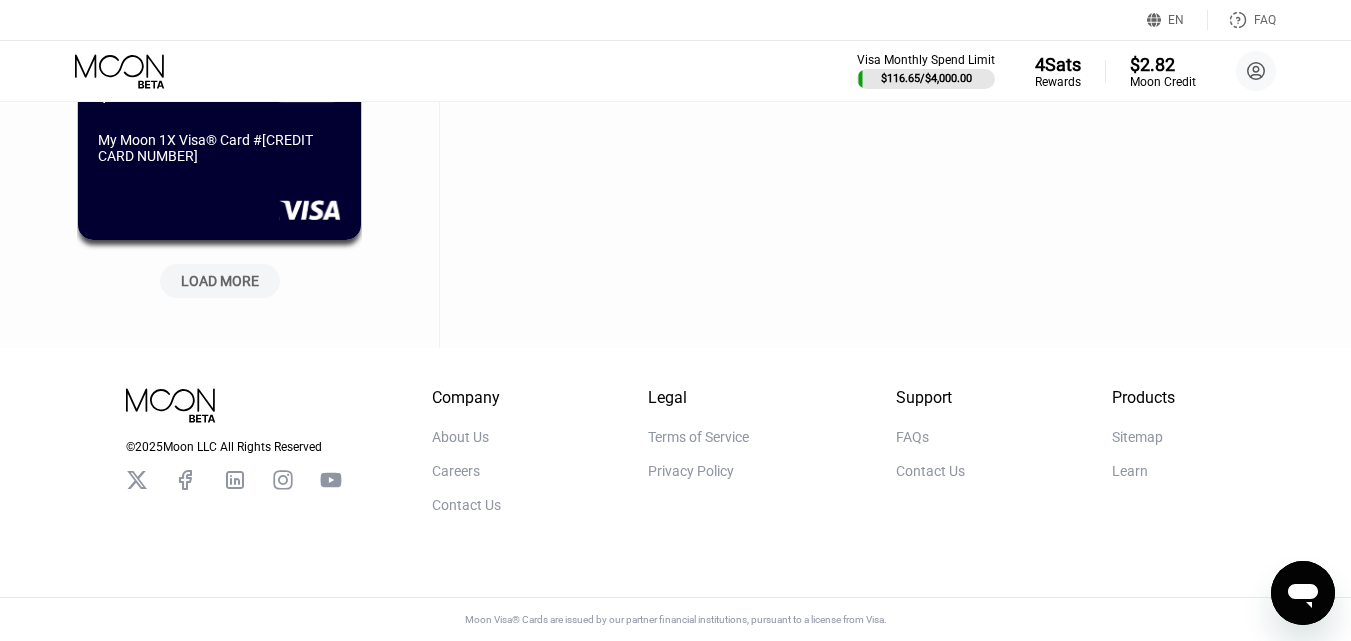 click on "LOAD MORE" at bounding box center (220, 281) 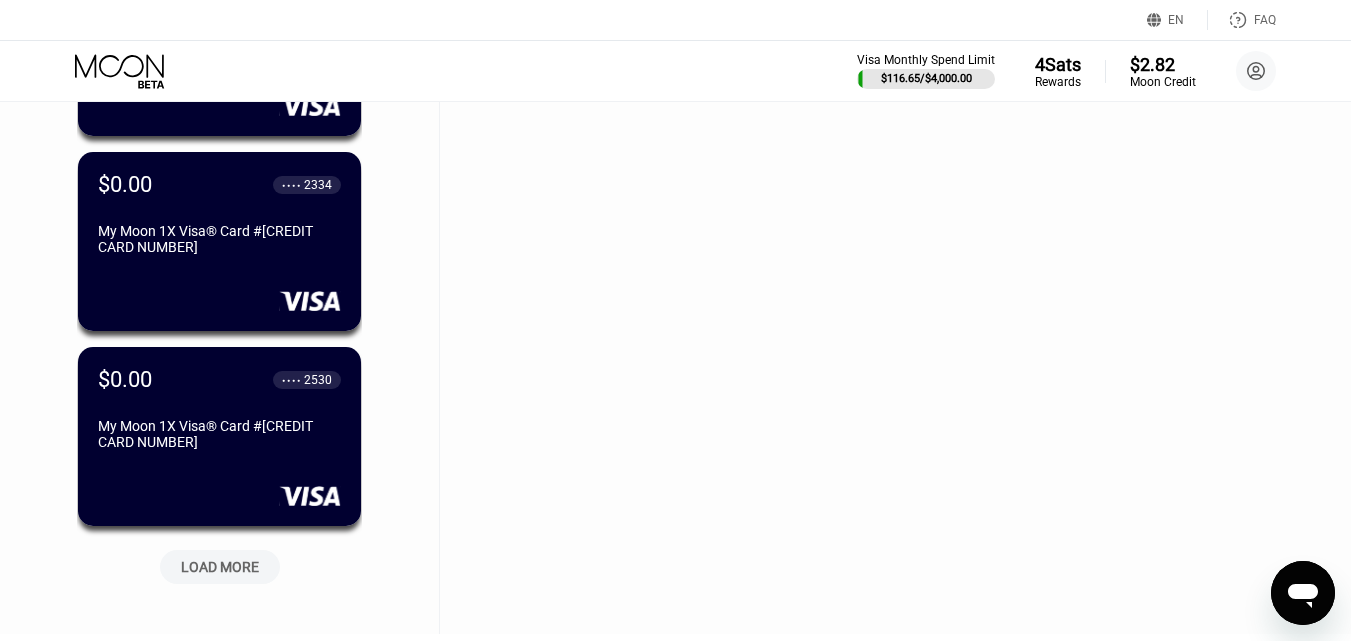scroll, scrollTop: 15538, scrollLeft: 0, axis: vertical 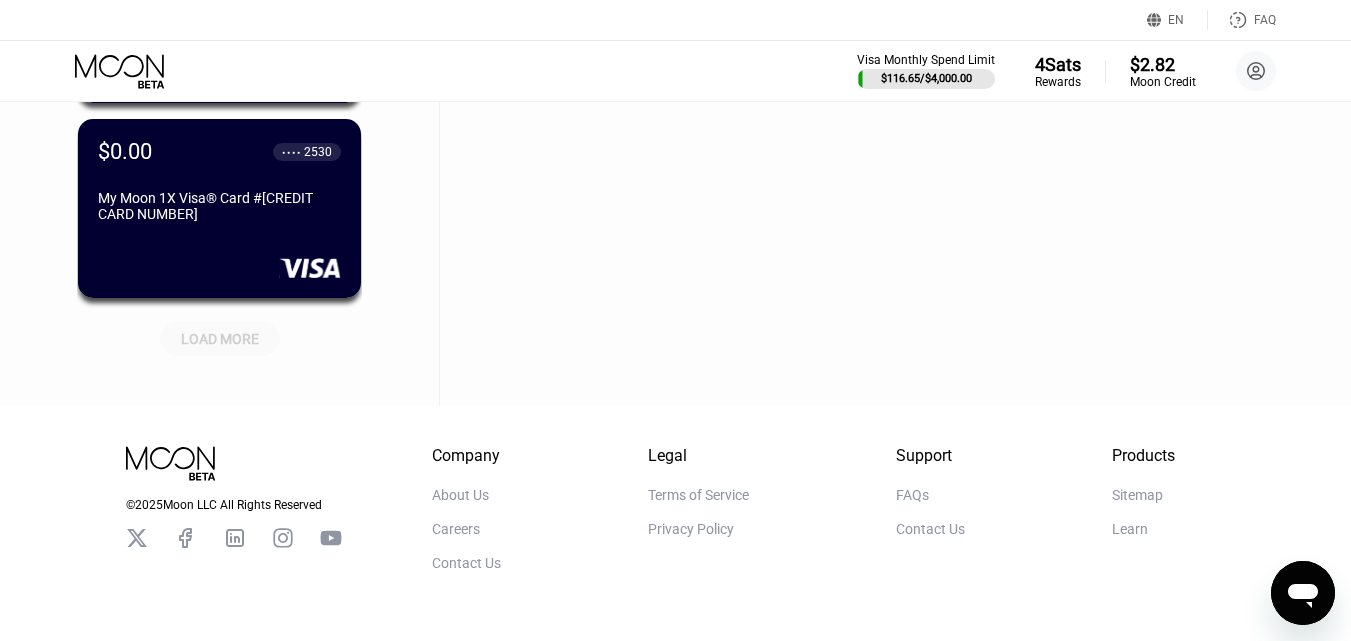 click on "LOAD MORE" at bounding box center (220, 339) 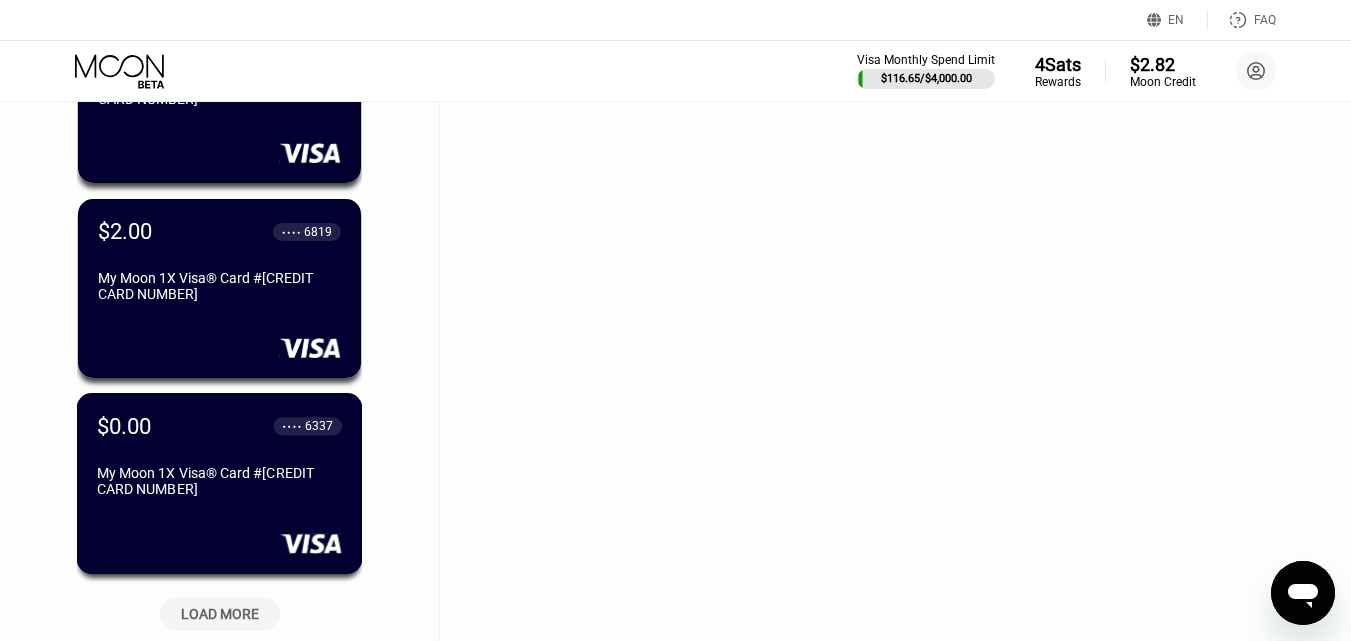 scroll, scrollTop: 16438, scrollLeft: 0, axis: vertical 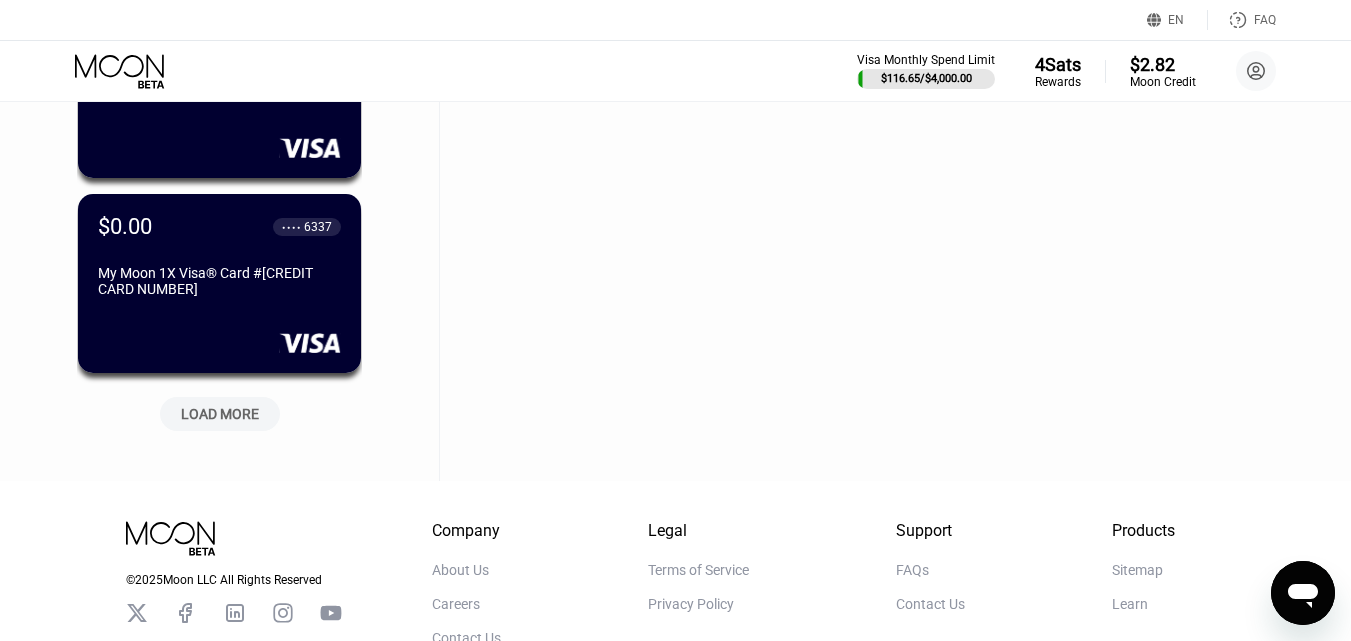 click on "LOAD MORE" at bounding box center (220, 414) 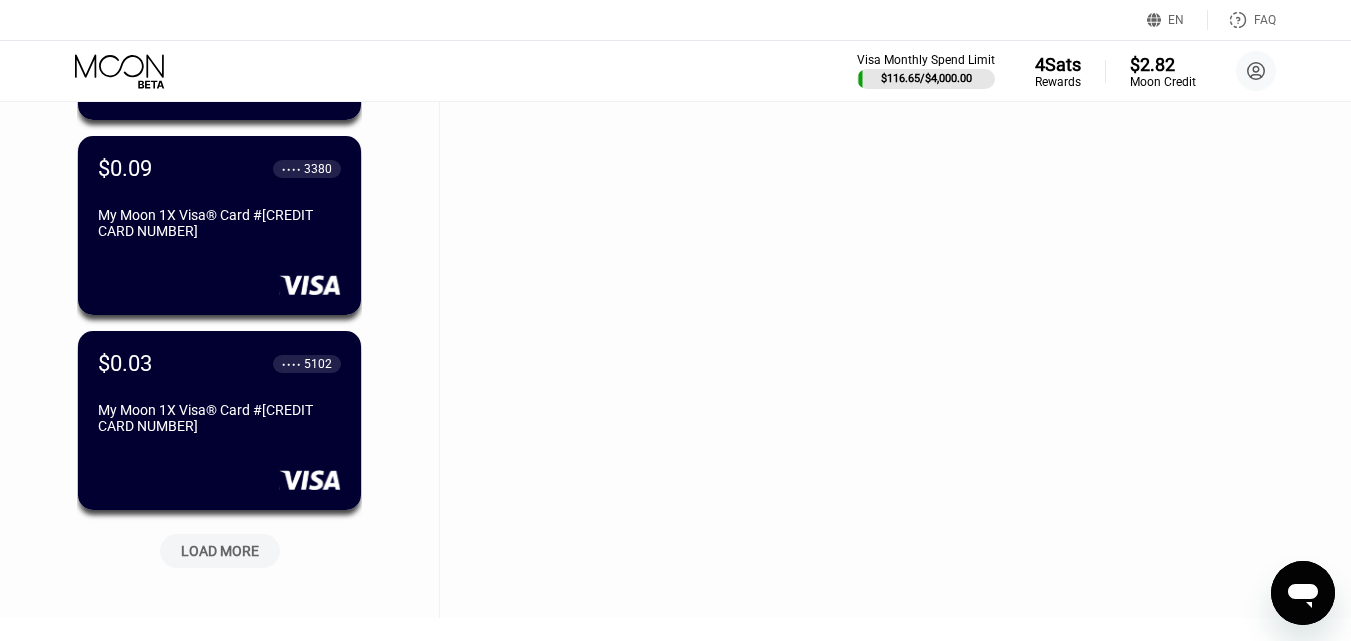 scroll, scrollTop: 17338, scrollLeft: 0, axis: vertical 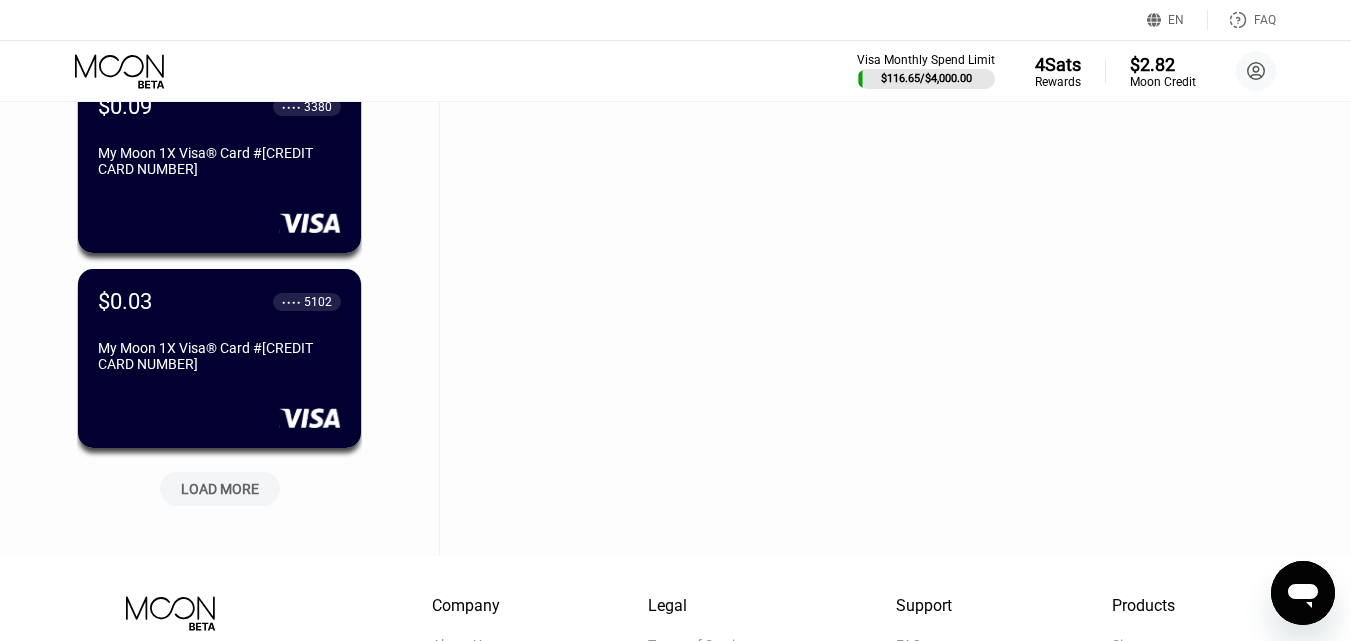 click on "LOAD MORE" at bounding box center (220, 489) 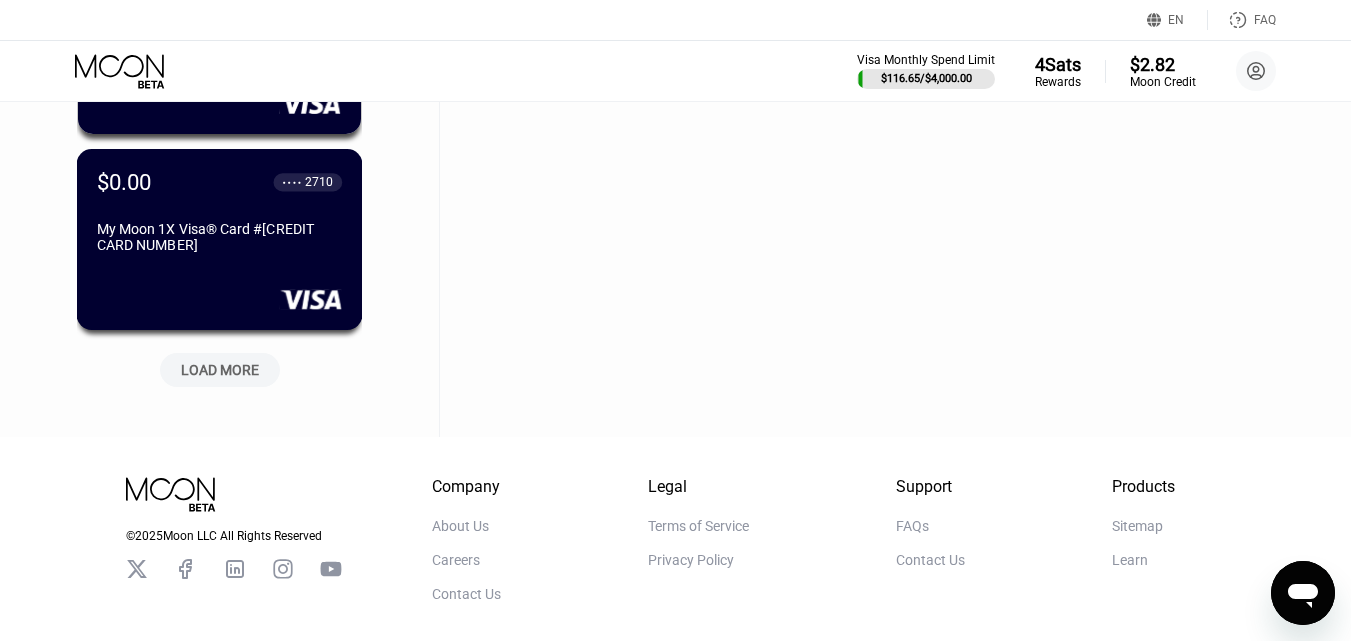 scroll, scrollTop: 18438, scrollLeft: 0, axis: vertical 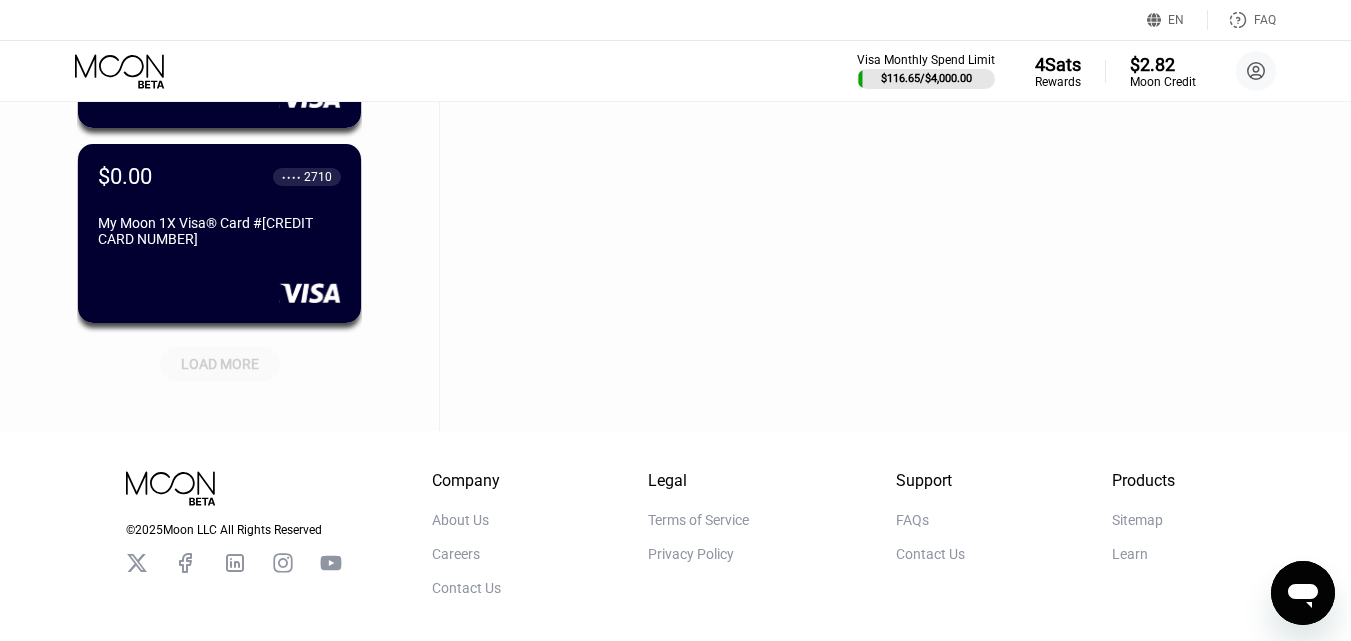 click on "LOAD MORE" at bounding box center (220, 364) 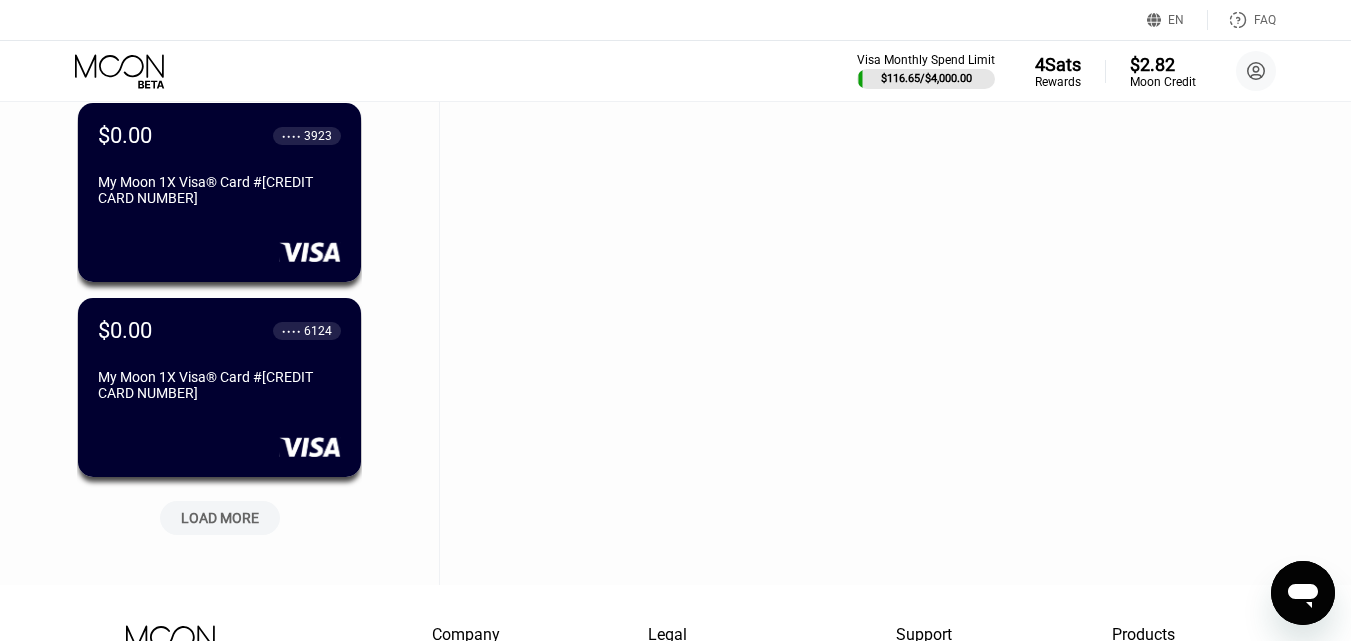 scroll, scrollTop: 19438, scrollLeft: 0, axis: vertical 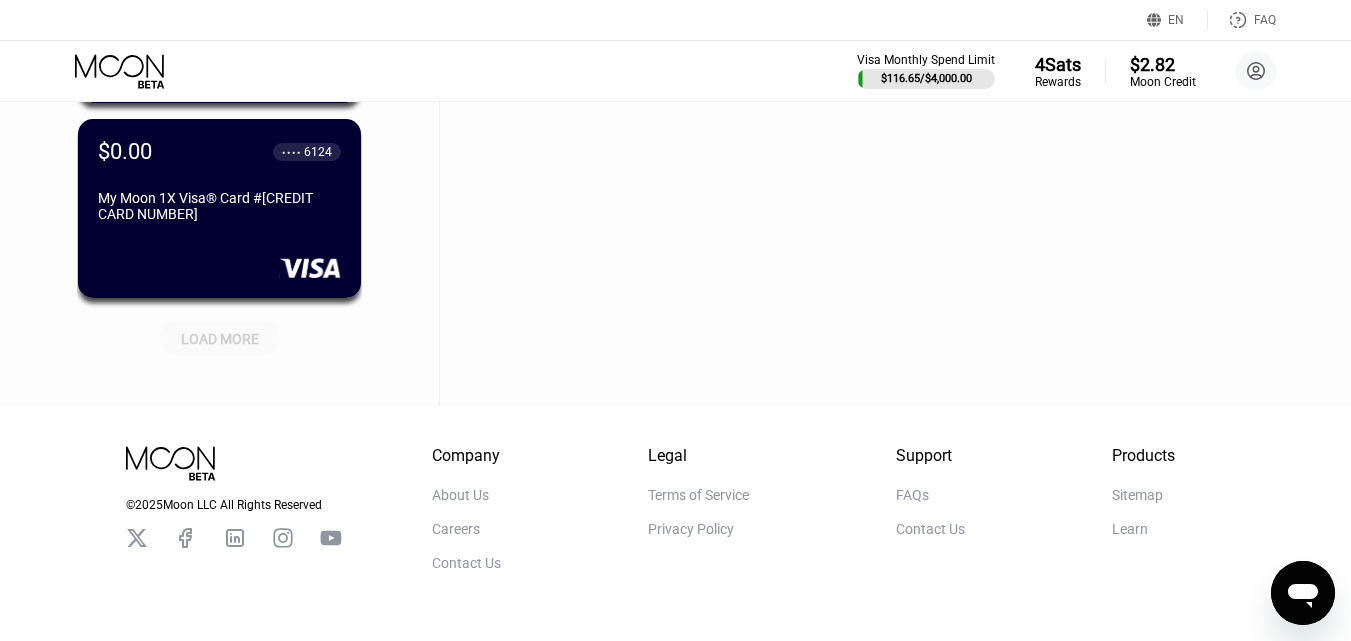 click on "LOAD MORE" at bounding box center (220, 335) 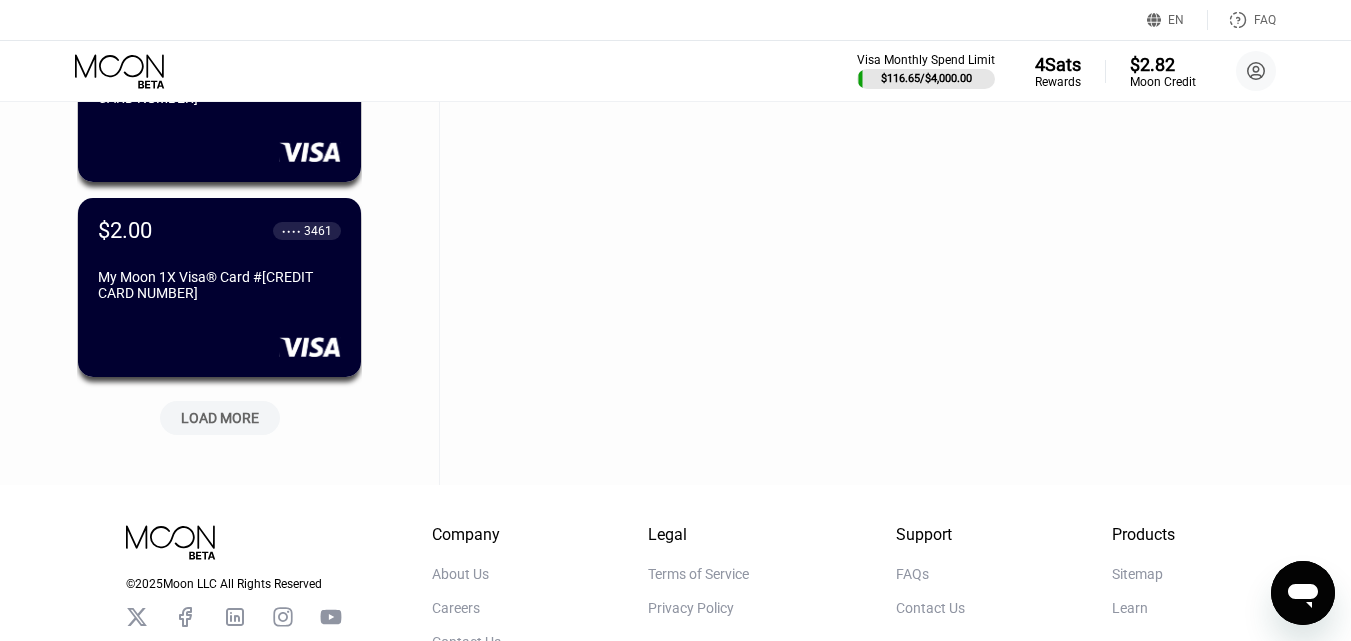 scroll, scrollTop: 20288, scrollLeft: 0, axis: vertical 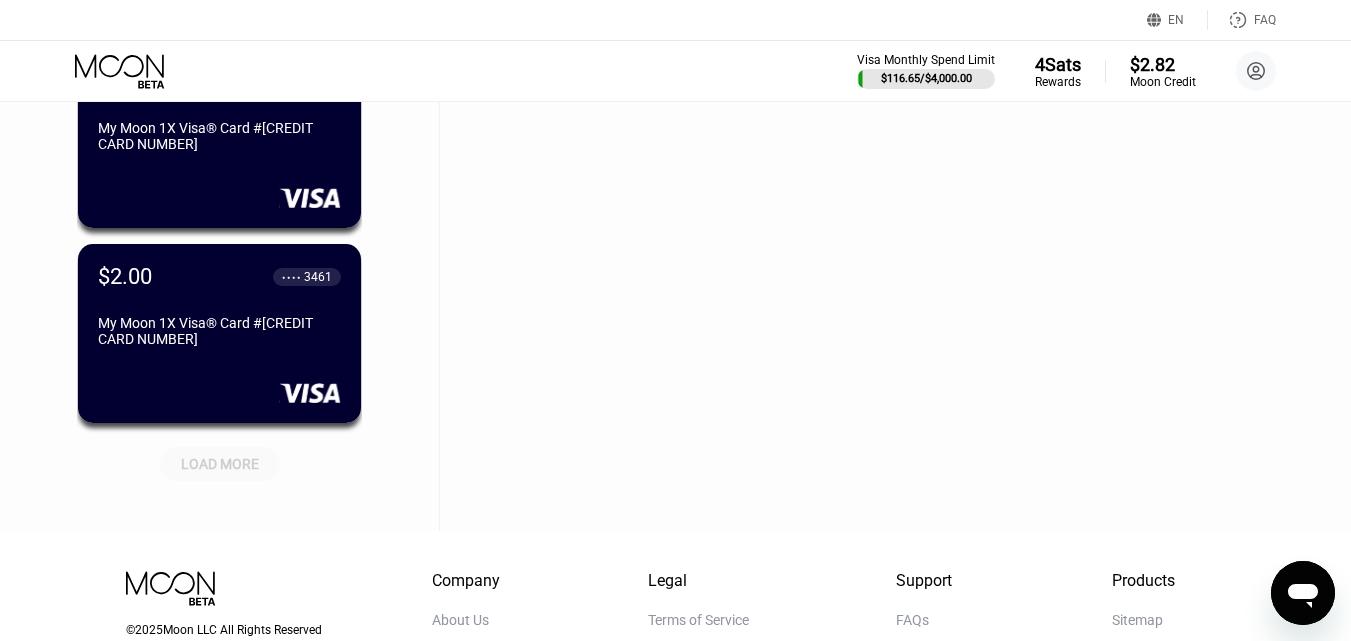click on "LOAD MORE" at bounding box center [220, 464] 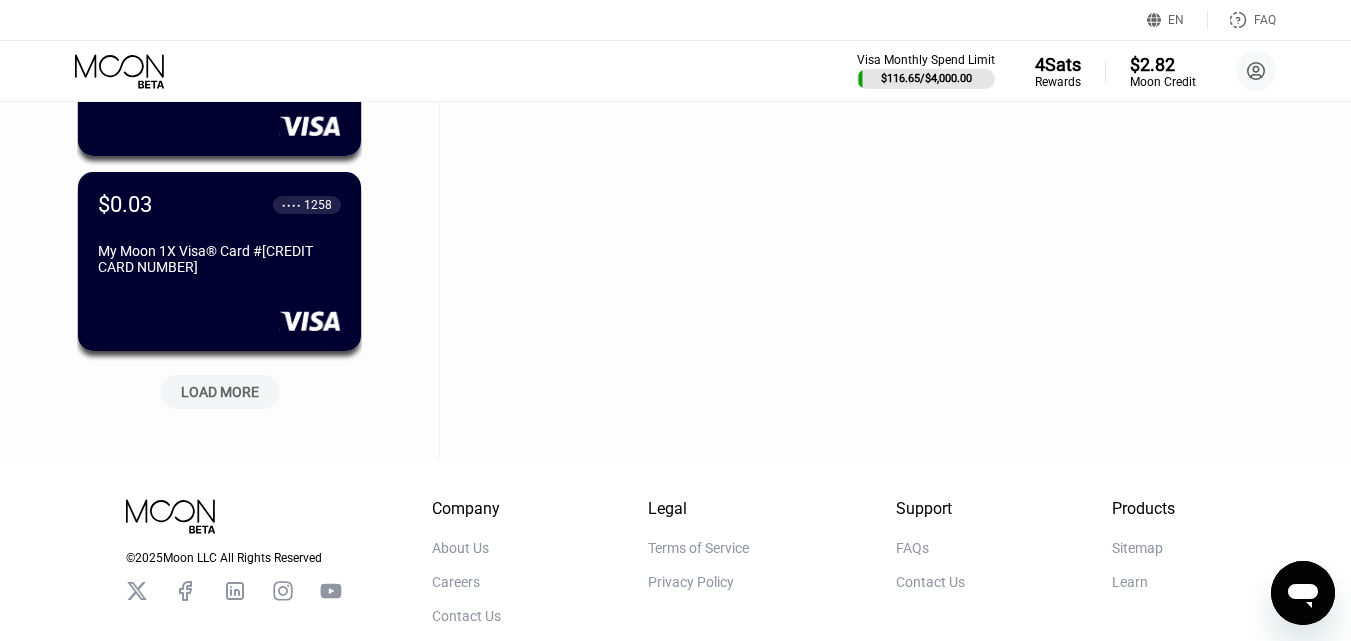 scroll, scrollTop: 21388, scrollLeft: 0, axis: vertical 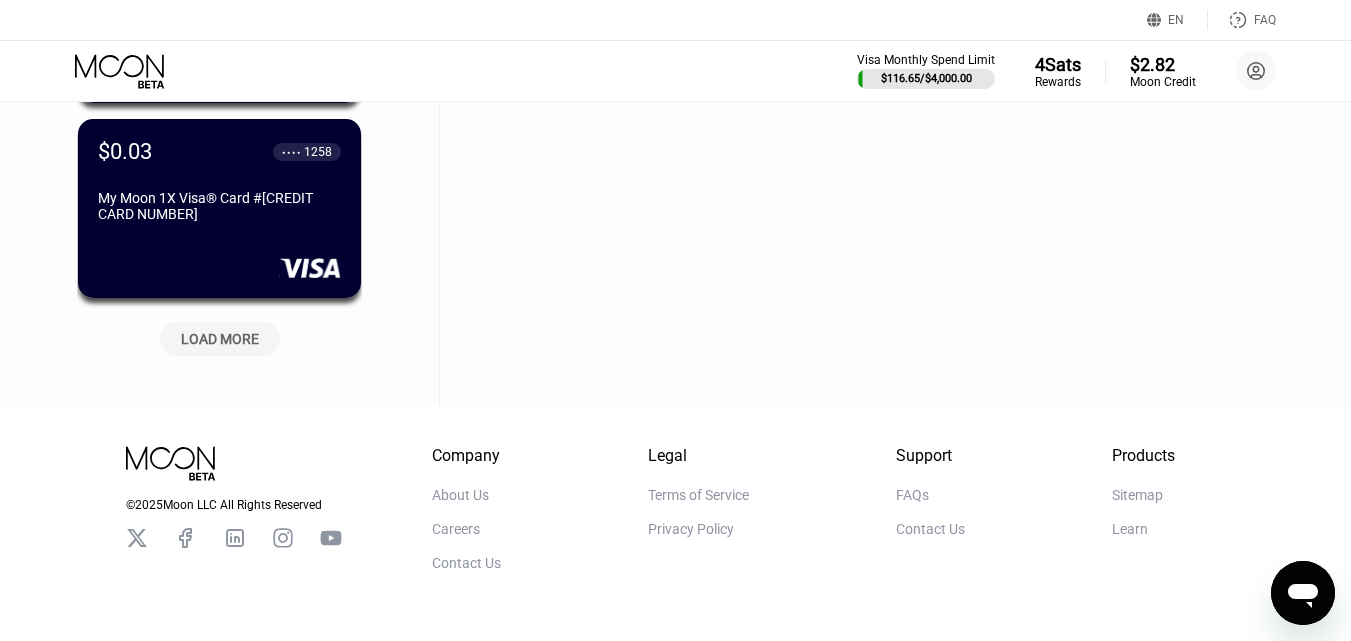 click on "LOAD MORE" at bounding box center (220, 339) 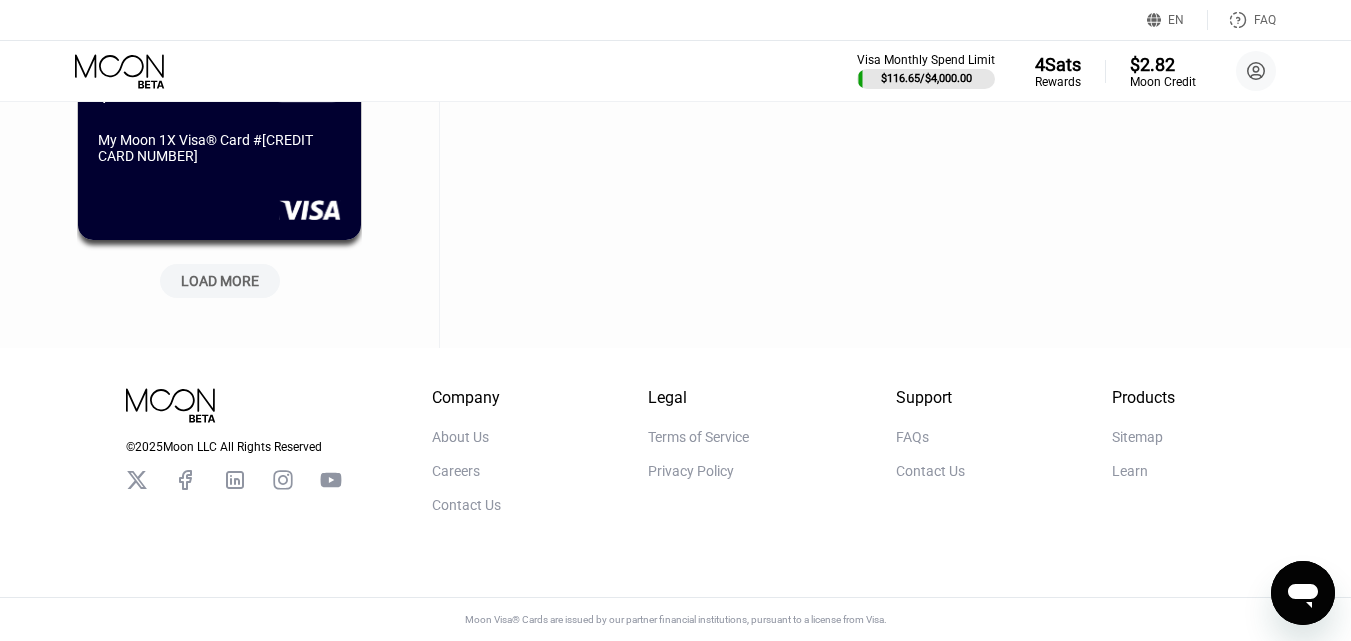 scroll, scrollTop: 22438, scrollLeft: 0, axis: vertical 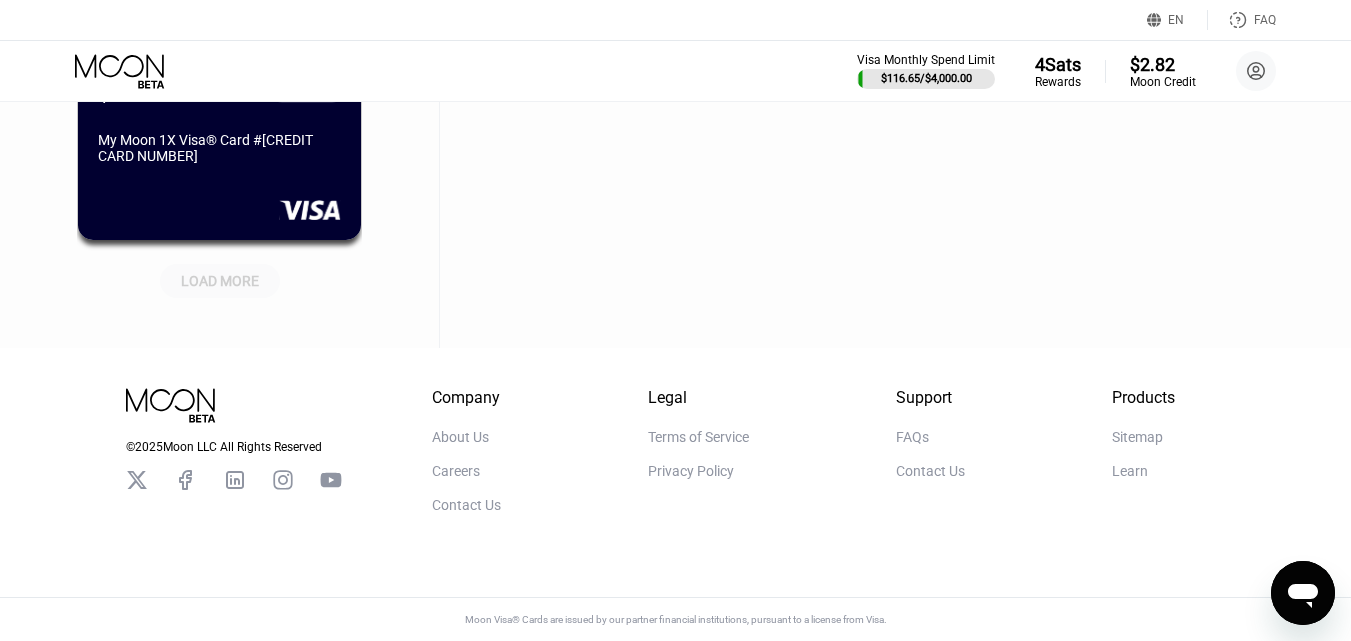 click on "LOAD MORE" at bounding box center (220, 281) 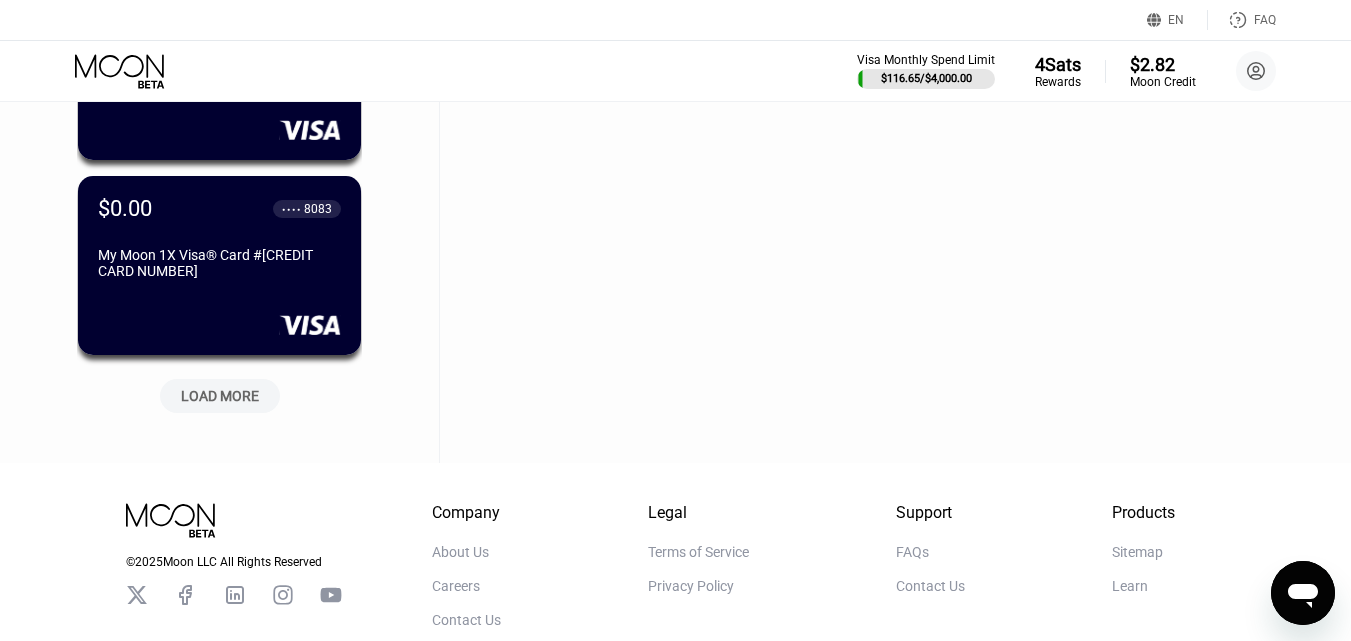 scroll, scrollTop: 23413, scrollLeft: 0, axis: vertical 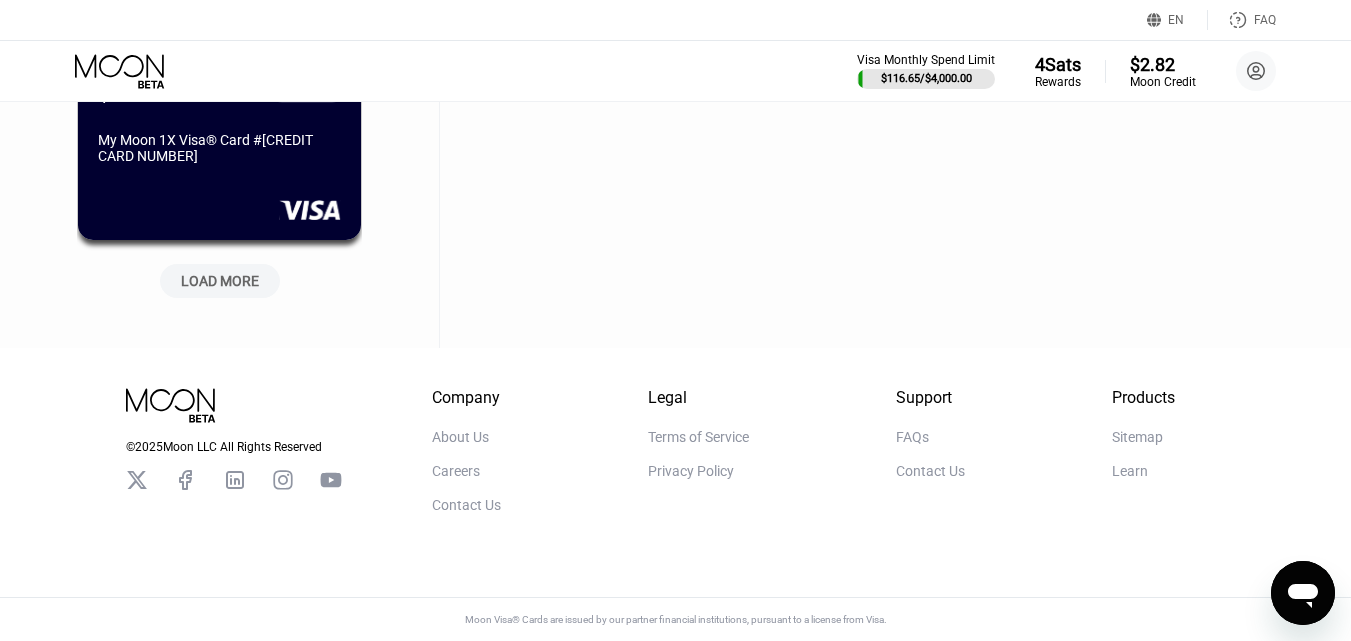 click on "LOAD MORE" at bounding box center [220, 281] 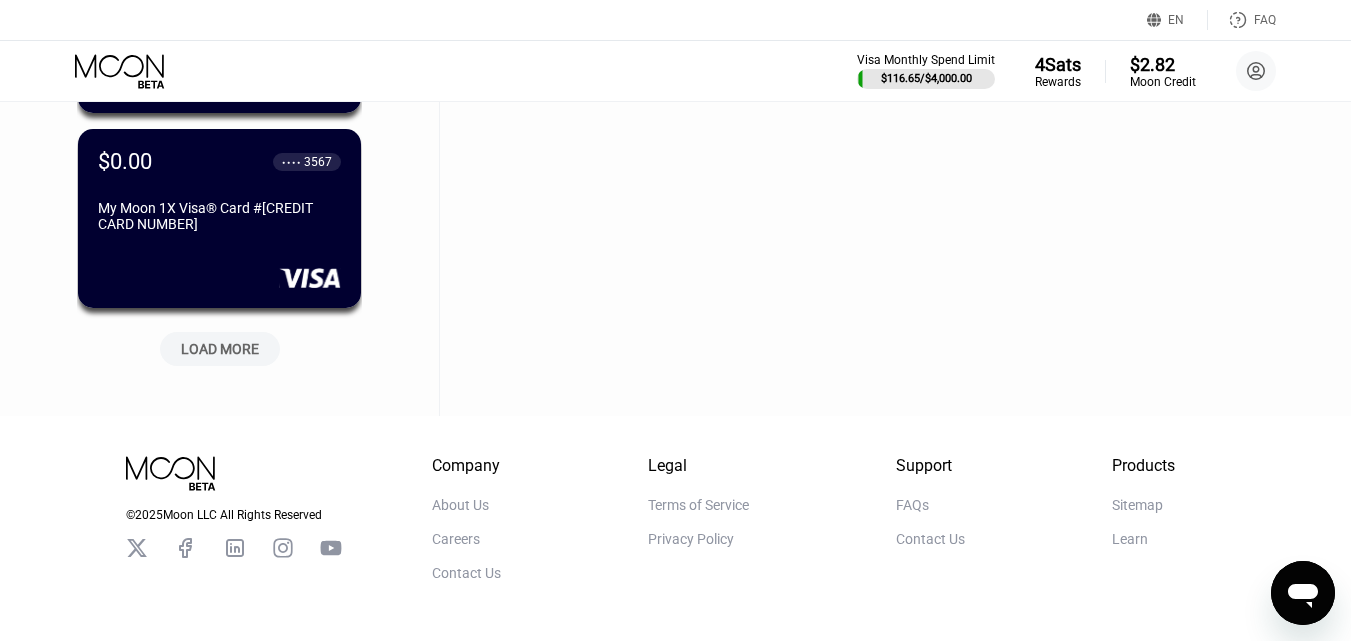 scroll, scrollTop: 24313, scrollLeft: 0, axis: vertical 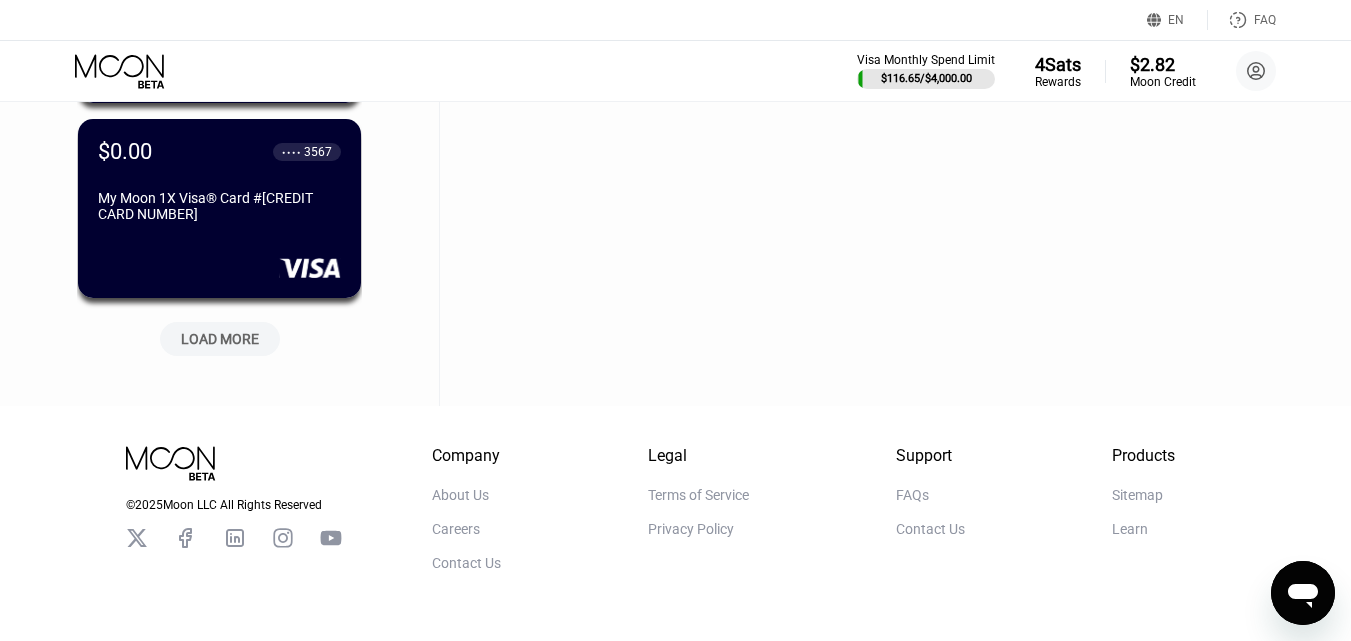 click on "LOAD MORE" at bounding box center (220, 339) 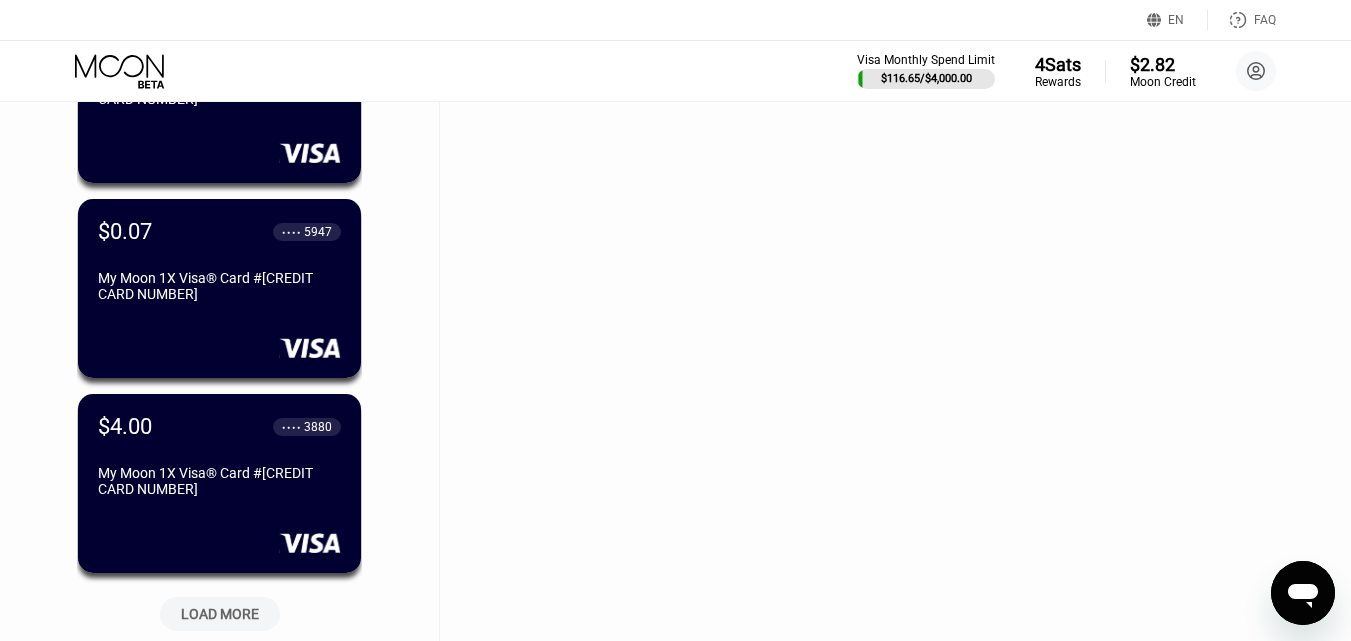 scroll, scrollTop: 25213, scrollLeft: 0, axis: vertical 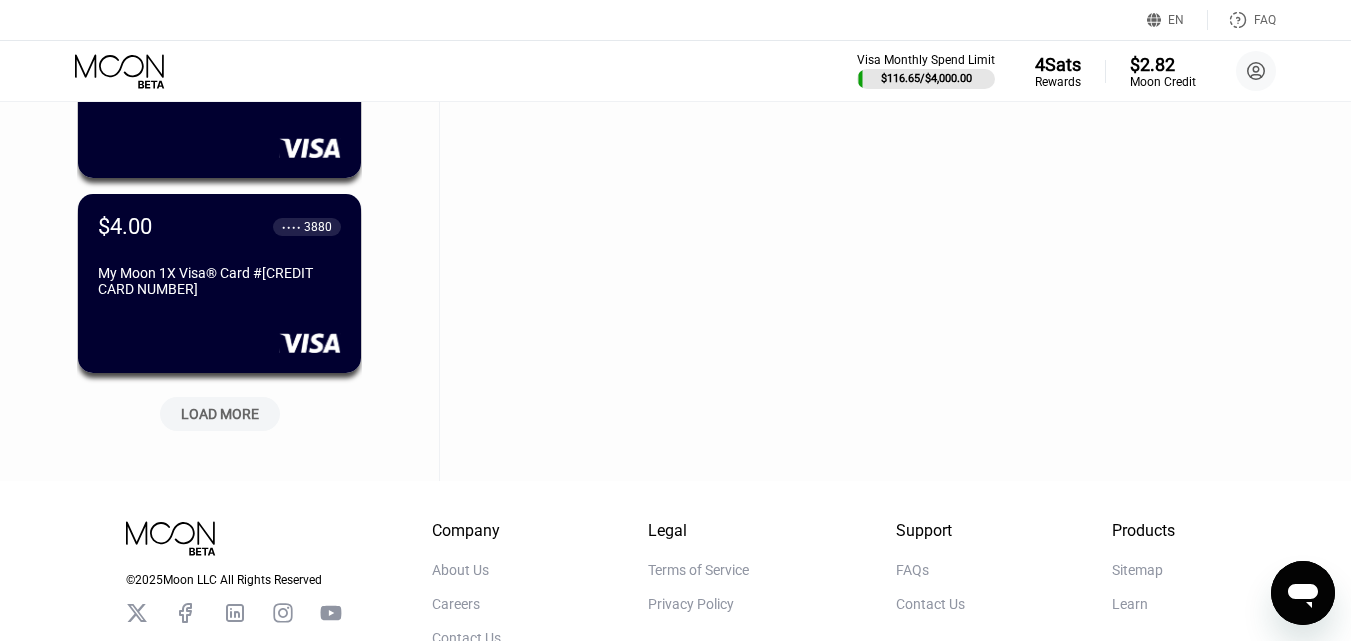 click on "LOAD MORE" at bounding box center (220, 414) 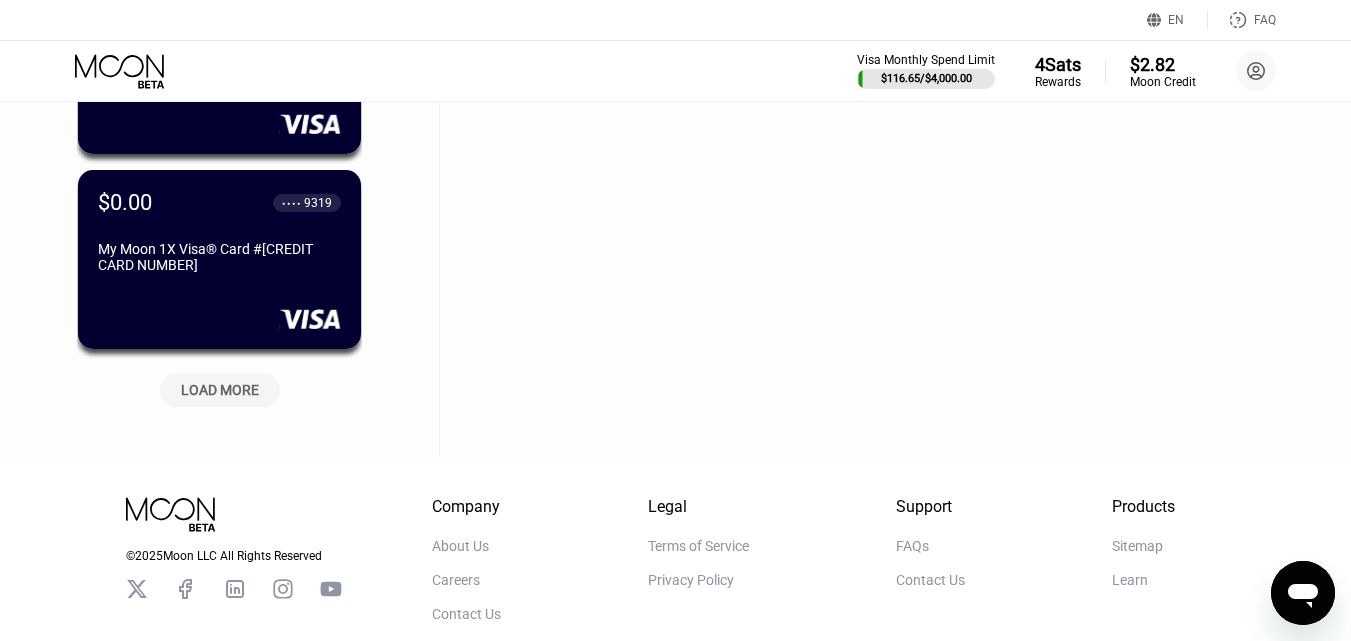 scroll, scrollTop: 26213, scrollLeft: 0, axis: vertical 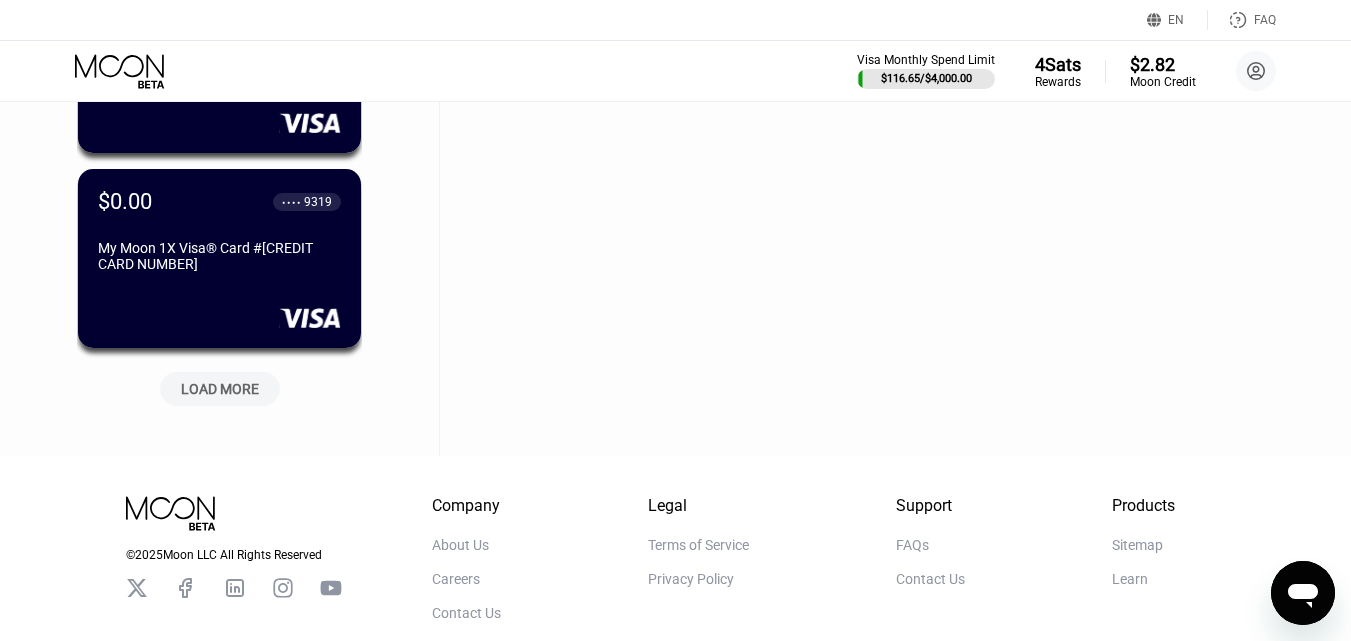 click on "LOAD MORE" at bounding box center [220, 389] 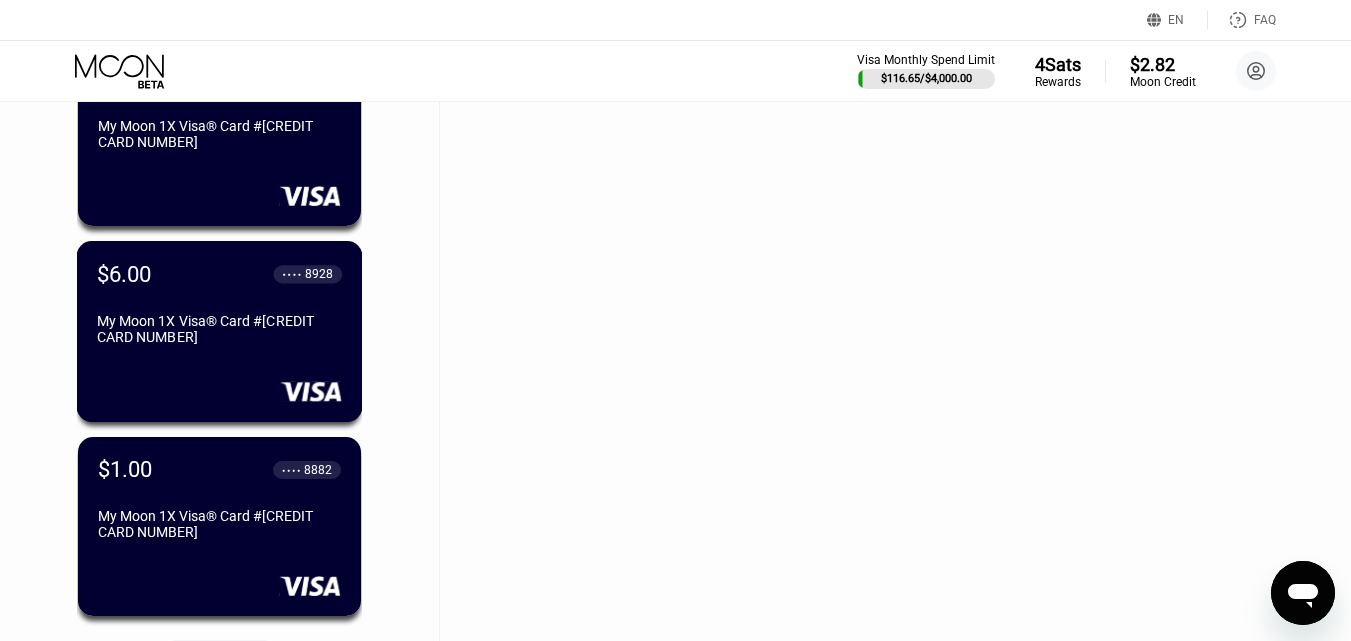 scroll, scrollTop: 27113, scrollLeft: 0, axis: vertical 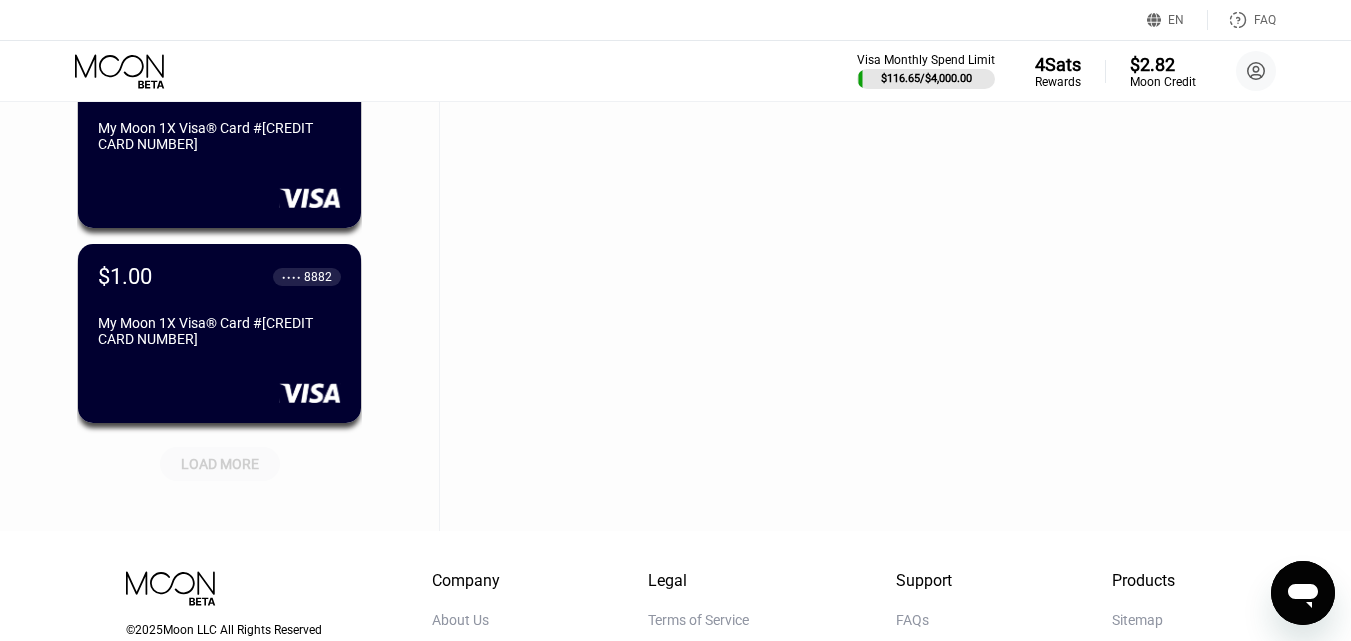 click on "LOAD MORE" at bounding box center (220, 464) 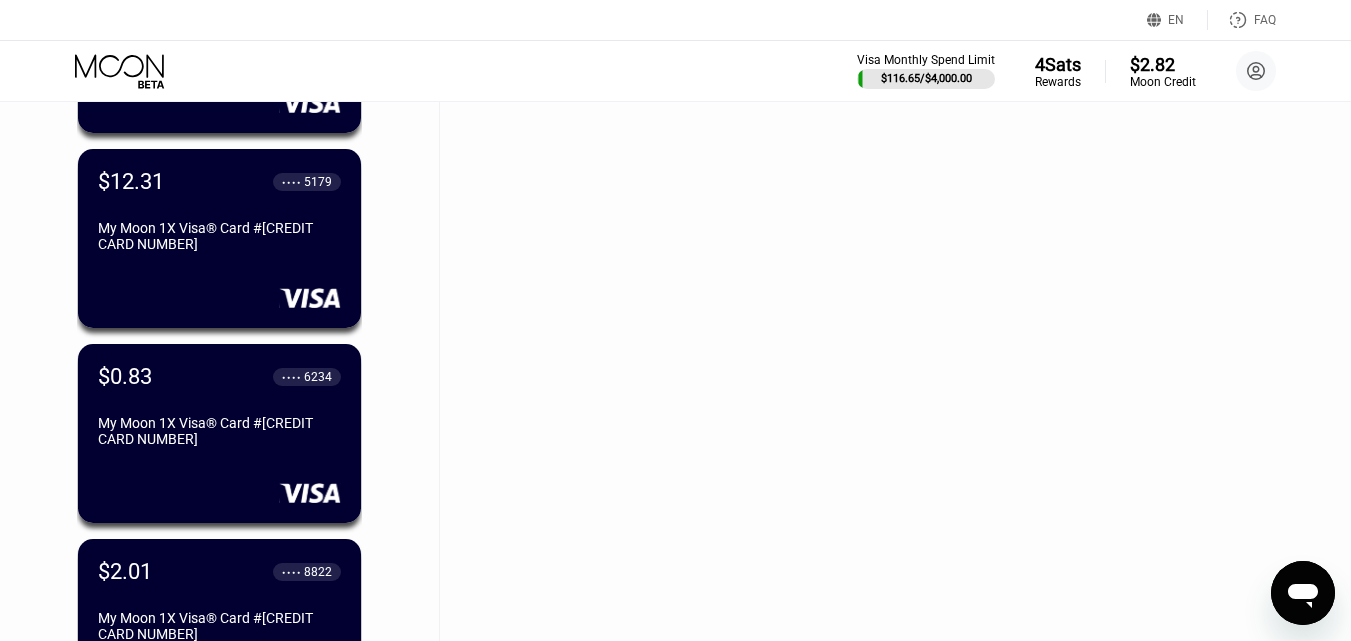 scroll, scrollTop: 28113, scrollLeft: 0, axis: vertical 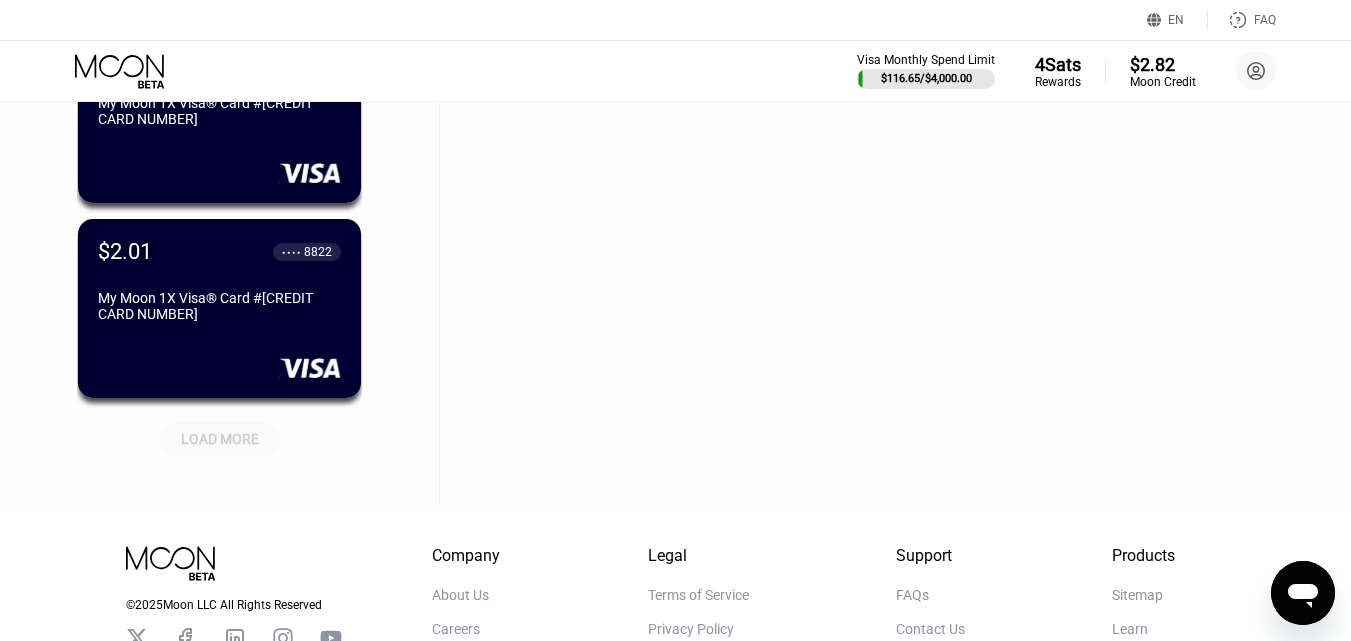 click on "LOAD MORE" at bounding box center (220, 439) 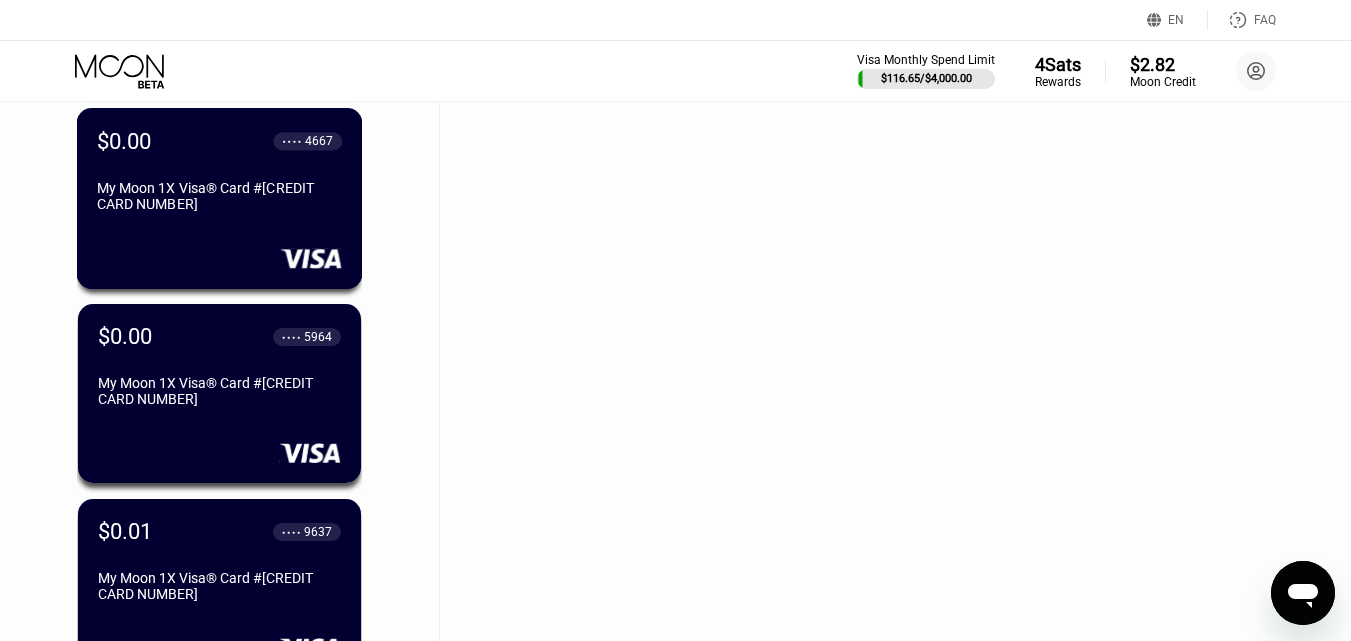 scroll, scrollTop: 29113, scrollLeft: 0, axis: vertical 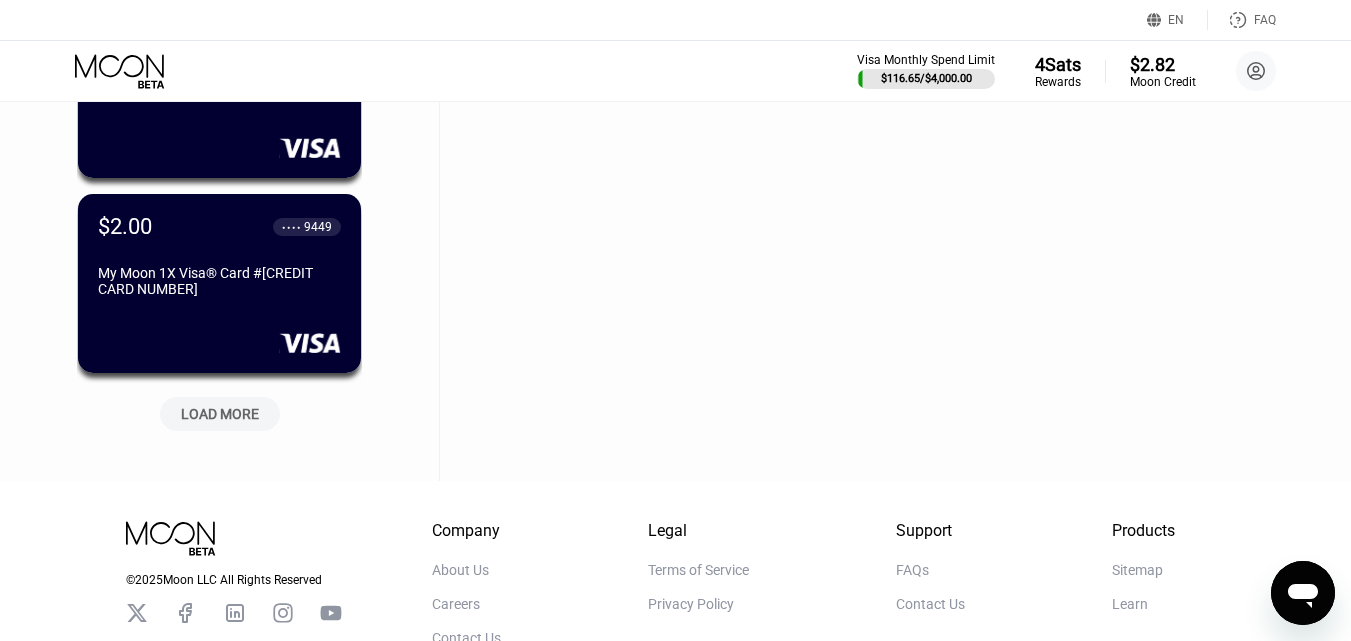 click on "LOAD MORE" at bounding box center [220, 414] 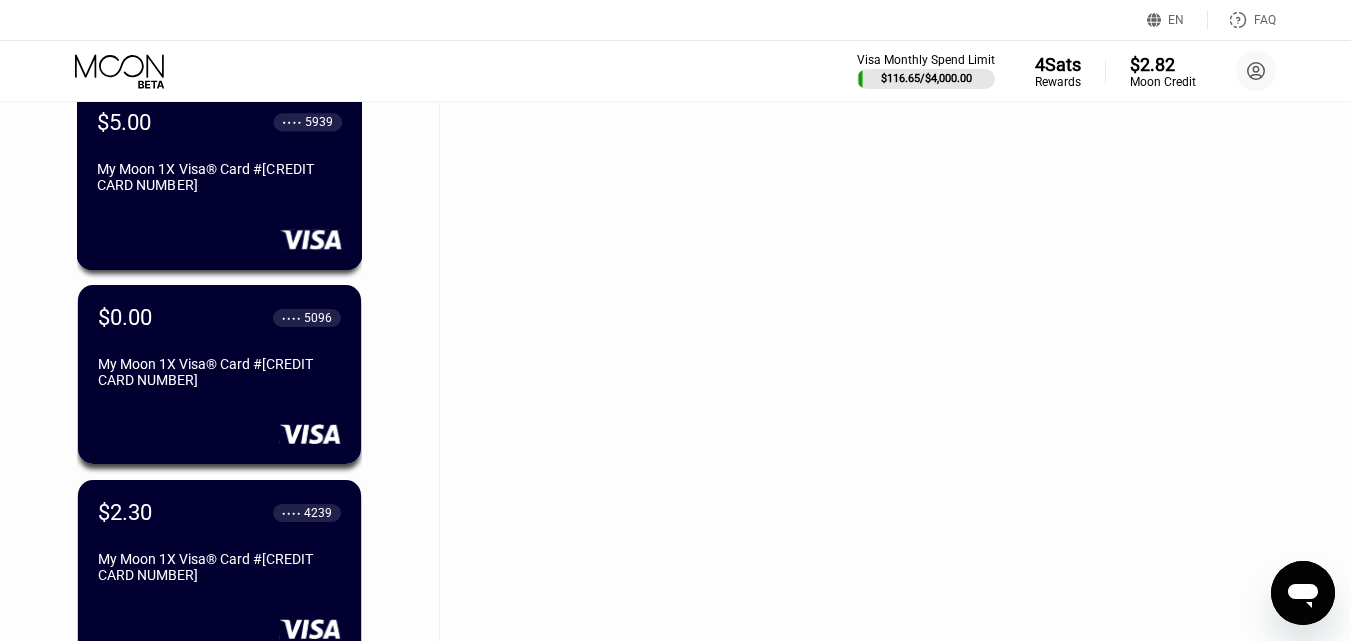 scroll, scrollTop: 30013, scrollLeft: 0, axis: vertical 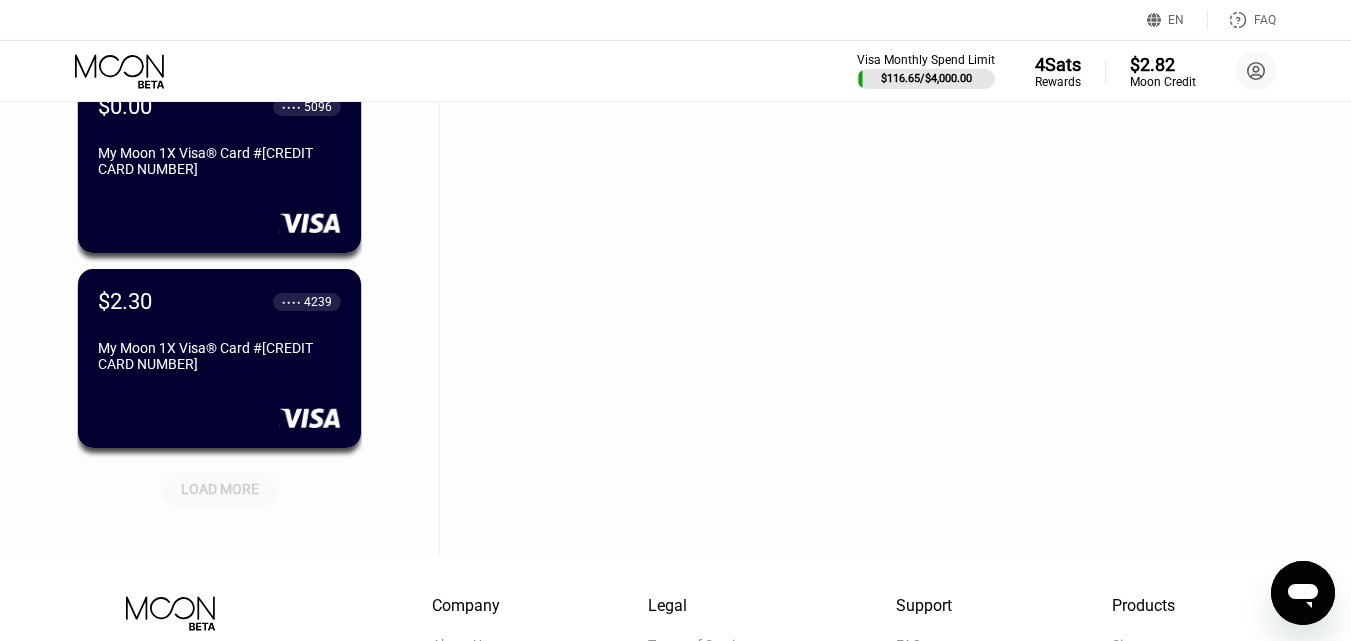 click on "LOAD MORE" at bounding box center (220, 489) 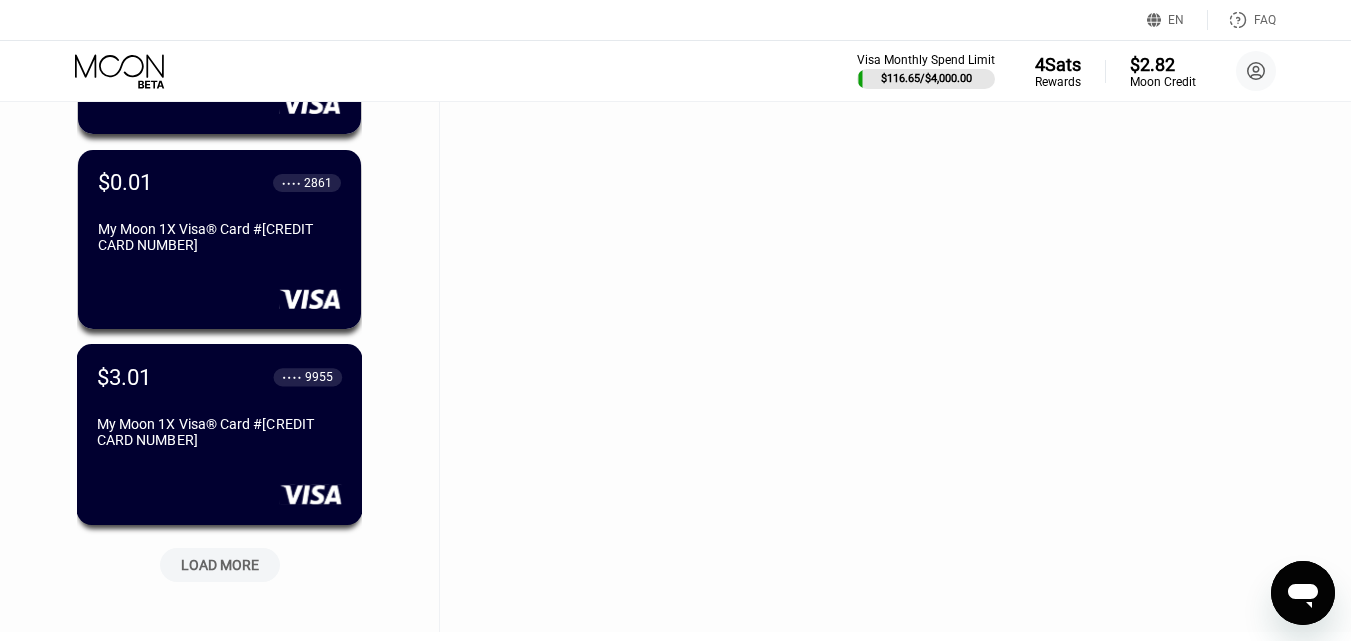 scroll, scrollTop: 30913, scrollLeft: 0, axis: vertical 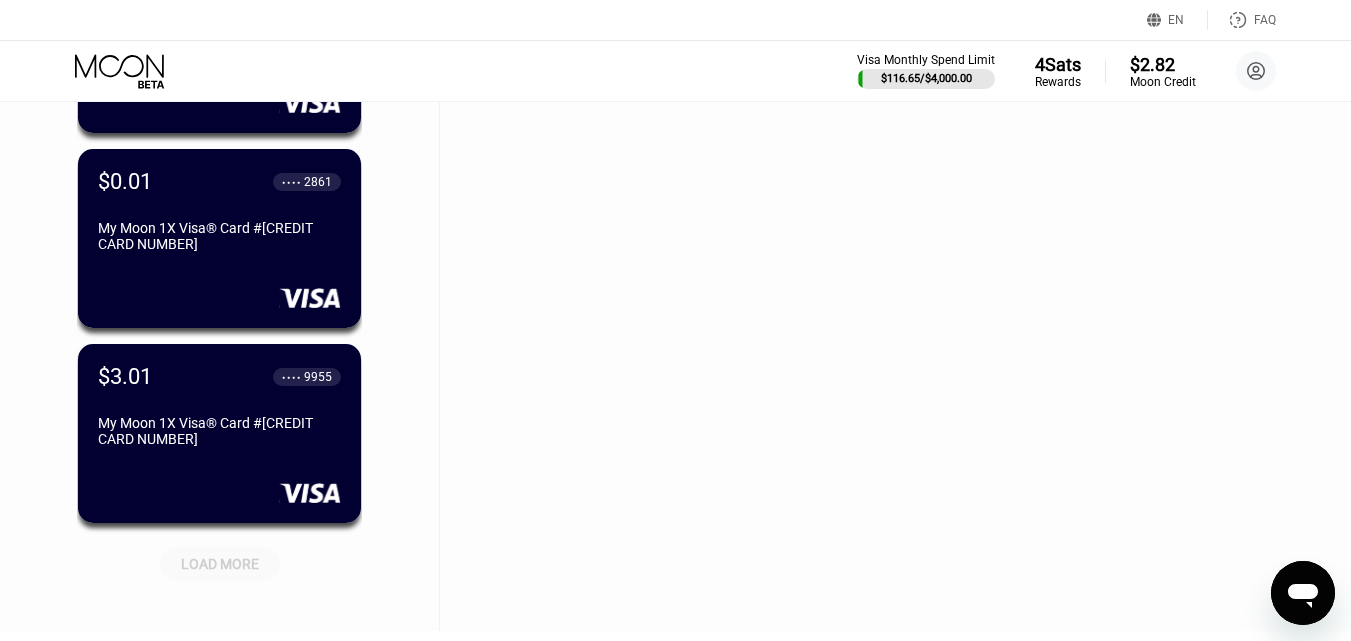 click on "LOAD MORE" at bounding box center [220, 564] 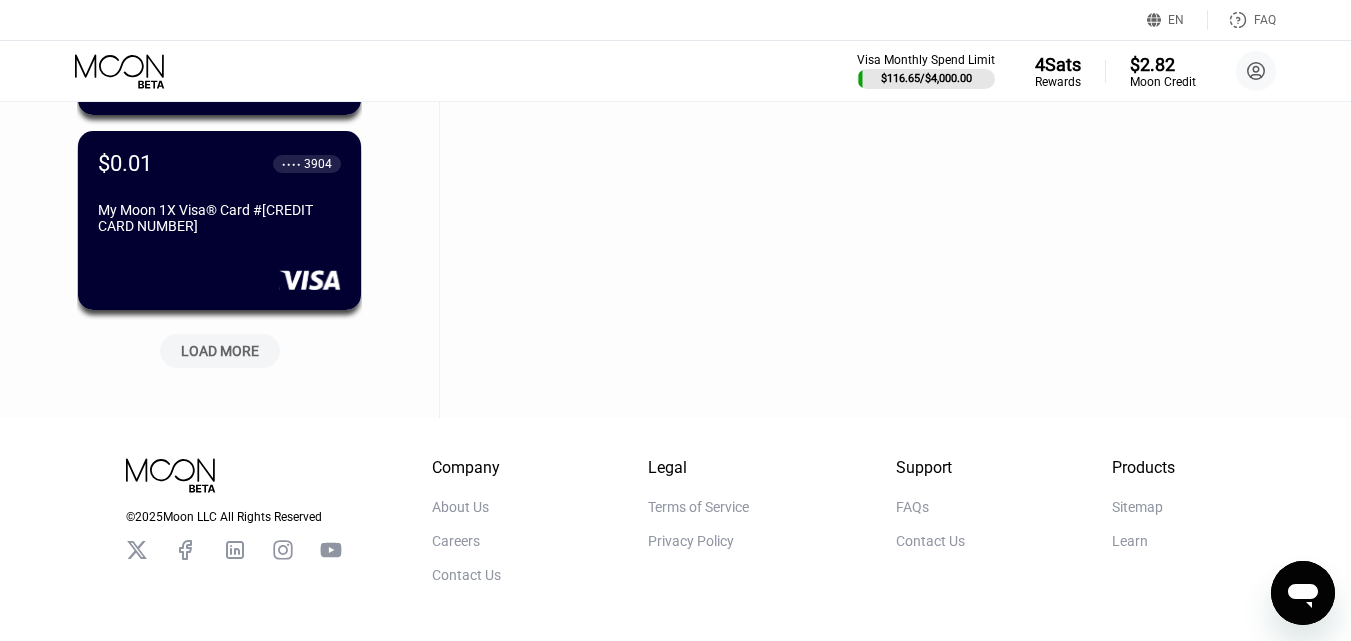 scroll, scrollTop: 32113, scrollLeft: 0, axis: vertical 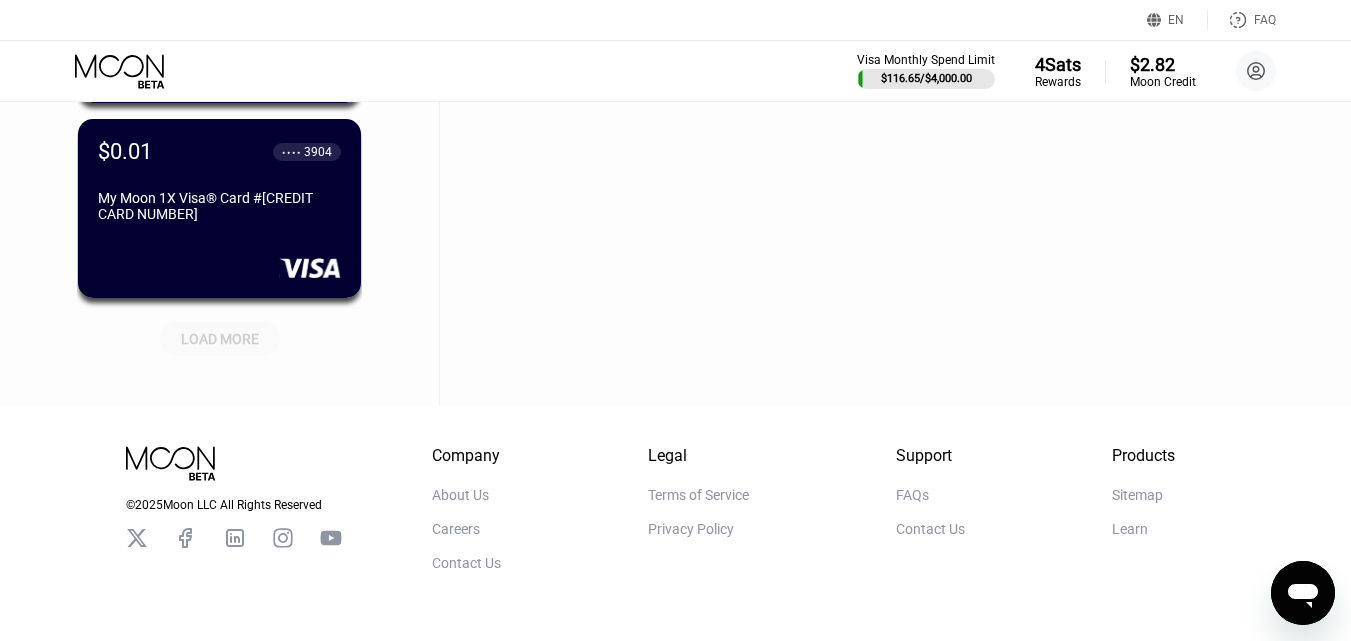 click on "LOAD MORE" at bounding box center (220, 339) 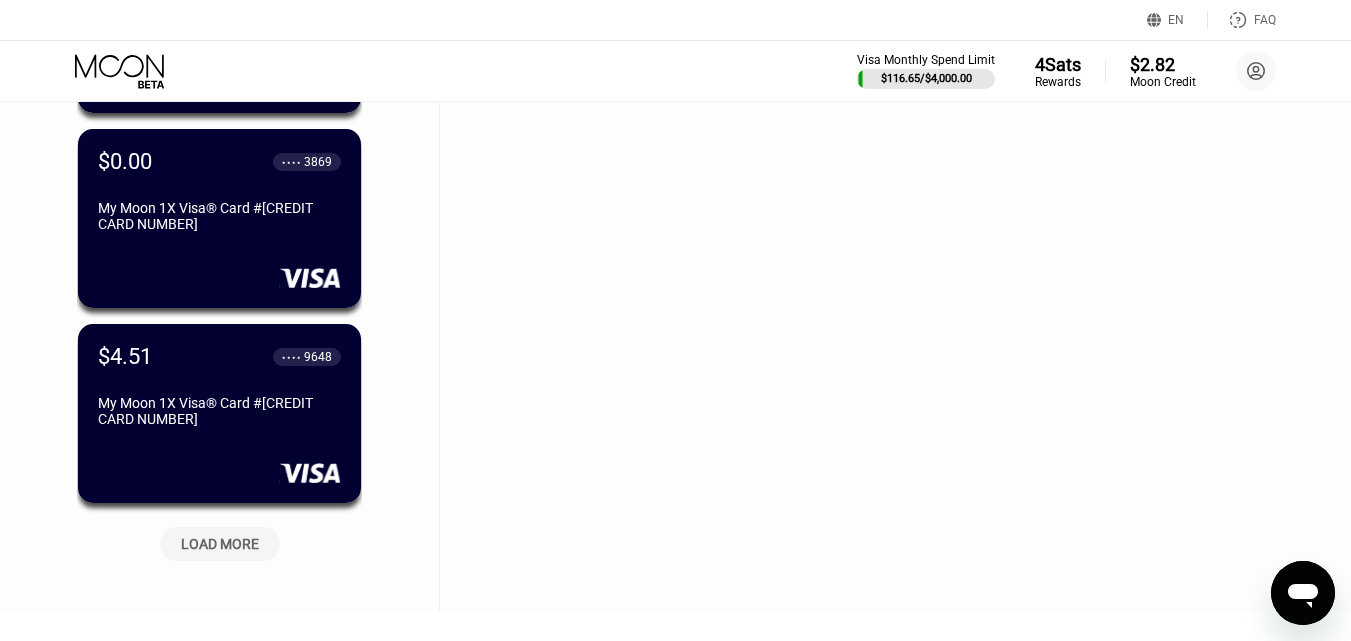 scroll, scrollTop: 32913, scrollLeft: 0, axis: vertical 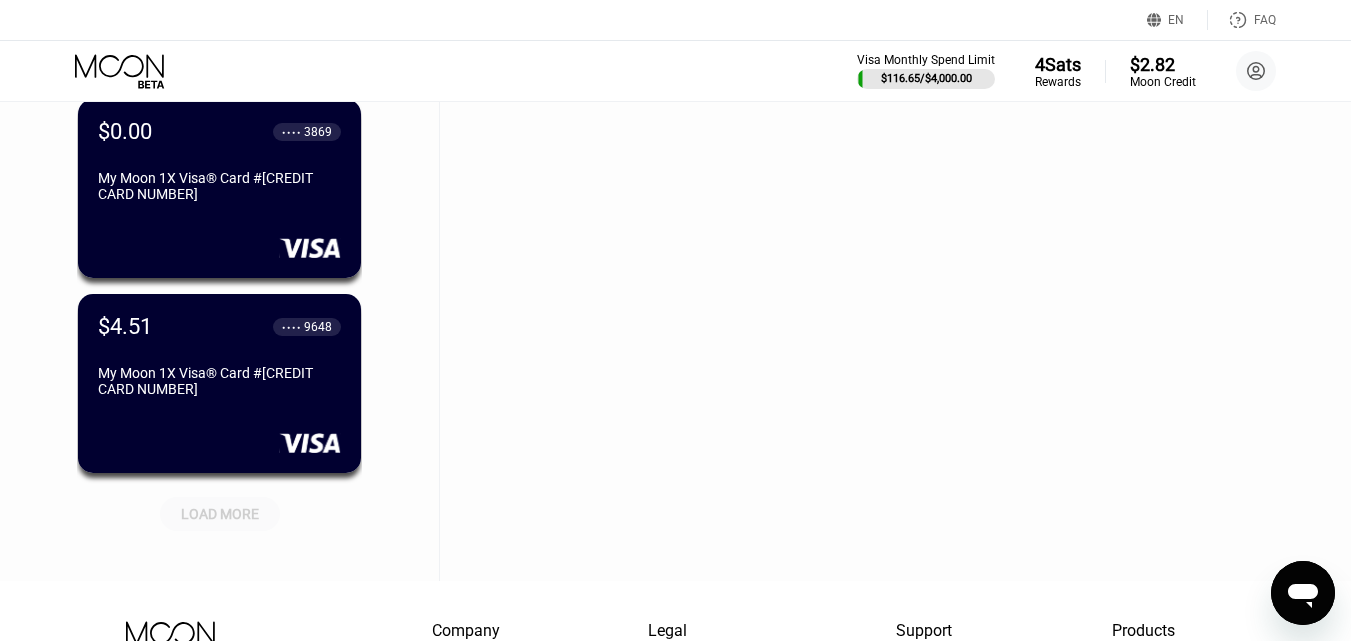 click on "LOAD MORE" at bounding box center [220, 514] 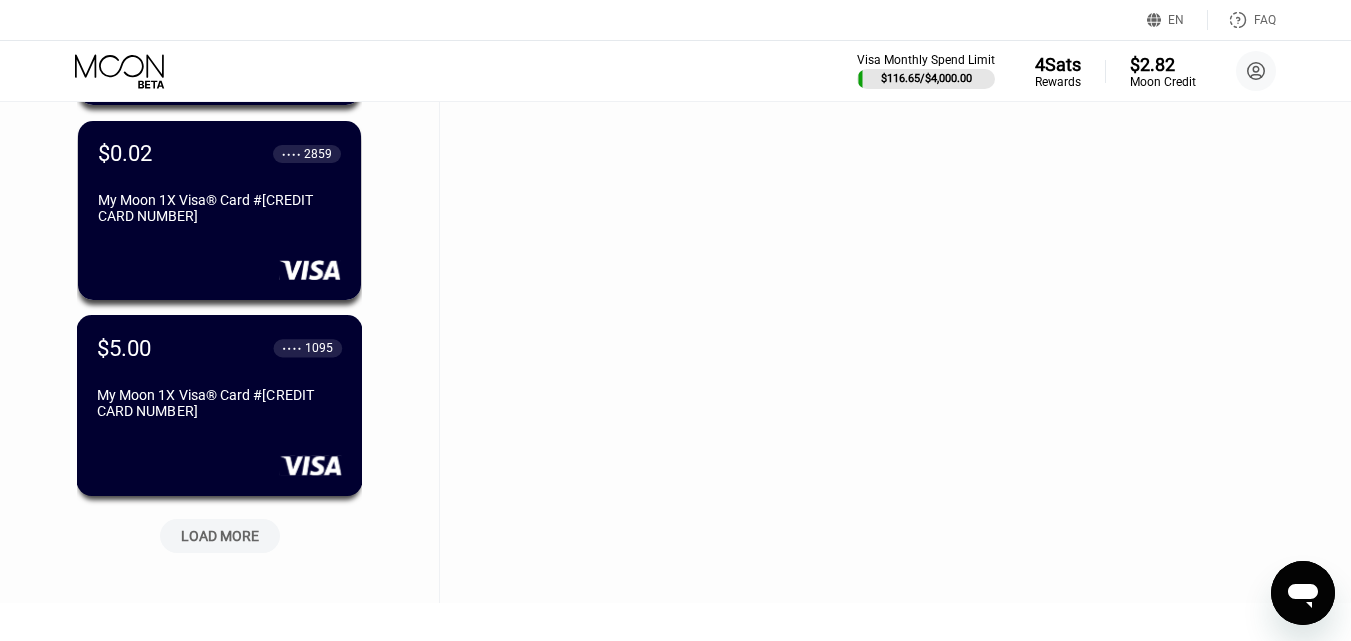 scroll, scrollTop: 33913, scrollLeft: 0, axis: vertical 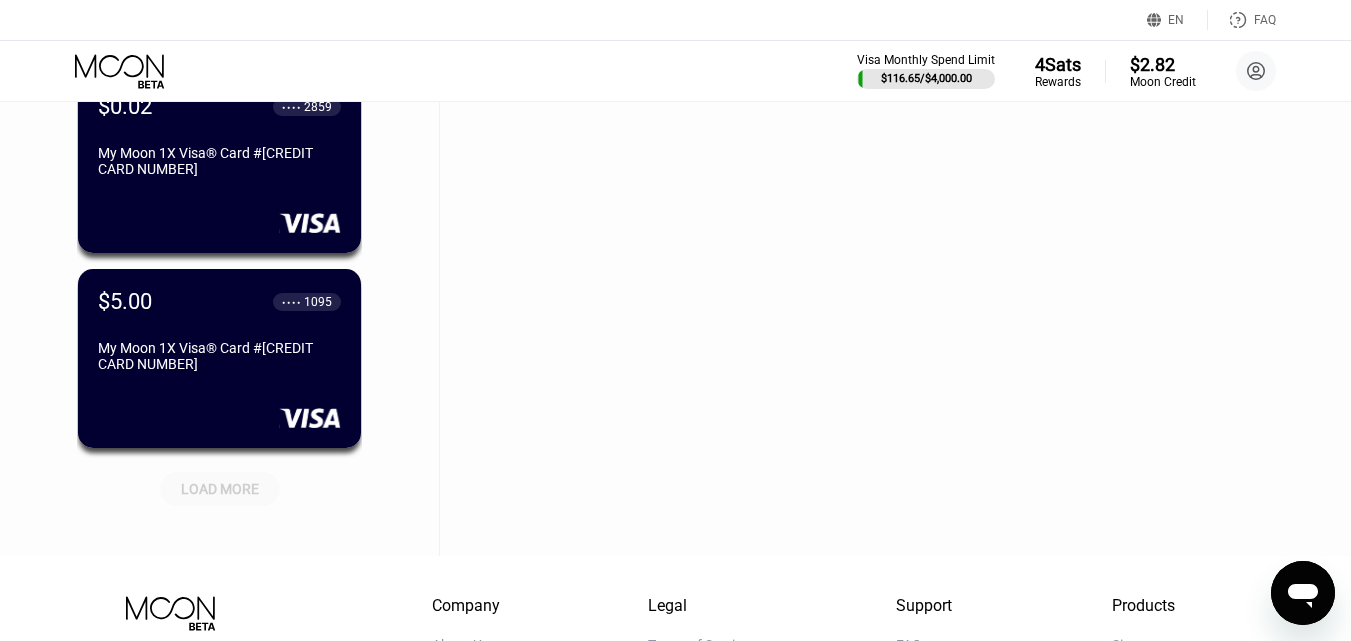 click on "LOAD MORE" at bounding box center (220, 489) 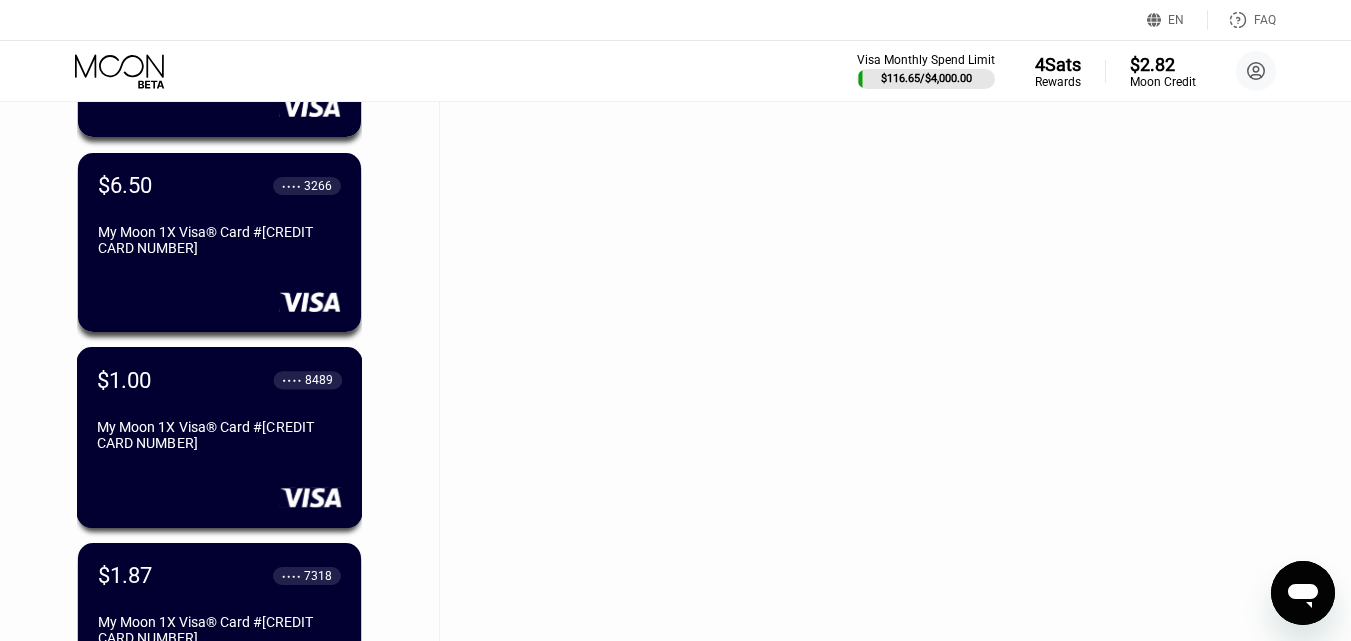 scroll, scrollTop: 34813, scrollLeft: 0, axis: vertical 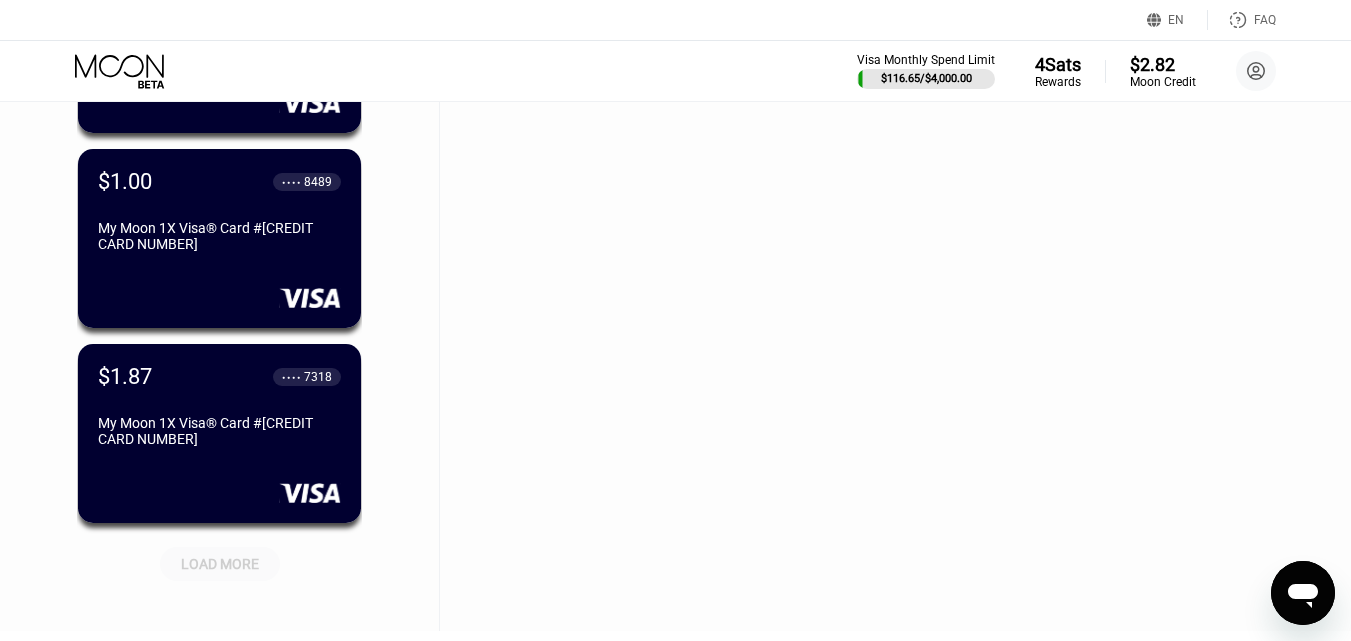 click on "LOAD MORE" at bounding box center [220, 564] 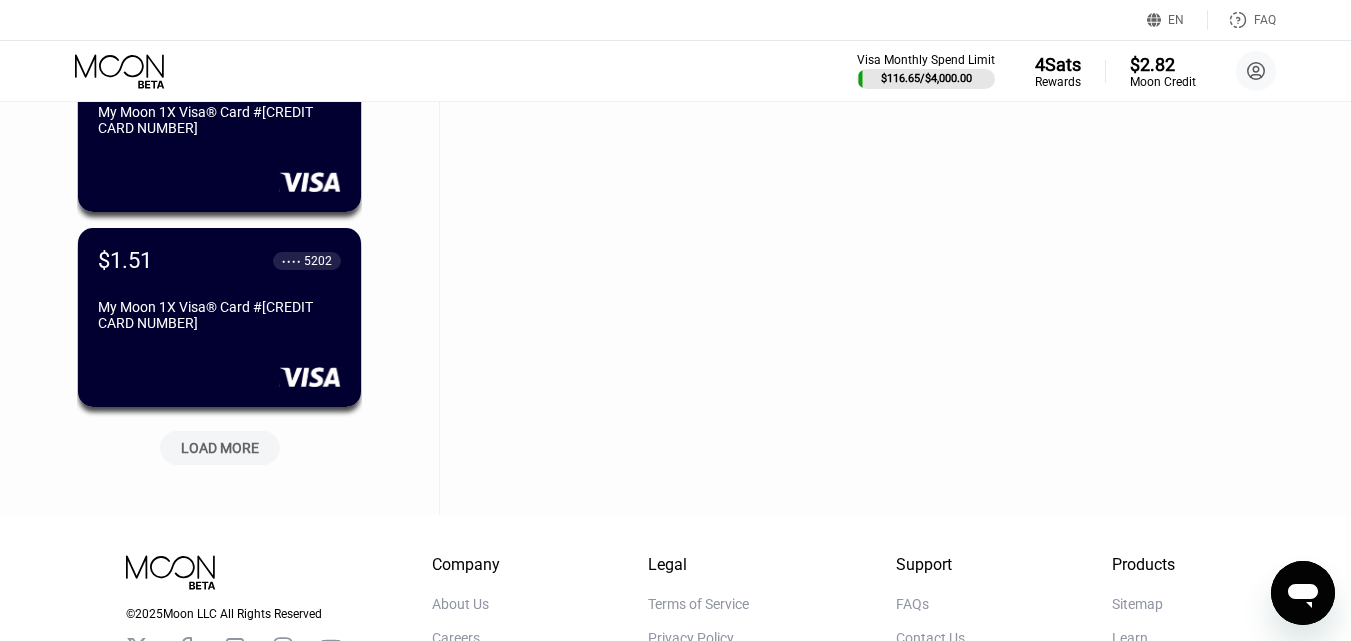 scroll, scrollTop: 35913, scrollLeft: 0, axis: vertical 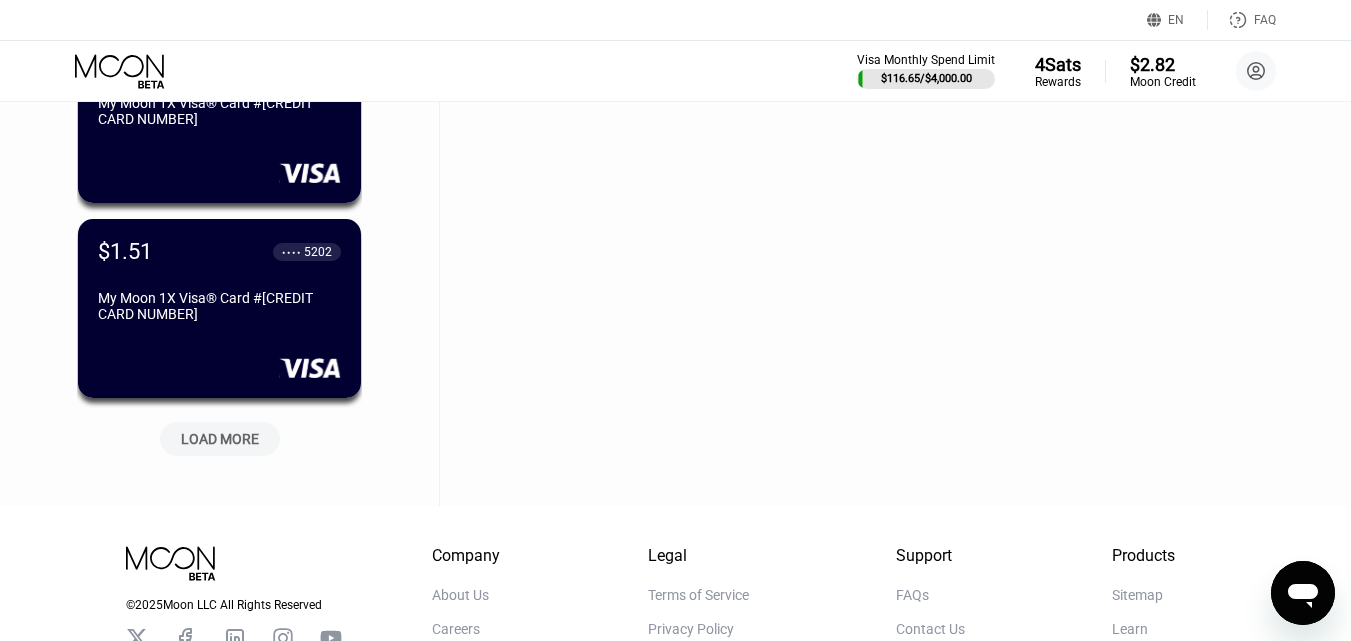 click on "$28.67 ● ● ● ● 4805 My Moon 1X Visa® Card #1586 $7.73 ● ● ● ● 7274 My Moon 1X Visa® Card #1585 $0.61 ● ● ● ● 3970 My Moon 1X Visa® Card #1584 $2.00 ● ● ● ● 9982 My Moon 1X Visa® Card #1583 $10.00 ● ● ● ● 3822 My Moon 1X Visa® Card #1582 $0.72 ● ● ● ● 3932 My Moon 1X Visa® Card #1581 $0.00 ● ● ● ● 8839 My Moon 1X Visa® Card #1580 $35.00 ● ● ● ● 7914 My Moon 1X Visa® Card #1579 $1.01 ● ● ● ● 6585 My Moon 1X Visa® Card #1578 $1.01 ● ● ● ● 4636 My Moon 1X Visa® Card #1577 $1.15 ● ● ● ● 6257 My Moon 1X Visa® Card #1576 $8.00 ● ● ● ● 1340 My Moon 1X Visa® Card #1575 $16.00 ● ● ● ● 5487 My Moon 1X Visa® Card #1574 $0.01 ● ● ● ● 6352 My Moon 1X Visa® Card #1573 $0.30 ● ● ● ● 4834 My Moon 1X Visa® Card #1572 $1.26 ● ● ● ● 5264 My Moon 1X Visa® Card #1571 $1.45 ● ● ● ● 4100 My Moon 1X Visa® Card #1570 $0.01 ● ● ● ● 4095 My Moon 1X Visa® Card #1569 $2.00 2382" at bounding box center (219, -17603) 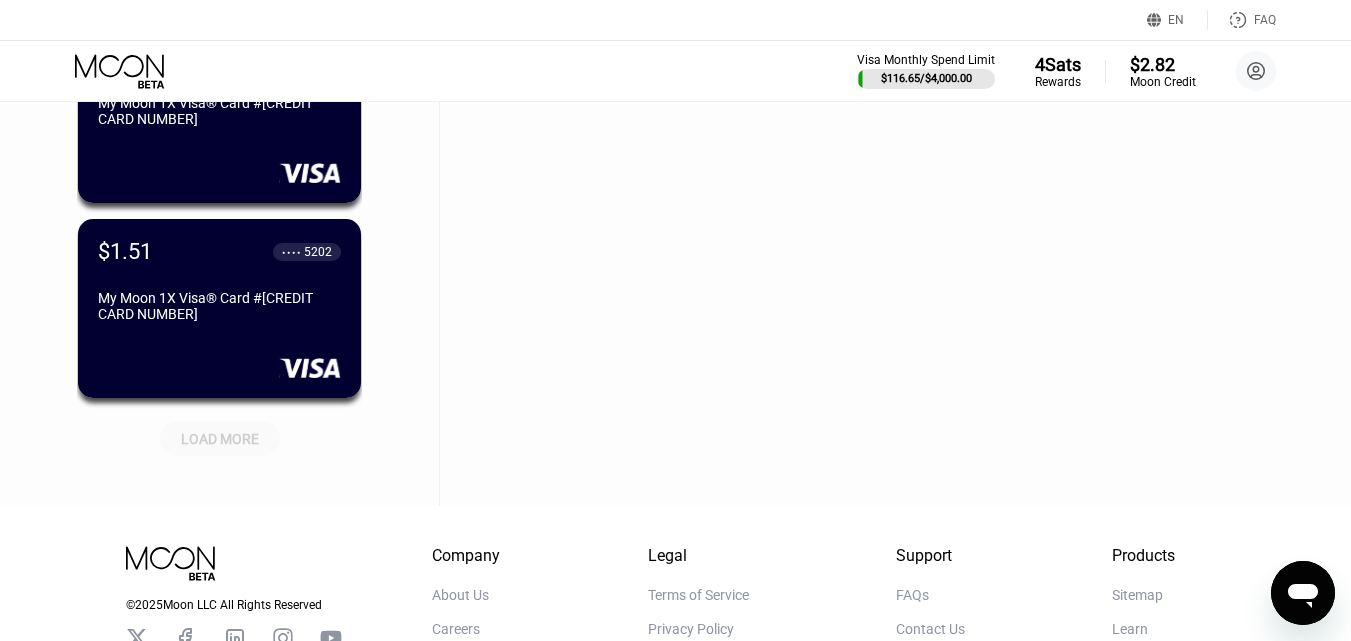 click on "LOAD MORE" at bounding box center (220, 439) 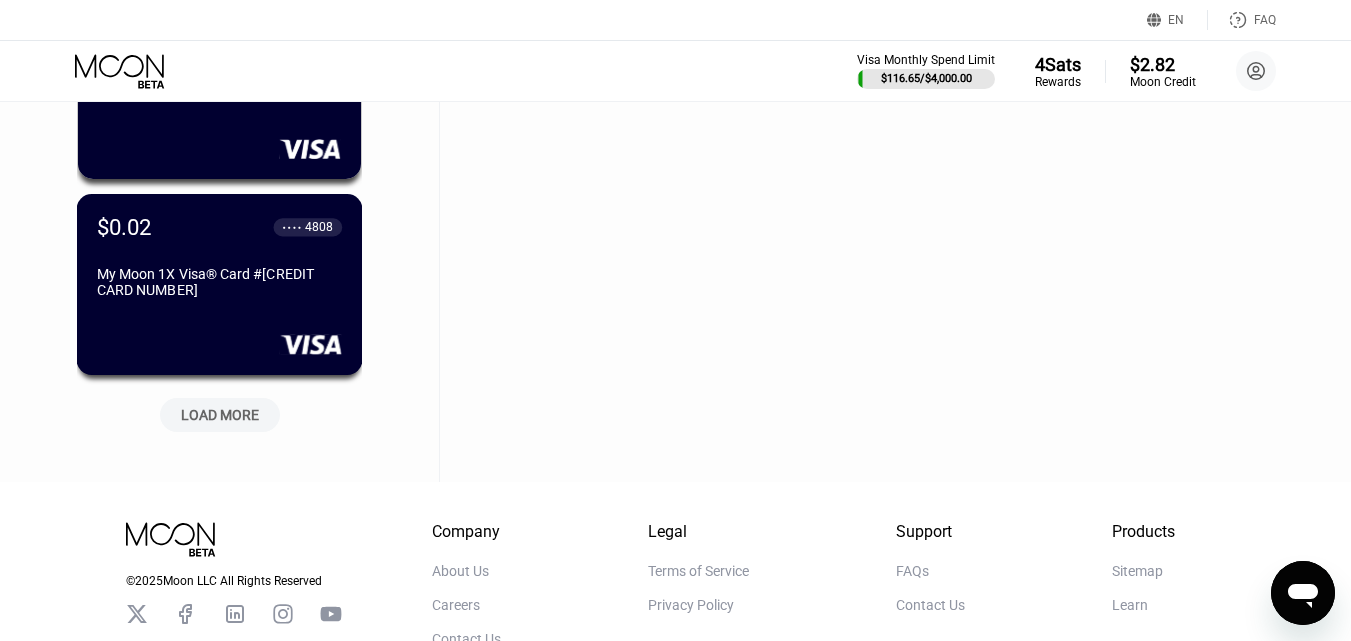 scroll, scrollTop: 36913, scrollLeft: 0, axis: vertical 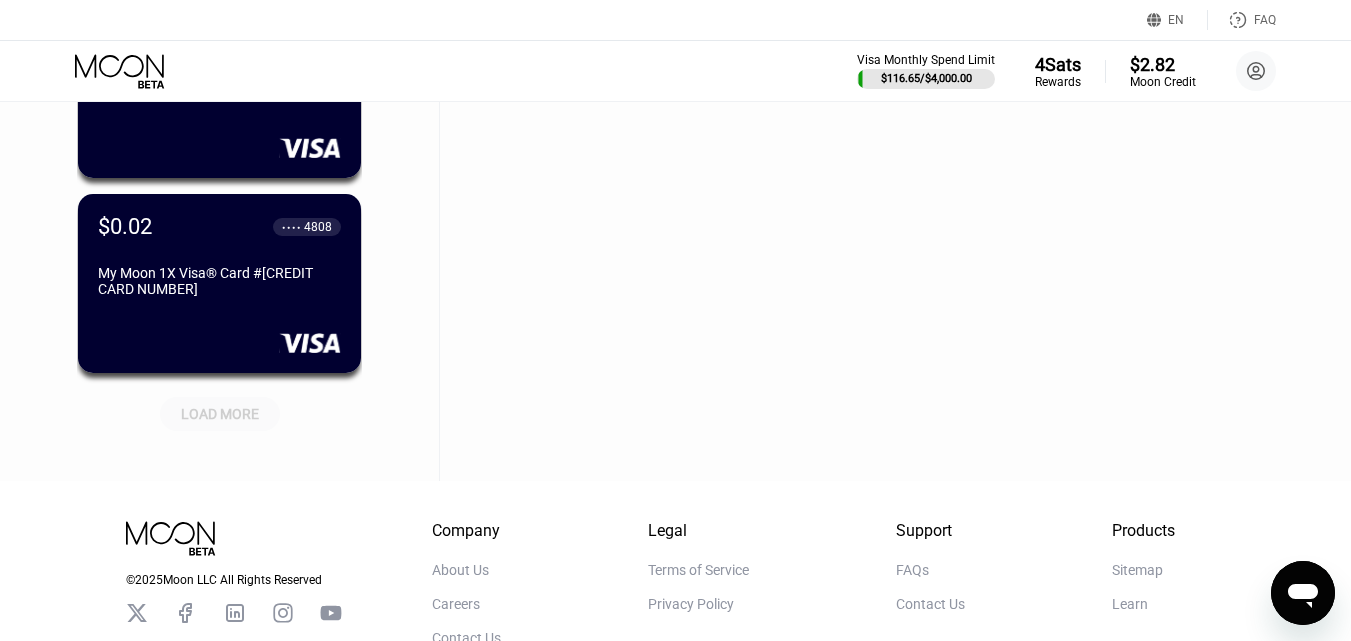 click on "LOAD MORE" at bounding box center (220, 414) 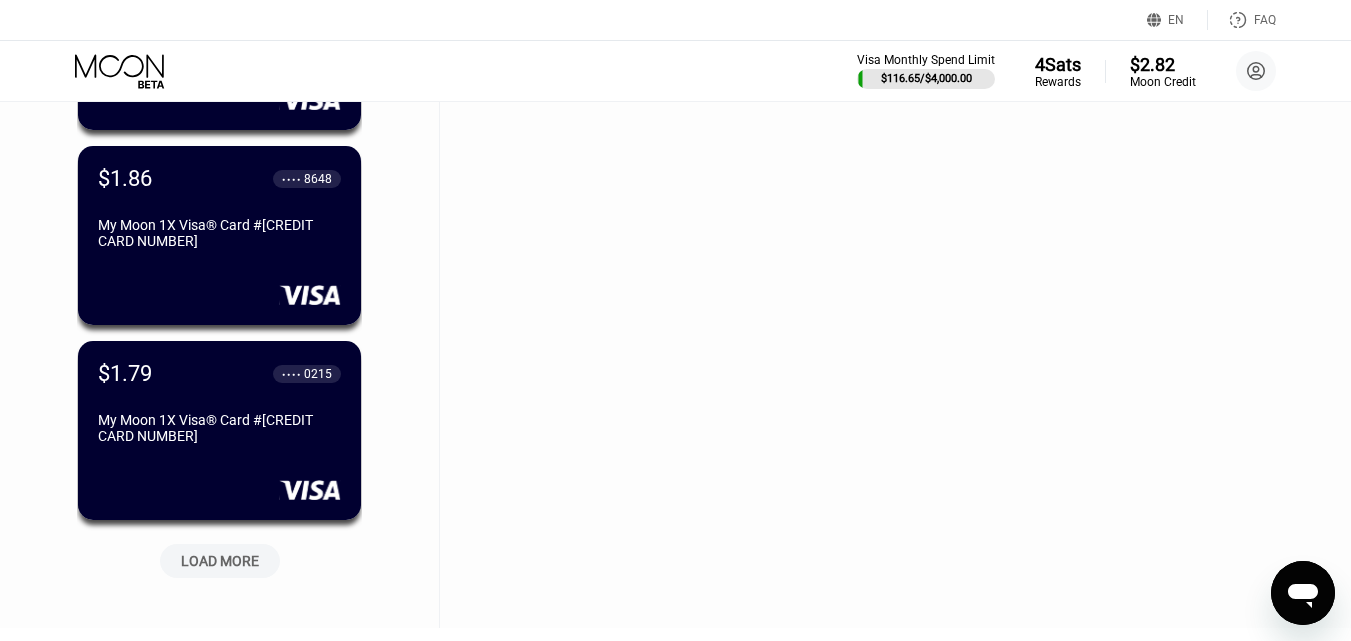 scroll, scrollTop: 38013, scrollLeft: 0, axis: vertical 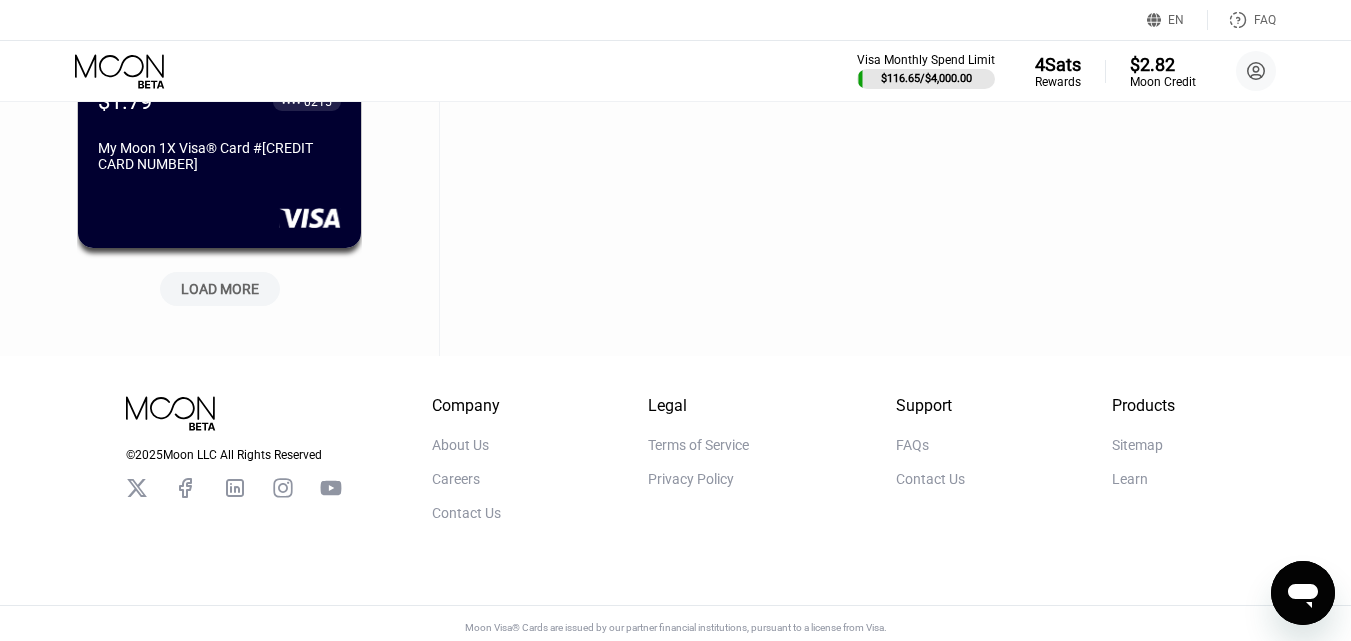 click on "LOAD MORE" at bounding box center (220, 289) 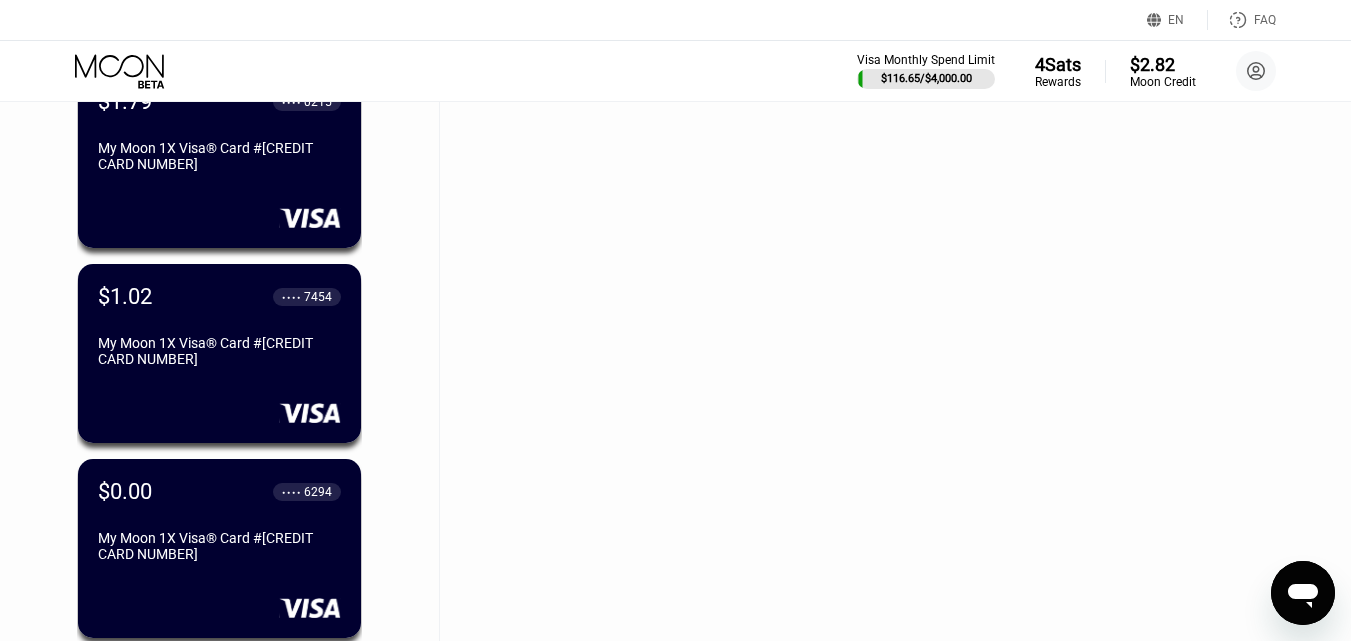 scroll, scrollTop: 38913, scrollLeft: 0, axis: vertical 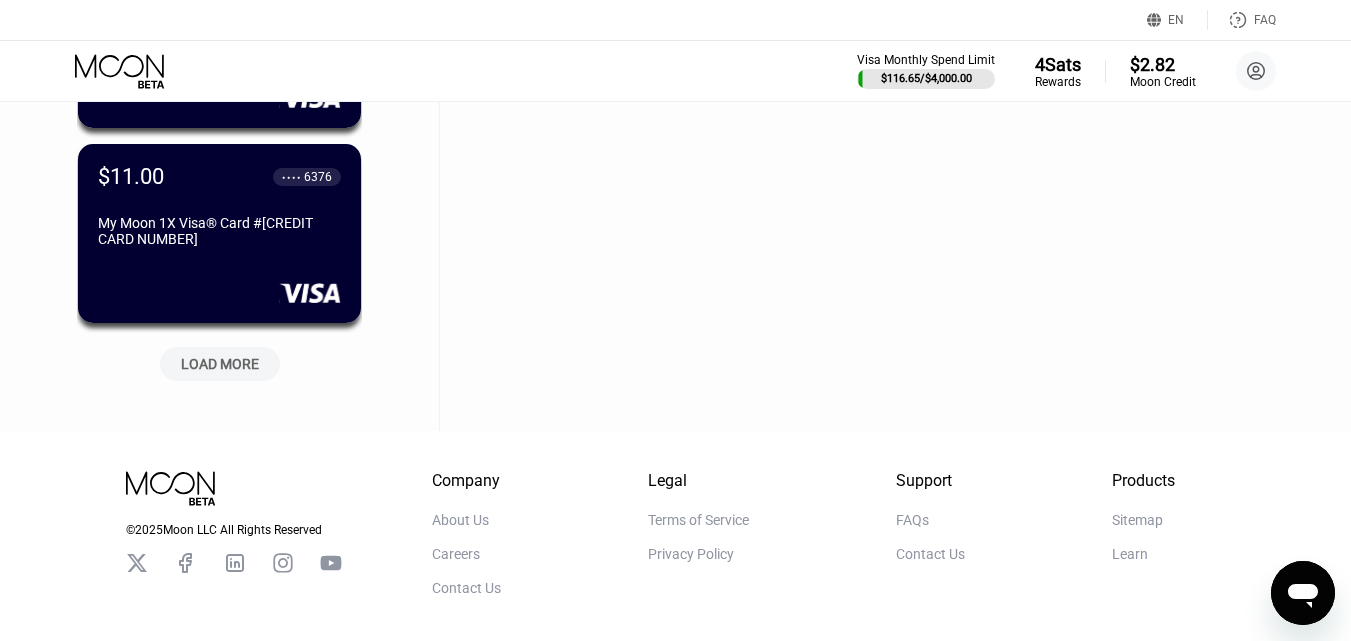 click on "LOAD MORE" at bounding box center [220, 364] 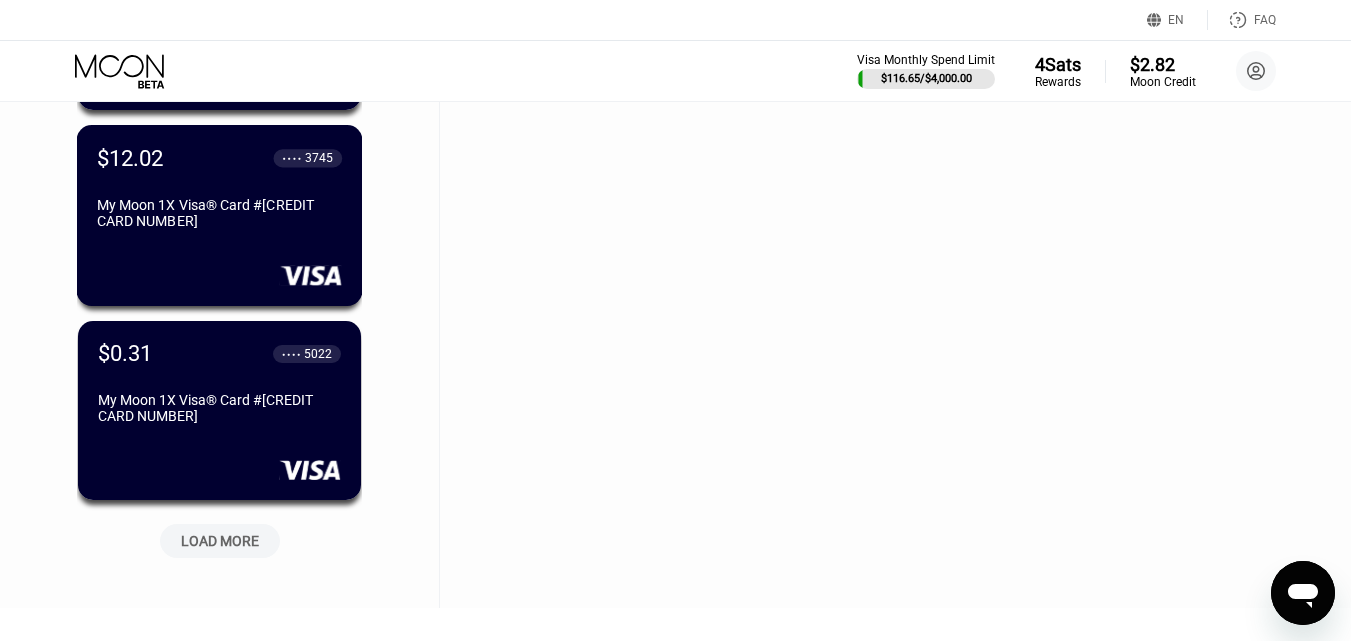 scroll, scrollTop: 39713, scrollLeft: 0, axis: vertical 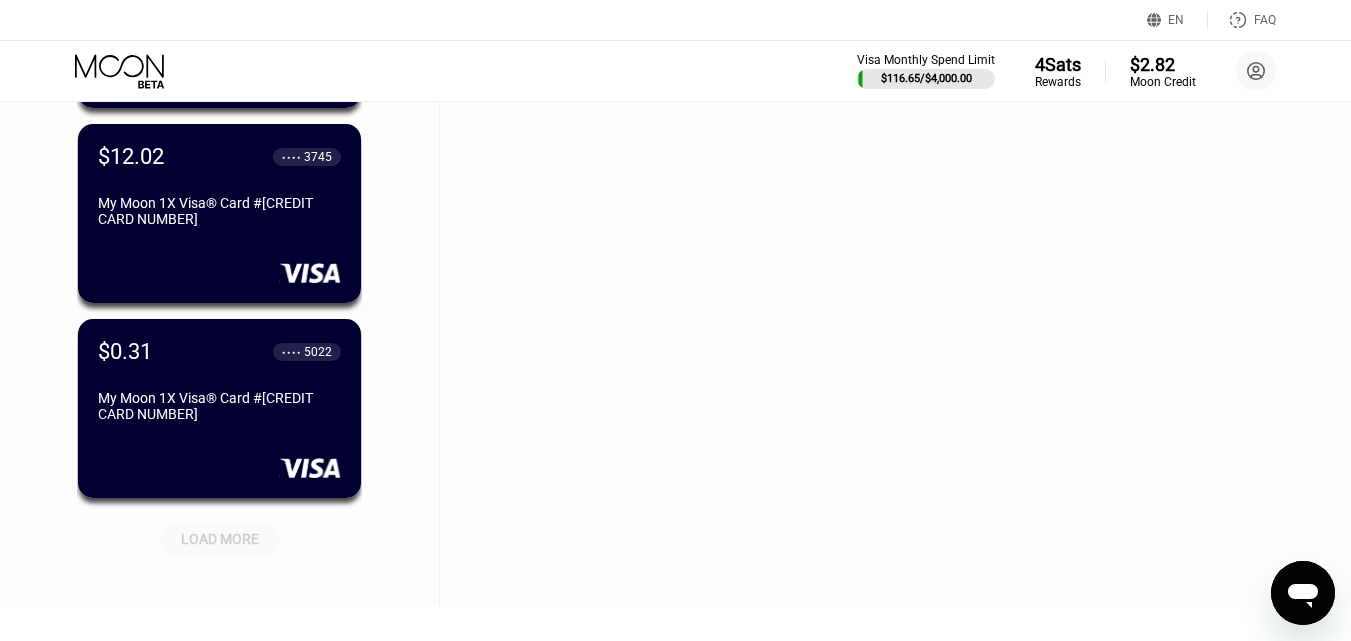 click on "LOAD MORE" at bounding box center [220, 539] 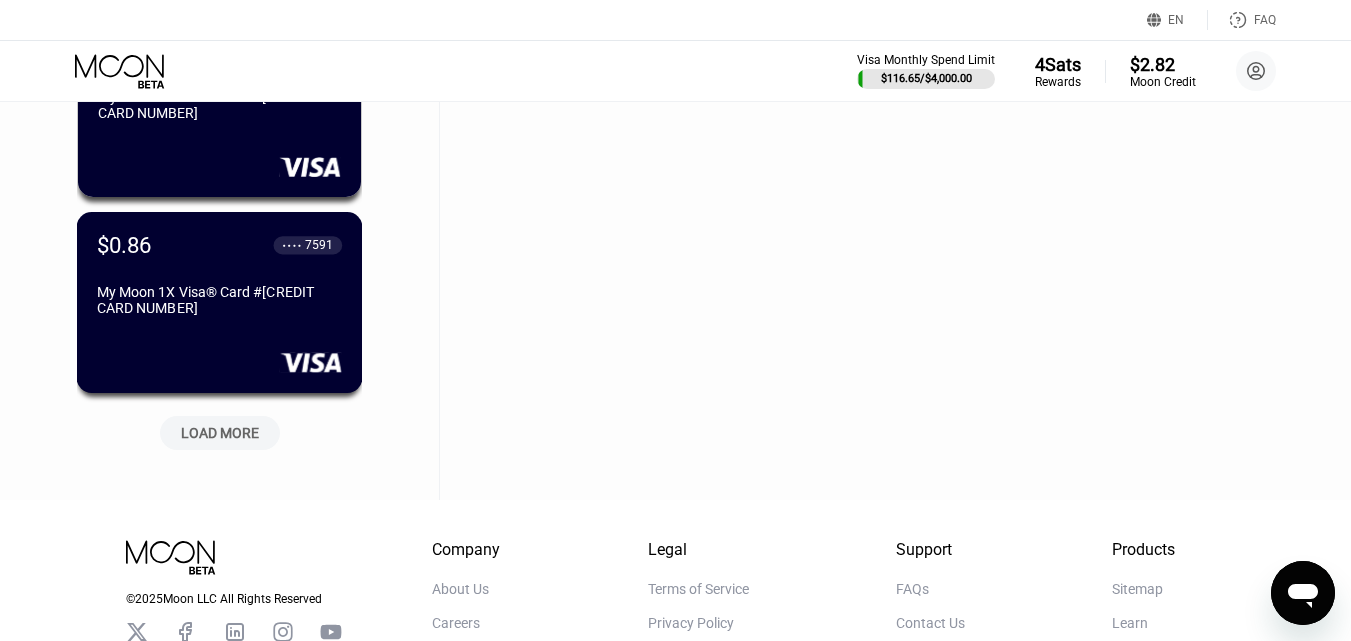 scroll, scrollTop: 40813, scrollLeft: 0, axis: vertical 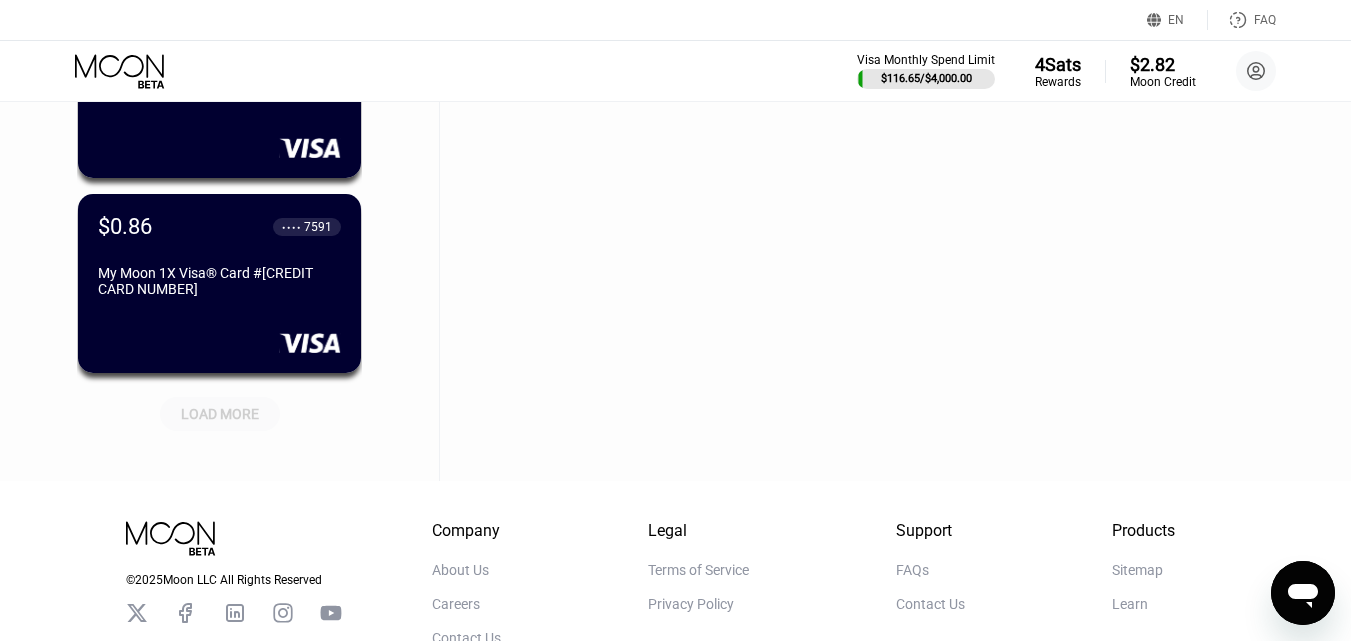 click on "LOAD MORE" at bounding box center (220, 414) 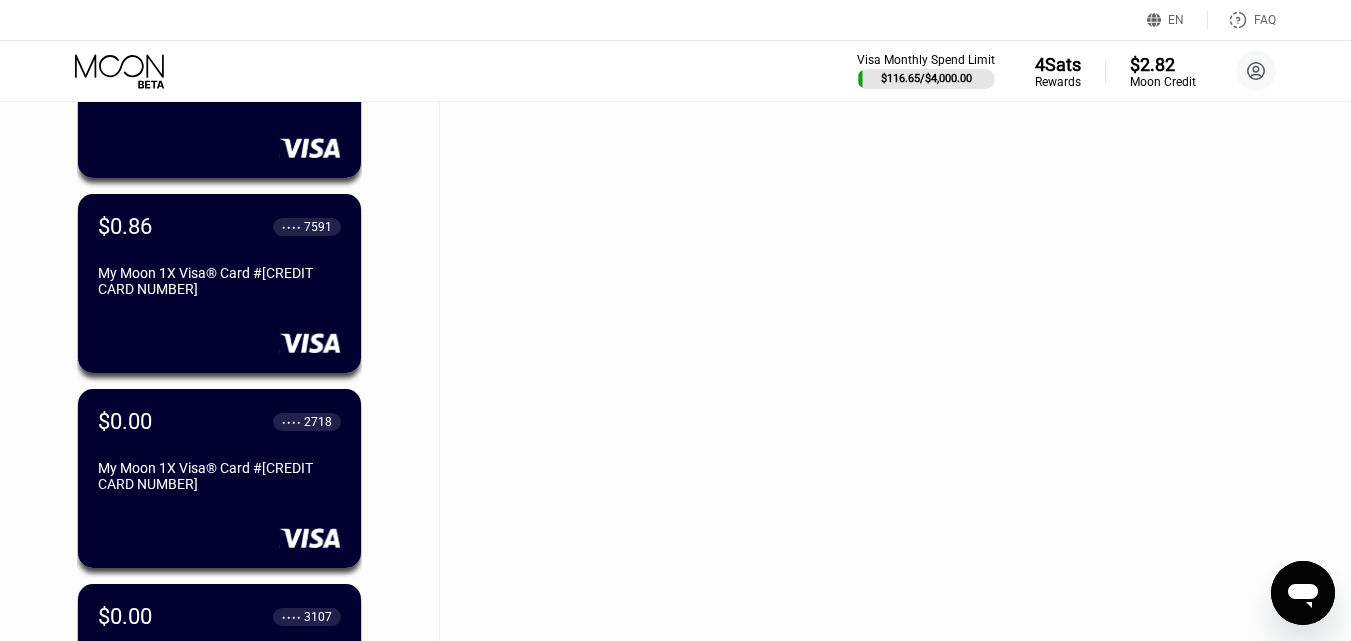 scroll, scrollTop: 41813, scrollLeft: 0, axis: vertical 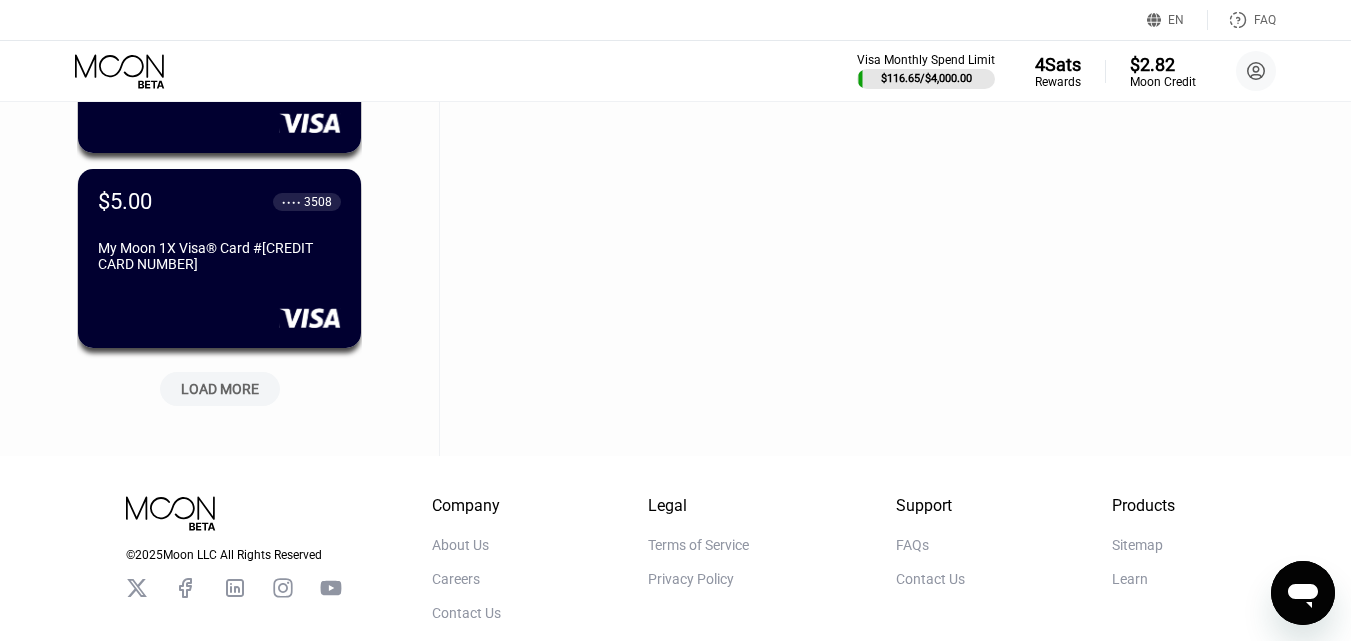 click on "LOAD MORE" at bounding box center (220, 389) 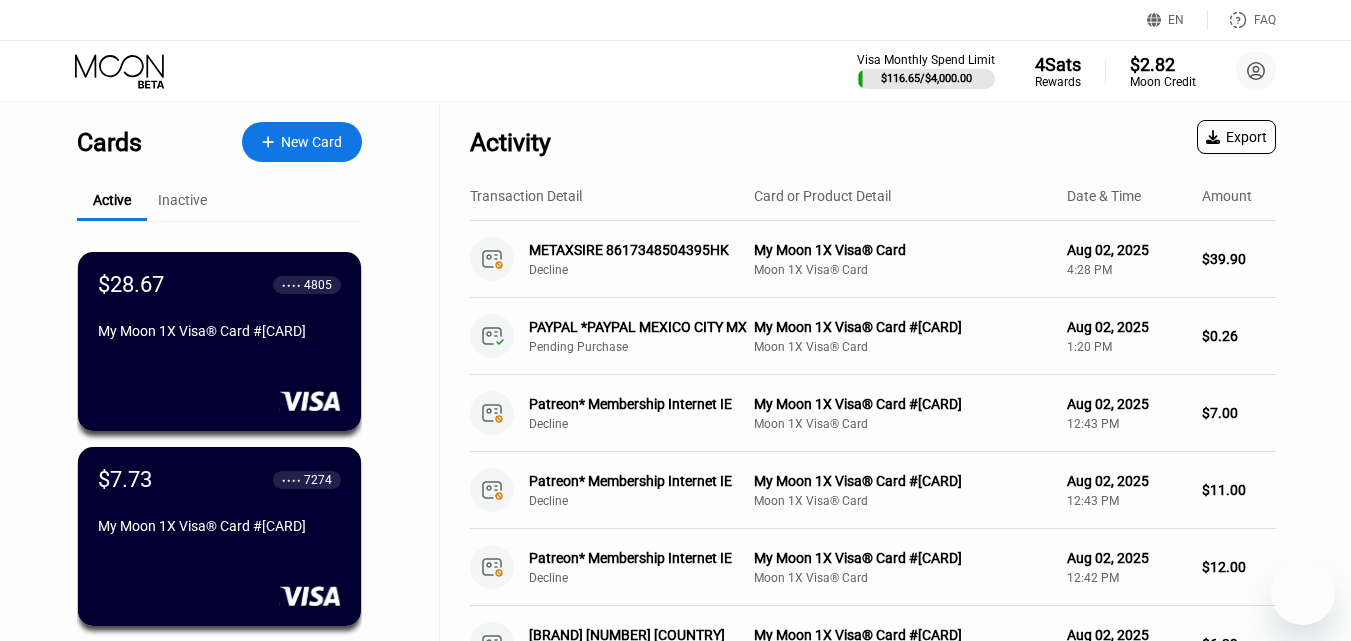 scroll, scrollTop: 49463, scrollLeft: 0, axis: vertical 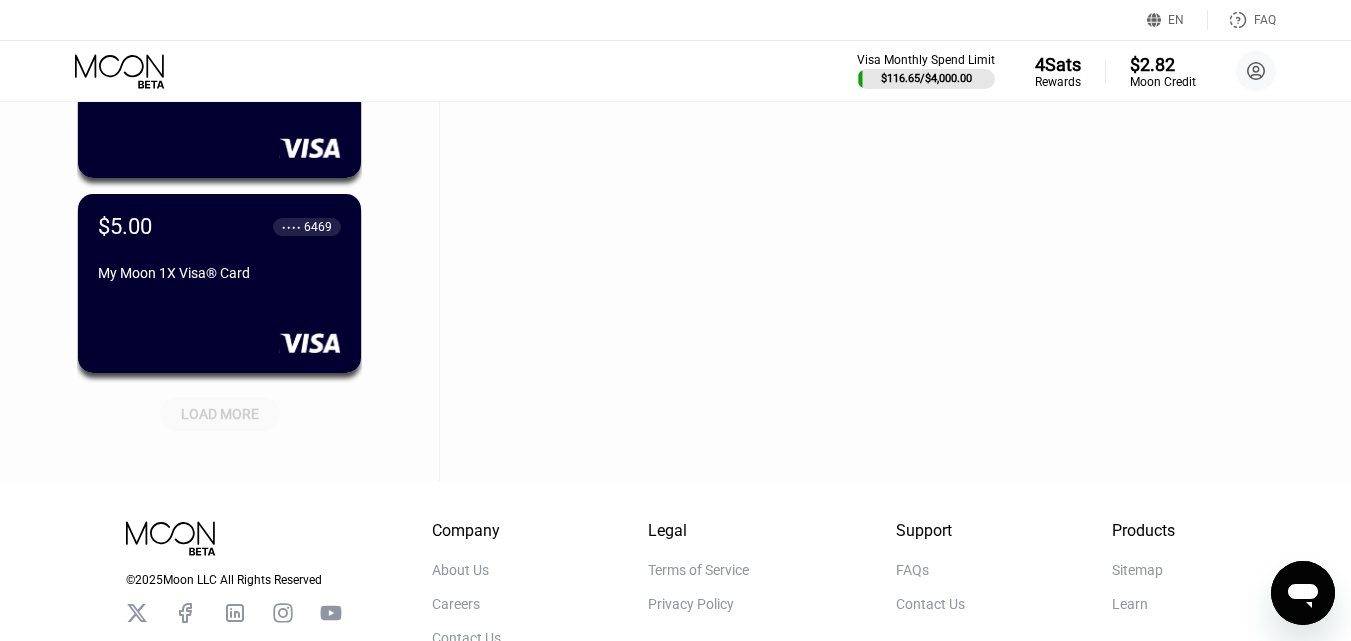 click on "LOAD MORE" at bounding box center (220, 414) 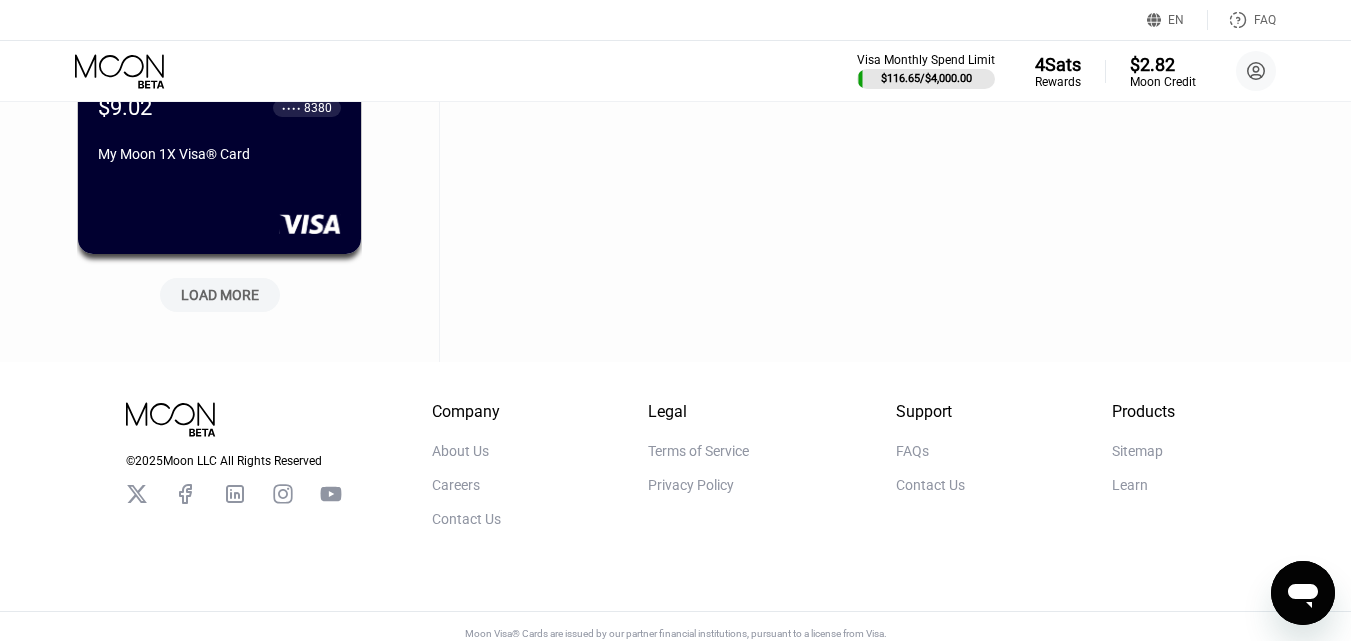 scroll, scrollTop: 51663, scrollLeft: 0, axis: vertical 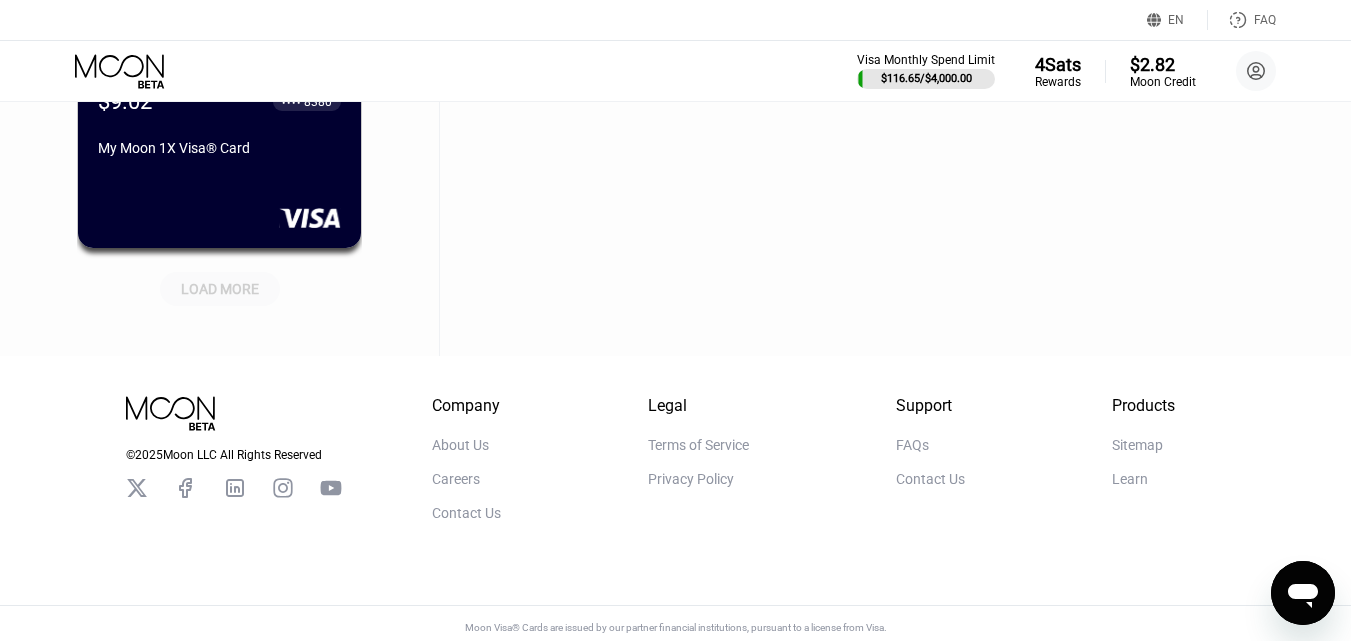 click on "LOAD MORE" at bounding box center [220, 289] 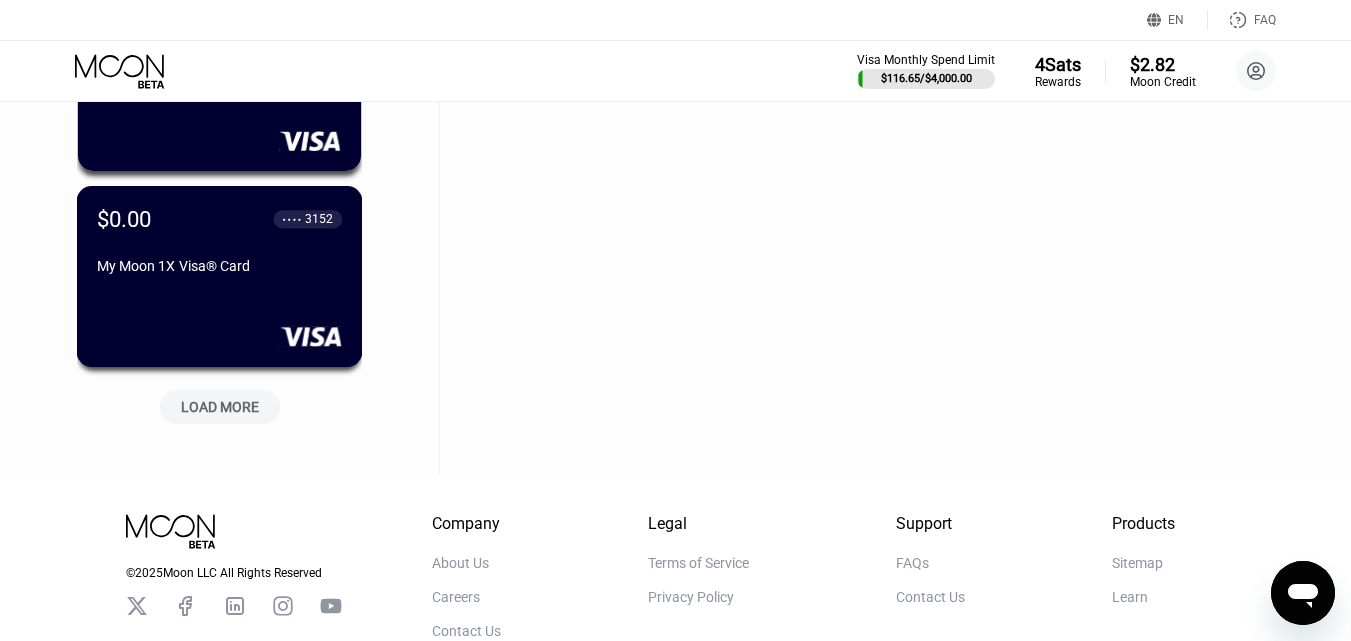 scroll, scrollTop: 52563, scrollLeft: 0, axis: vertical 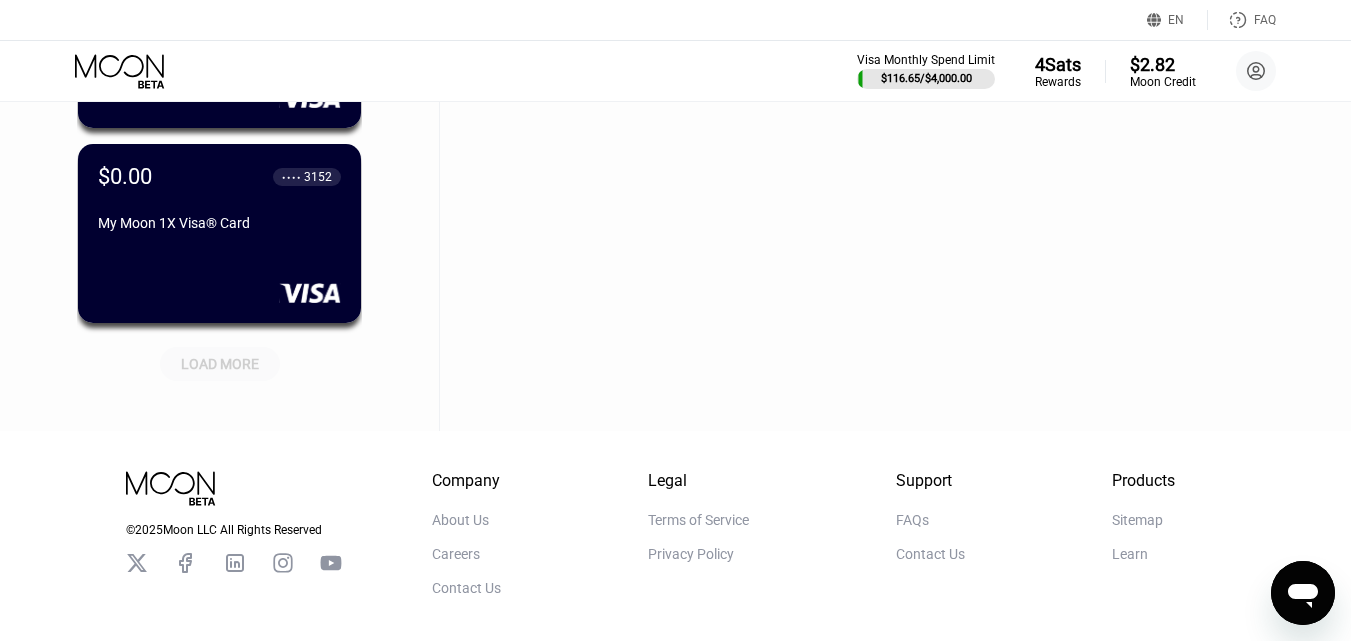 click on "LOAD MORE" at bounding box center [220, 364] 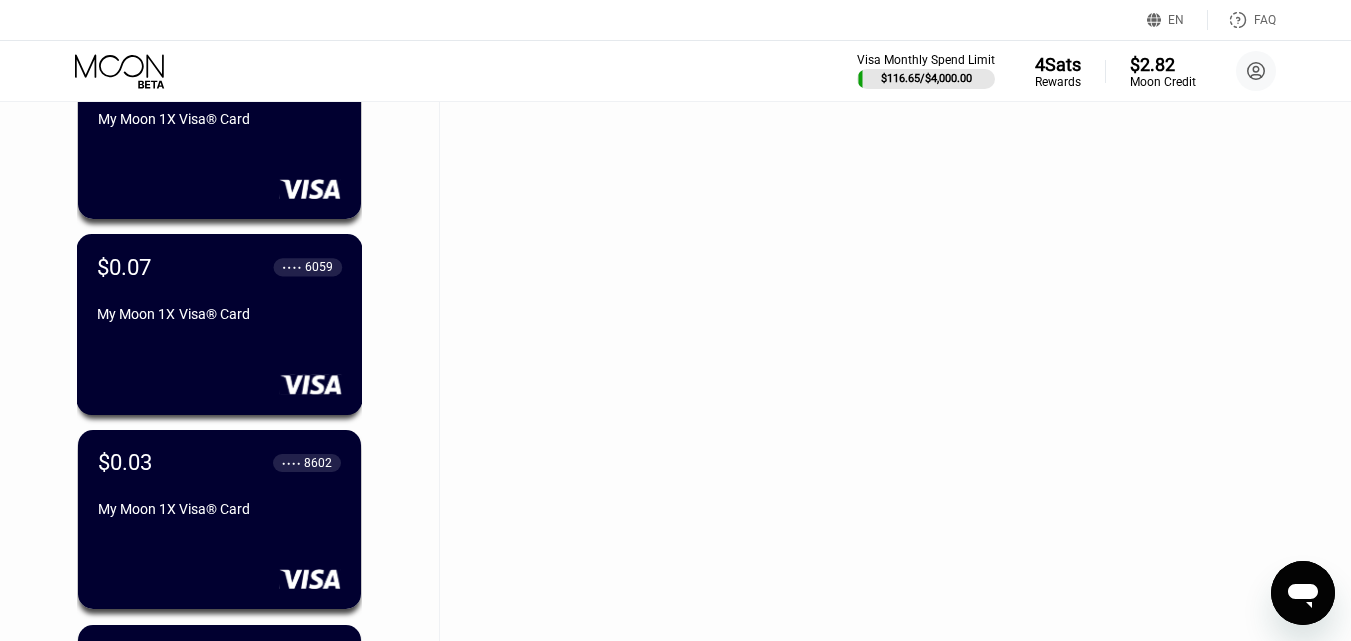 scroll, scrollTop: 53363, scrollLeft: 0, axis: vertical 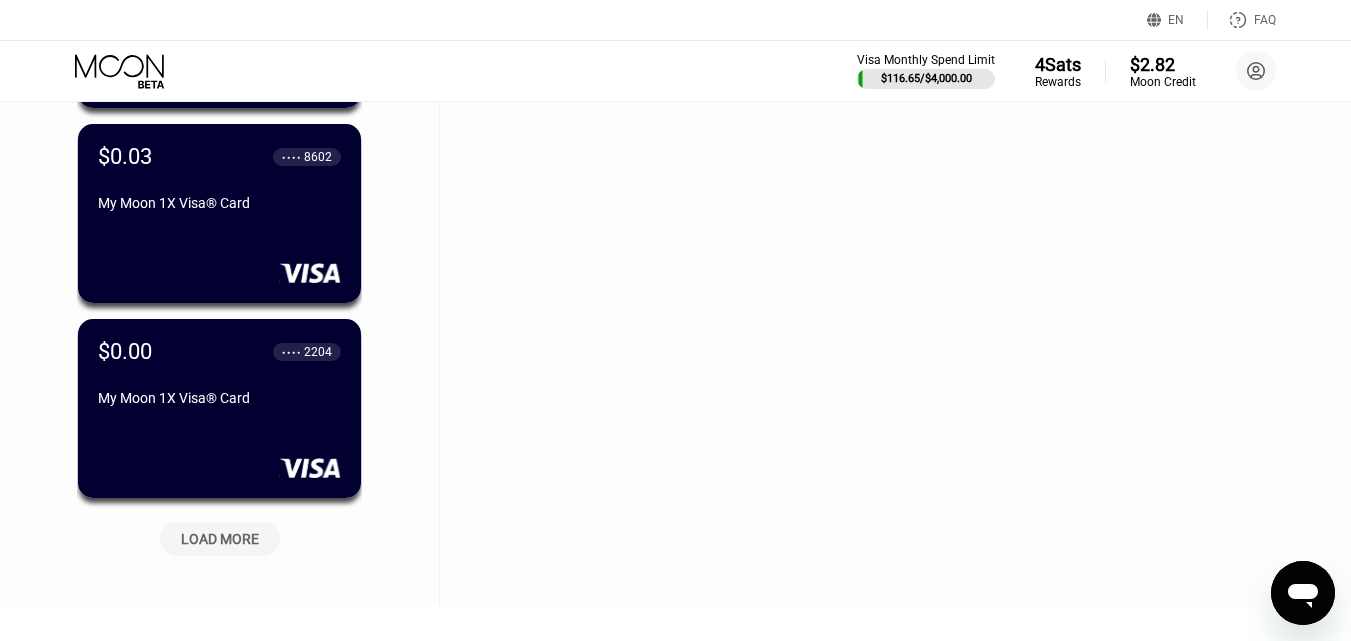 click on "LOAD MORE" at bounding box center (220, 539) 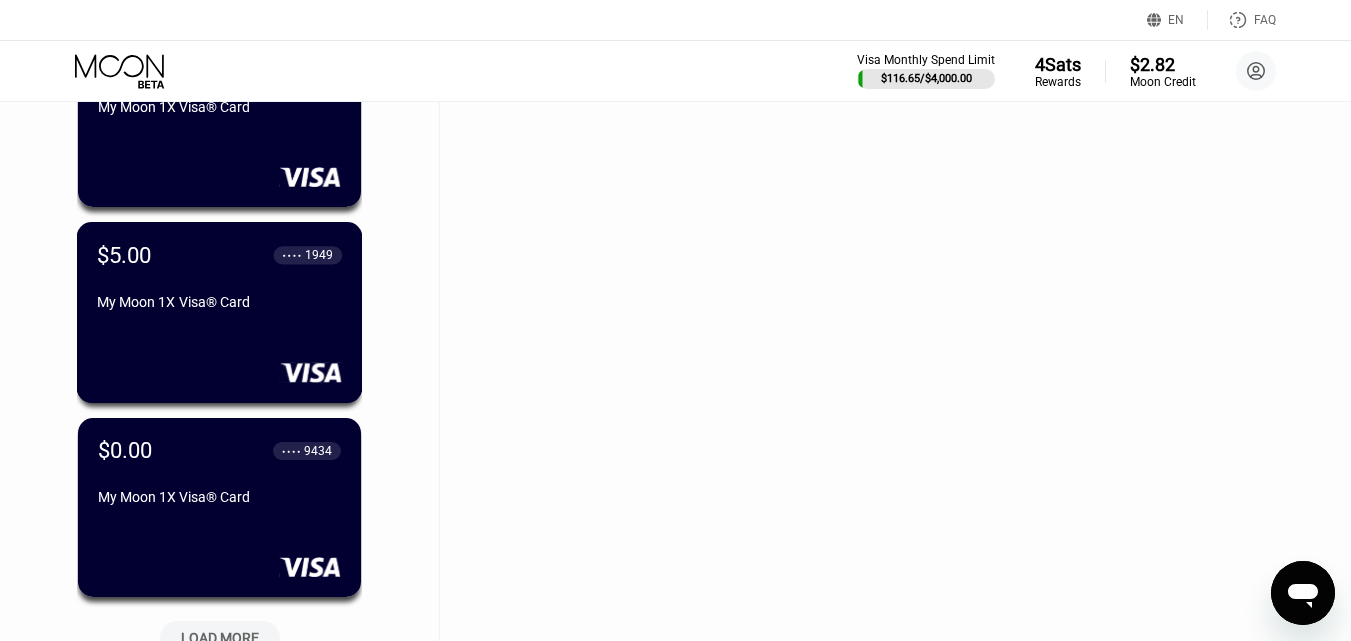 scroll, scrollTop: 54563, scrollLeft: 0, axis: vertical 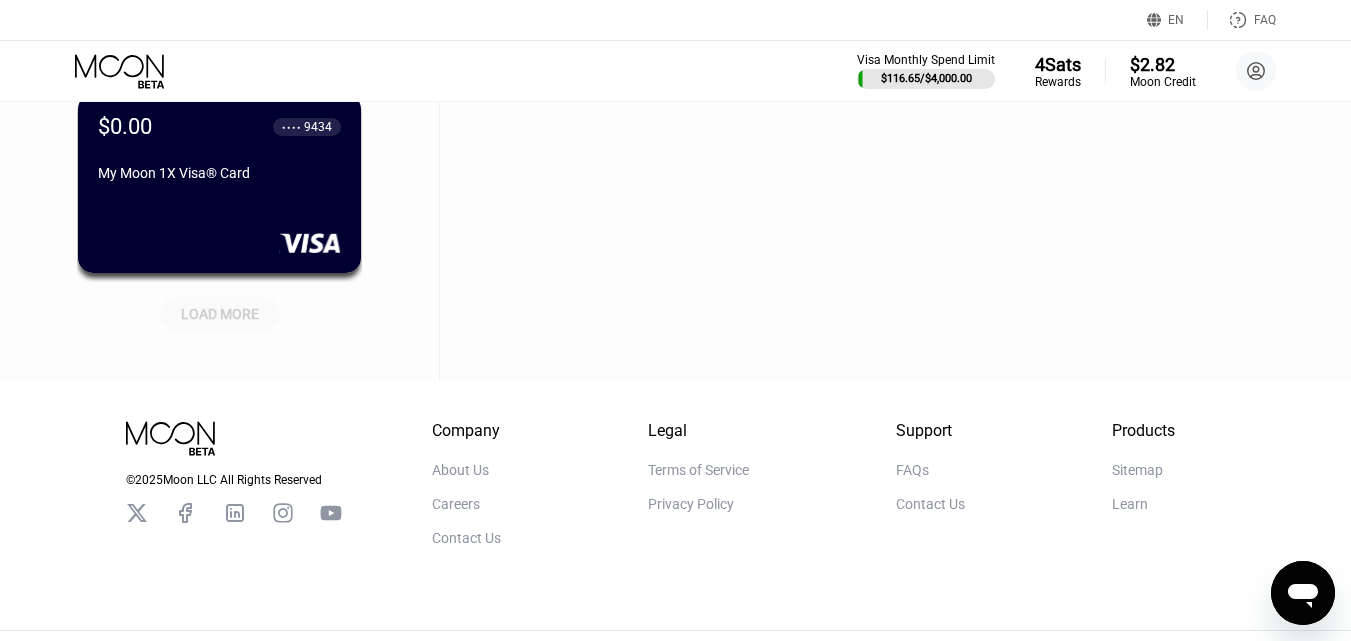 click on "LOAD MORE" at bounding box center [220, 314] 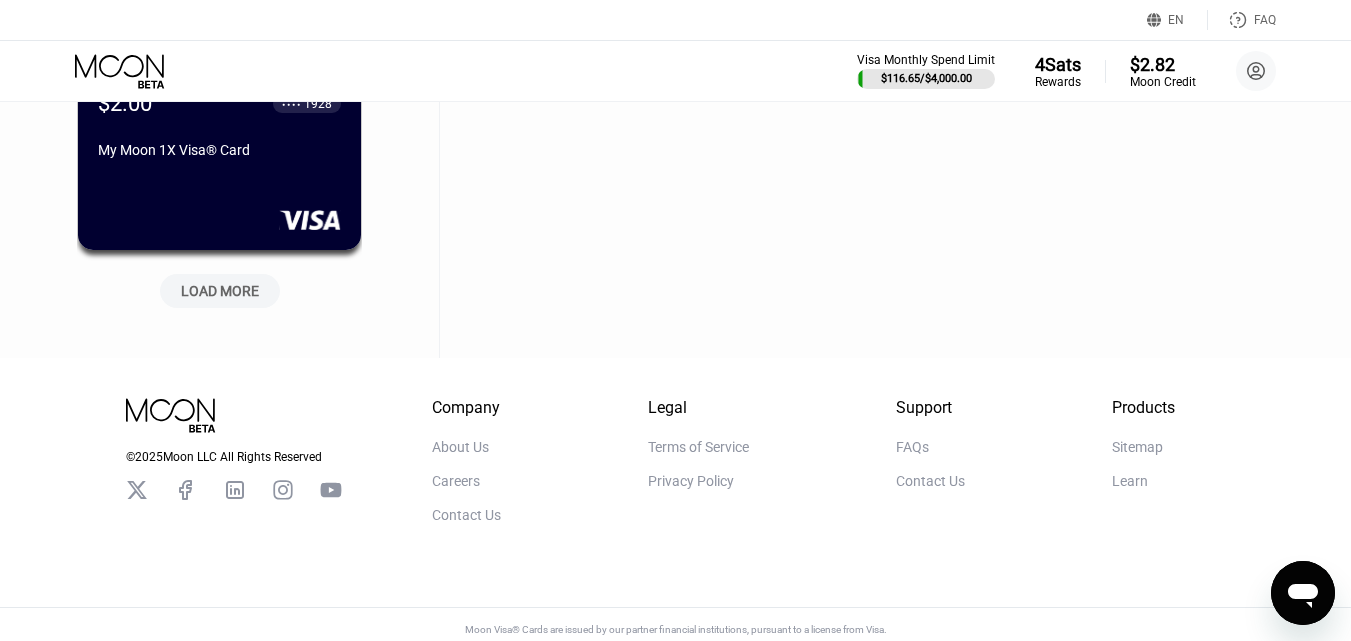 scroll, scrollTop: 55563, scrollLeft: 0, axis: vertical 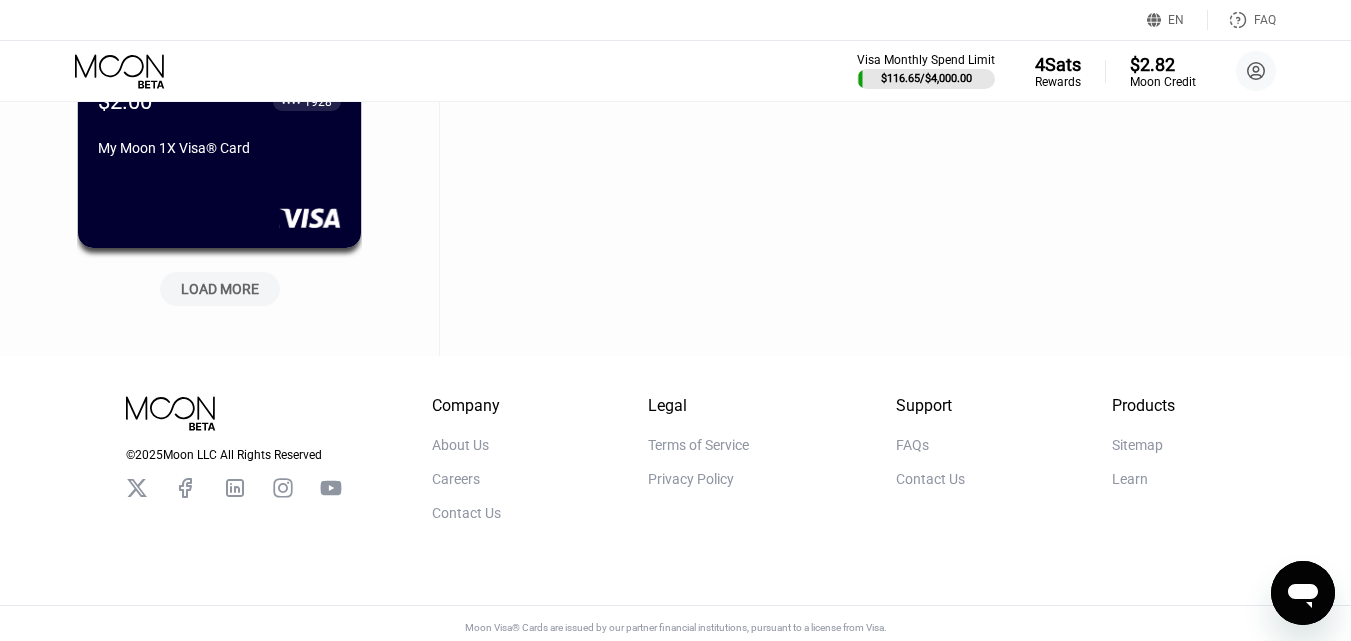 click on "LOAD MORE" at bounding box center [220, 289] 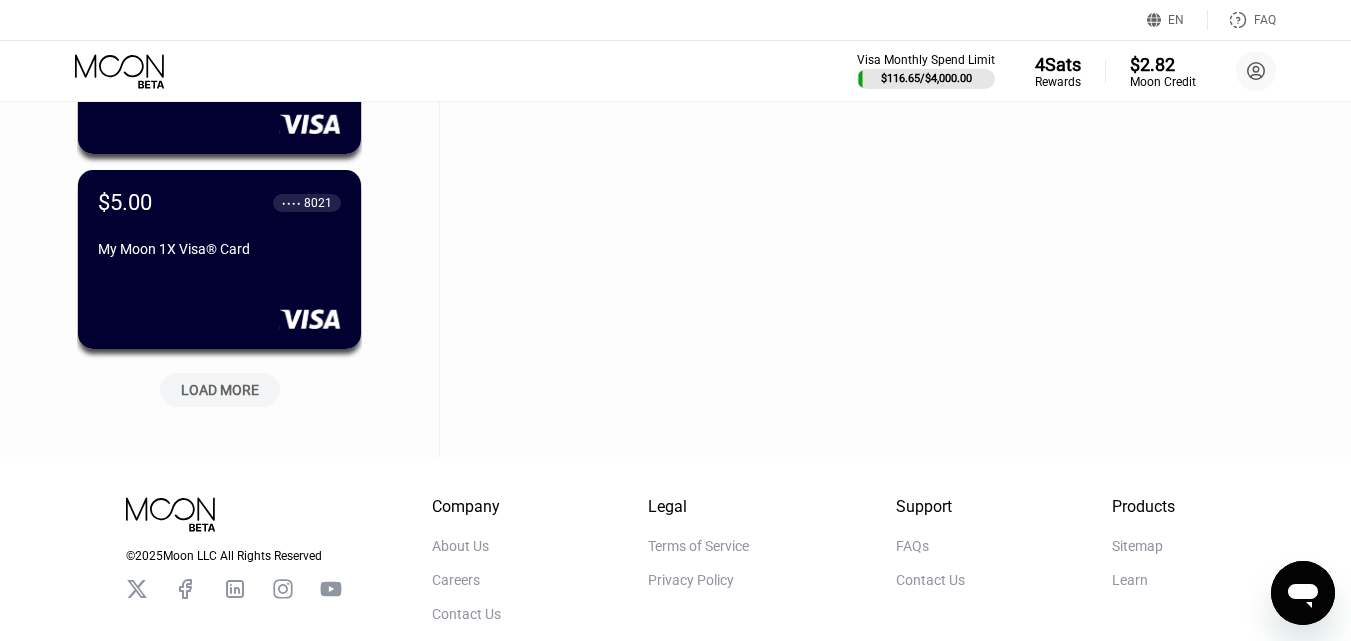 scroll, scrollTop: 56463, scrollLeft: 0, axis: vertical 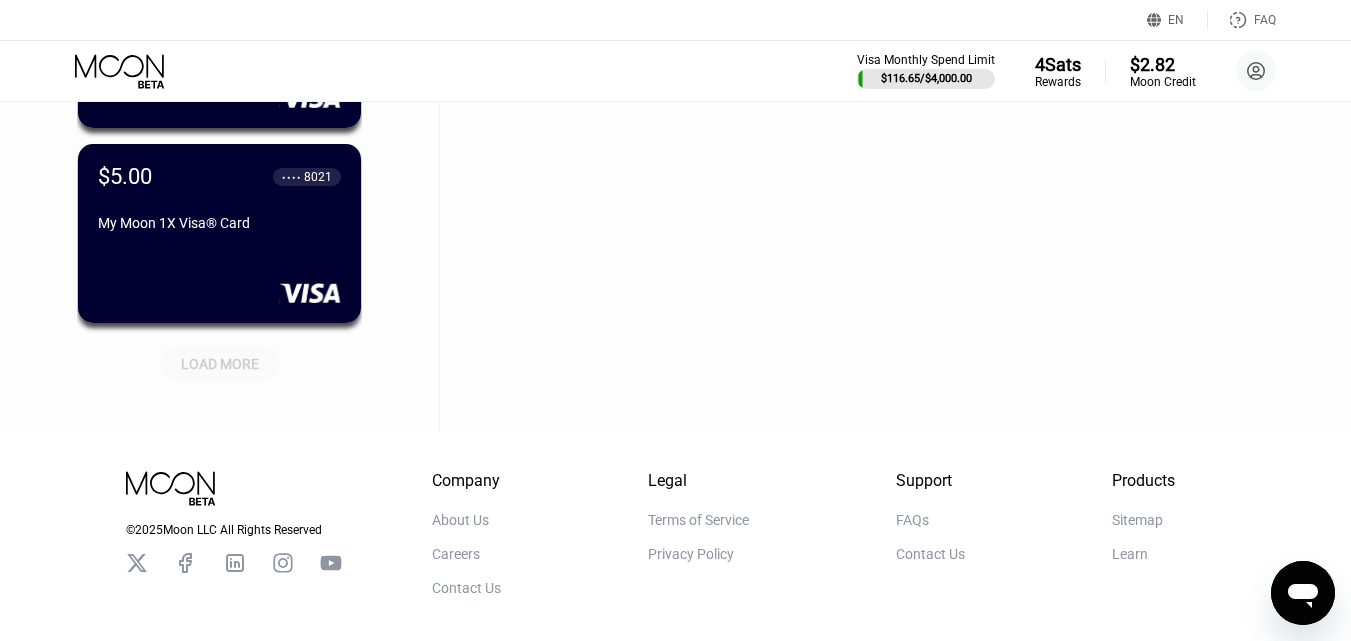 click on "LOAD MORE" at bounding box center (220, 364) 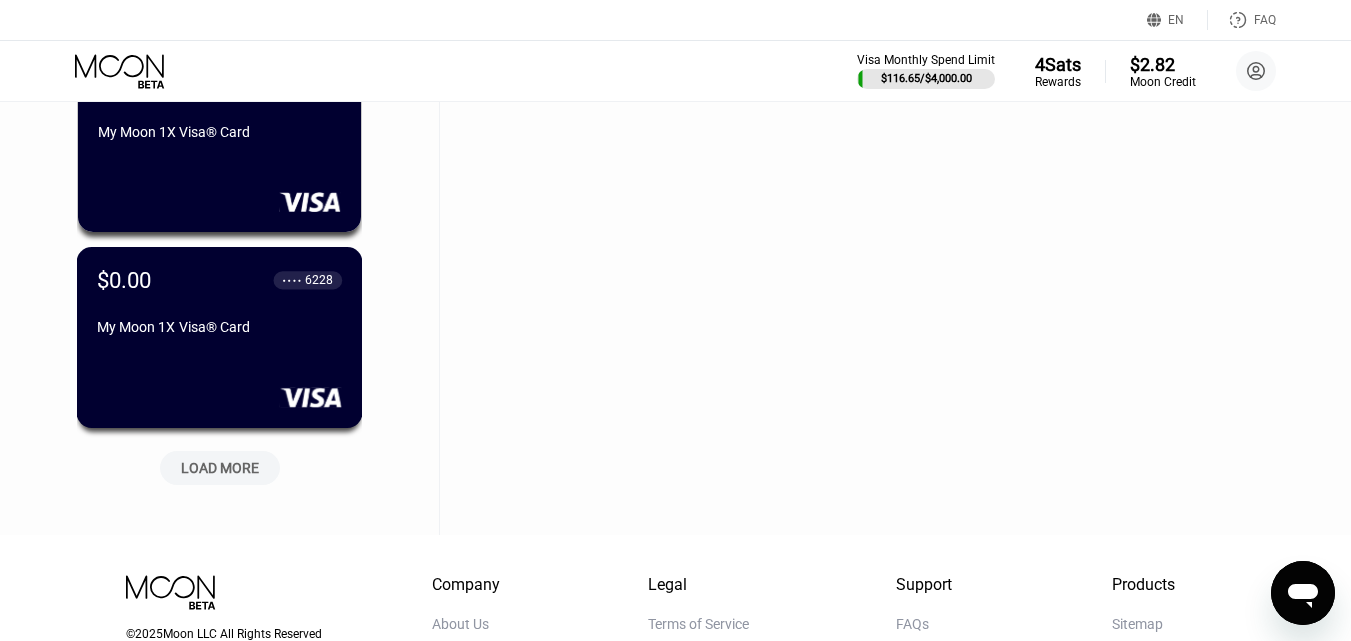 scroll, scrollTop: 57463, scrollLeft: 0, axis: vertical 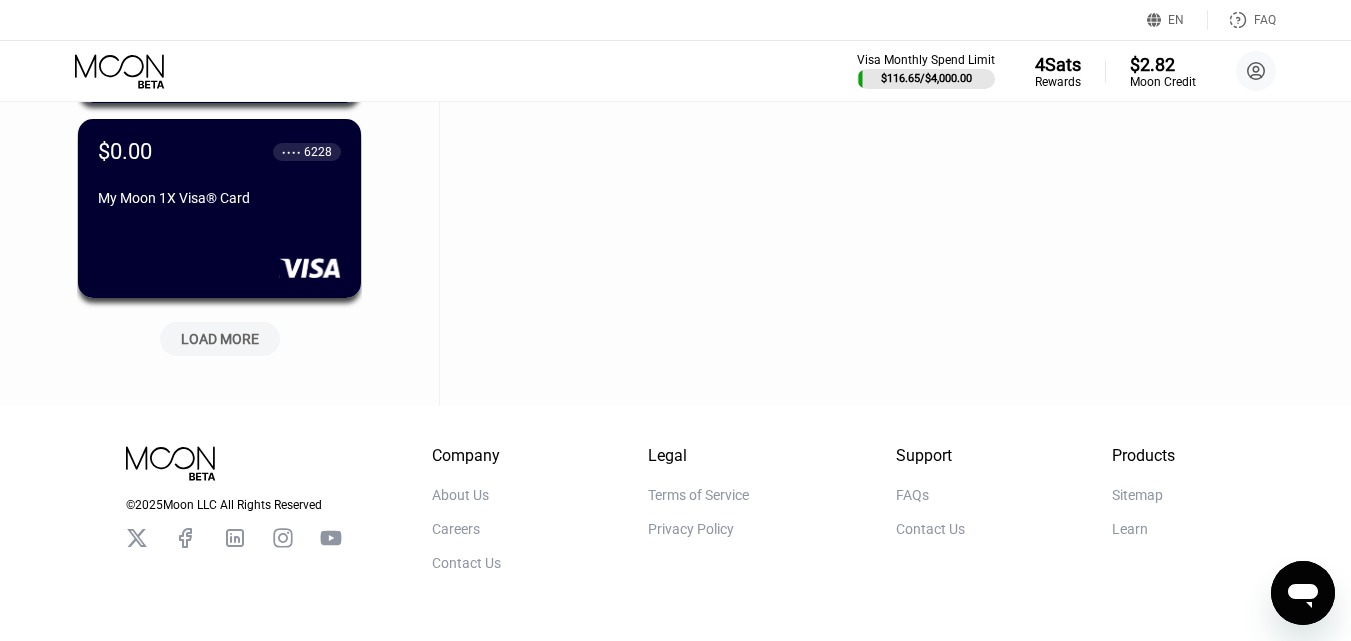 click on "LOAD MORE" at bounding box center (220, 339) 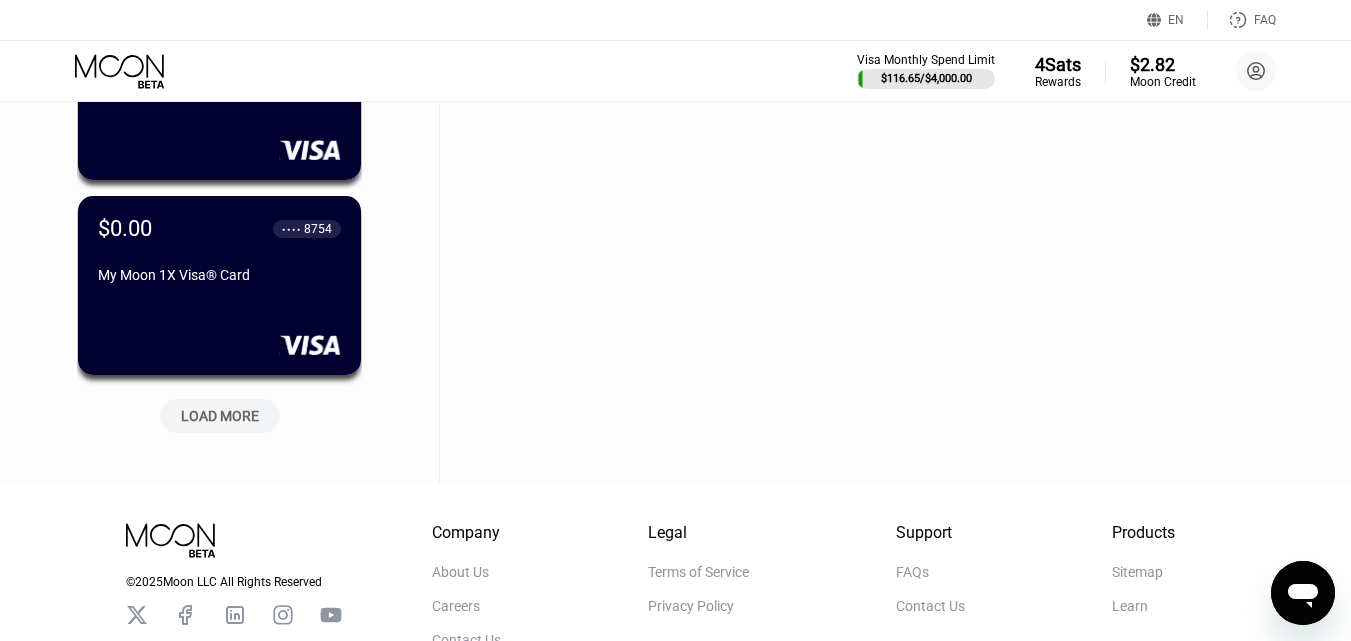 scroll, scrollTop: 58363, scrollLeft: 0, axis: vertical 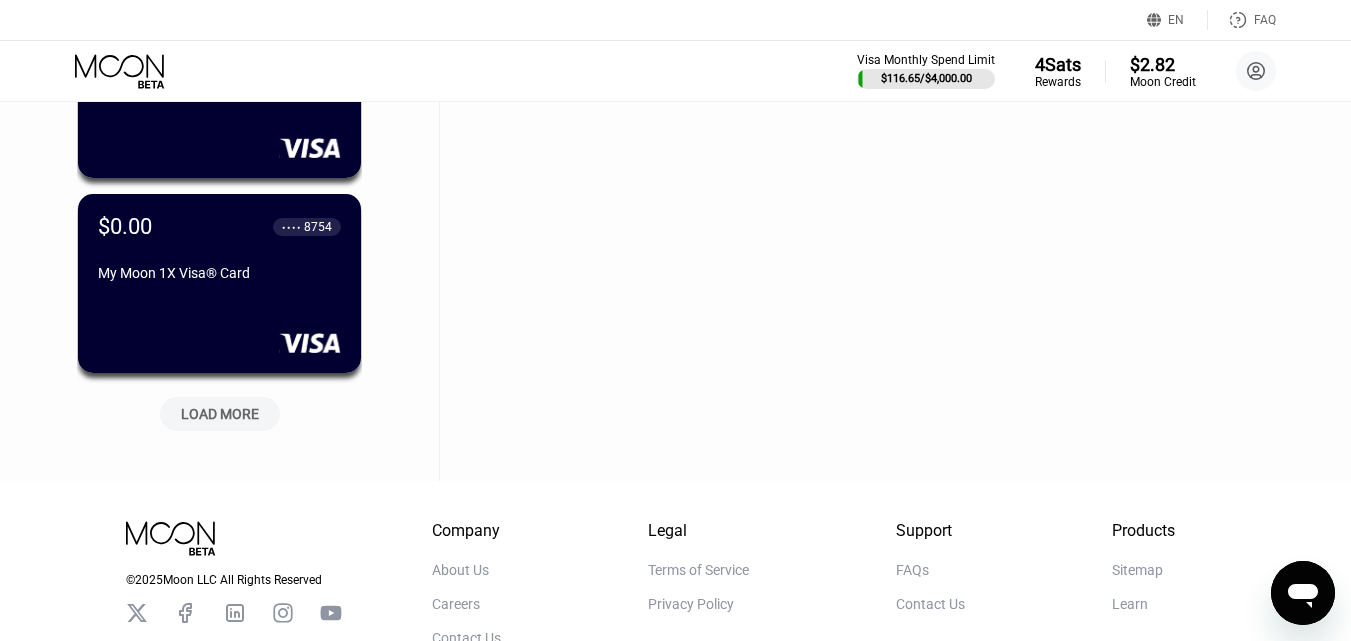 click on "LOAD MORE" at bounding box center (220, 414) 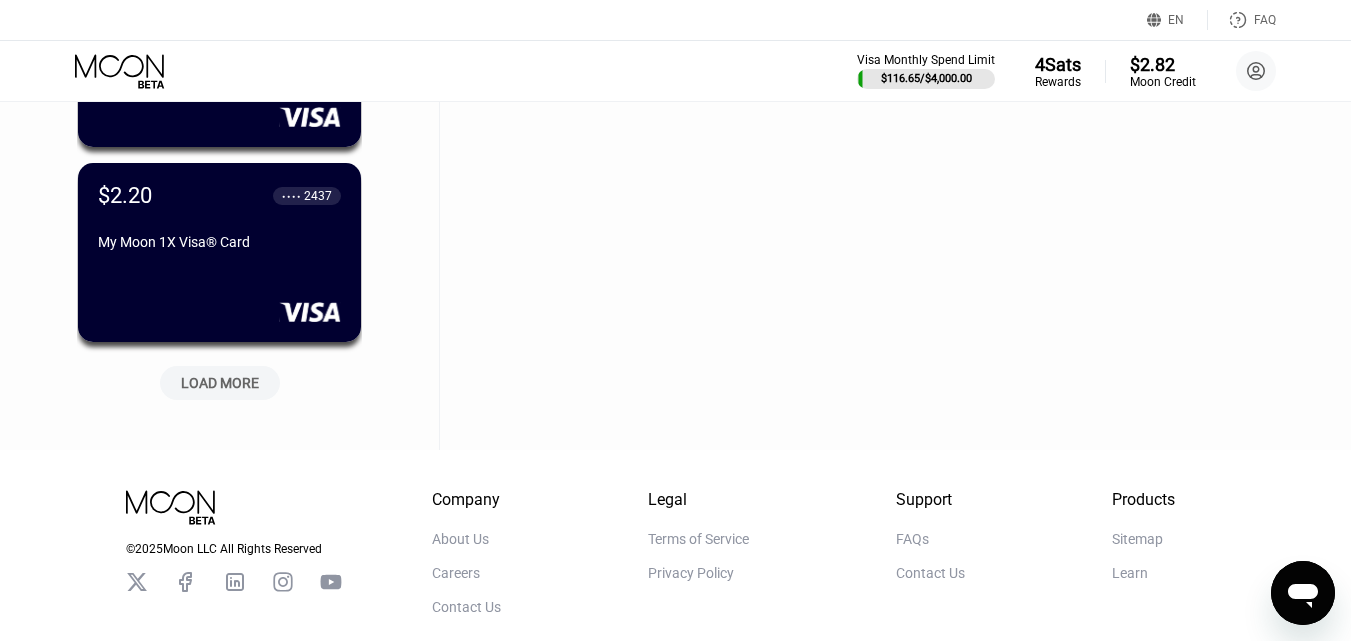 scroll, scrollTop: 59463, scrollLeft: 0, axis: vertical 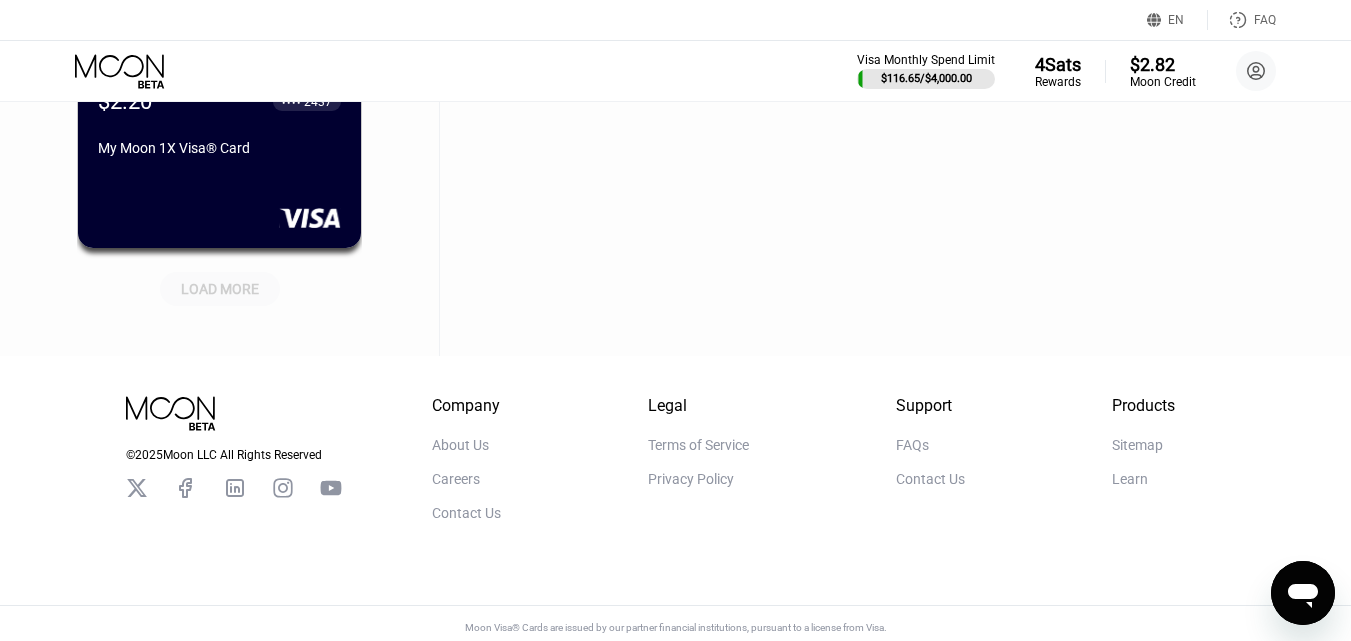 click on "LOAD MORE" at bounding box center [220, 289] 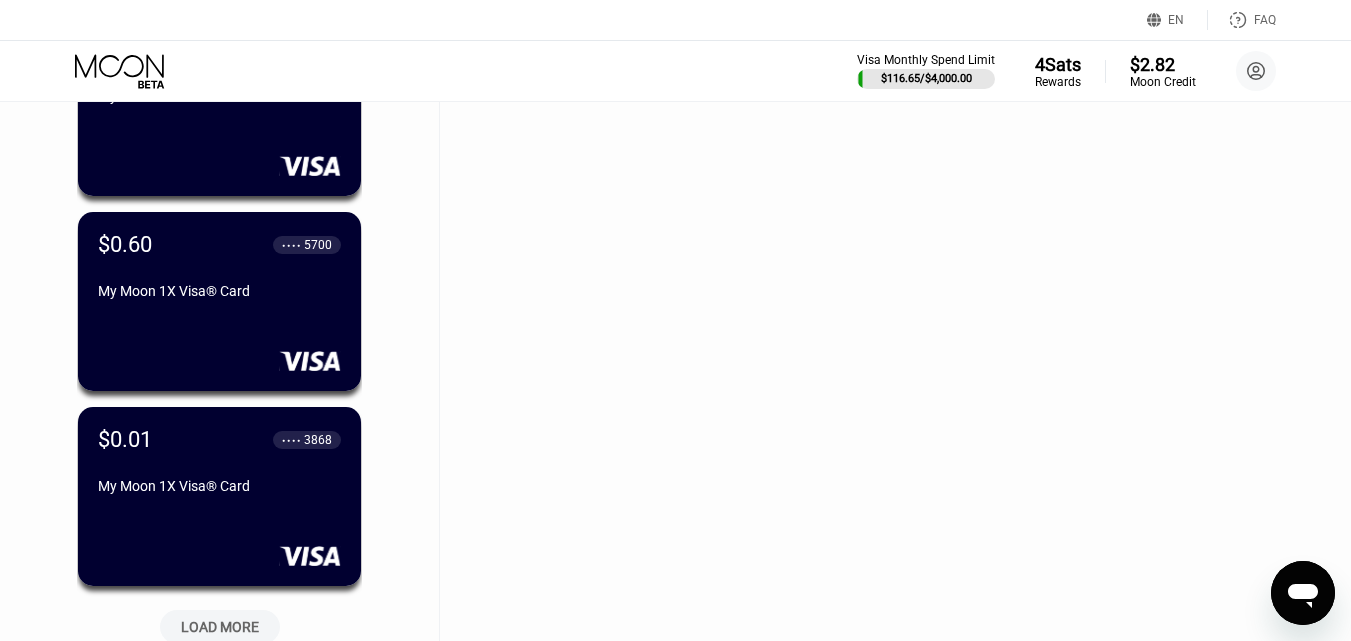 scroll, scrollTop: 60363, scrollLeft: 0, axis: vertical 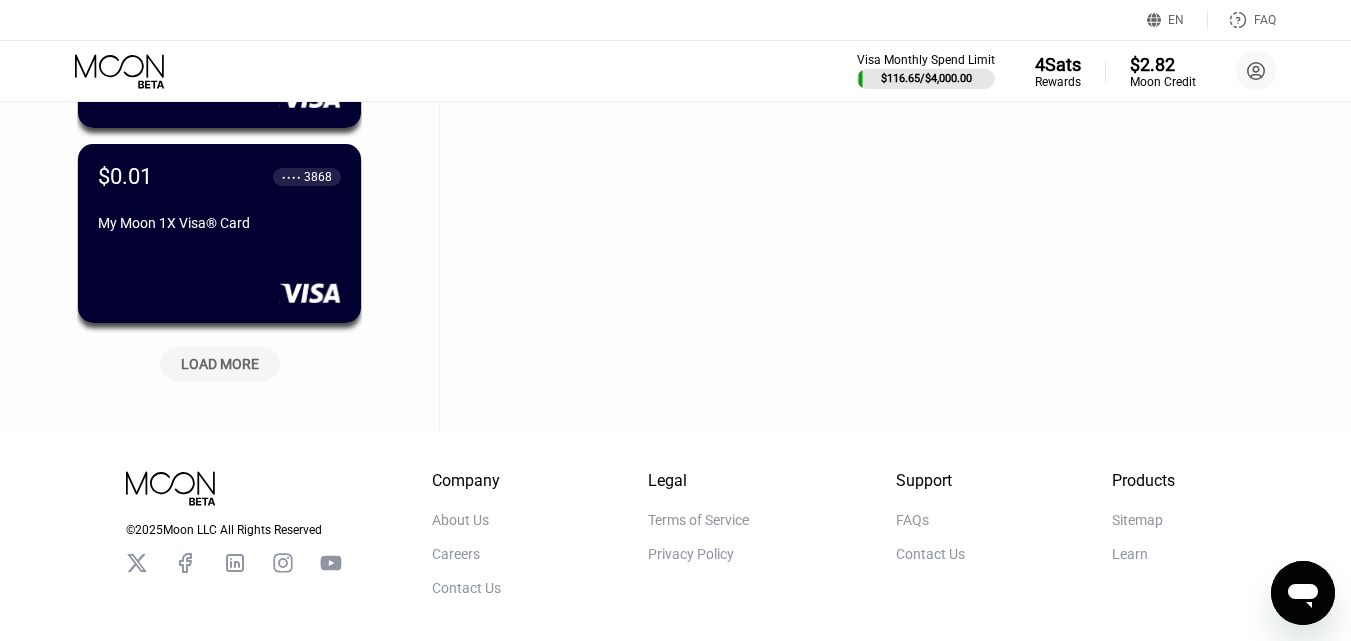 click on "LOAD MORE" at bounding box center [220, 364] 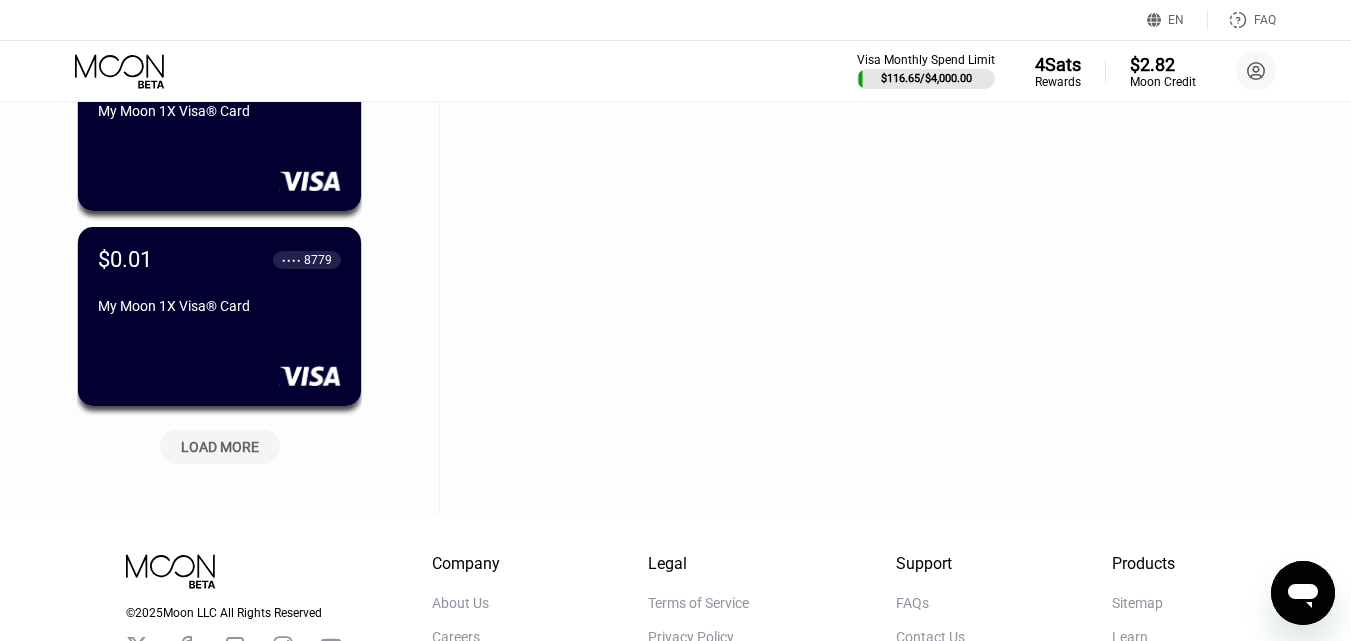 scroll, scrollTop: 61263, scrollLeft: 0, axis: vertical 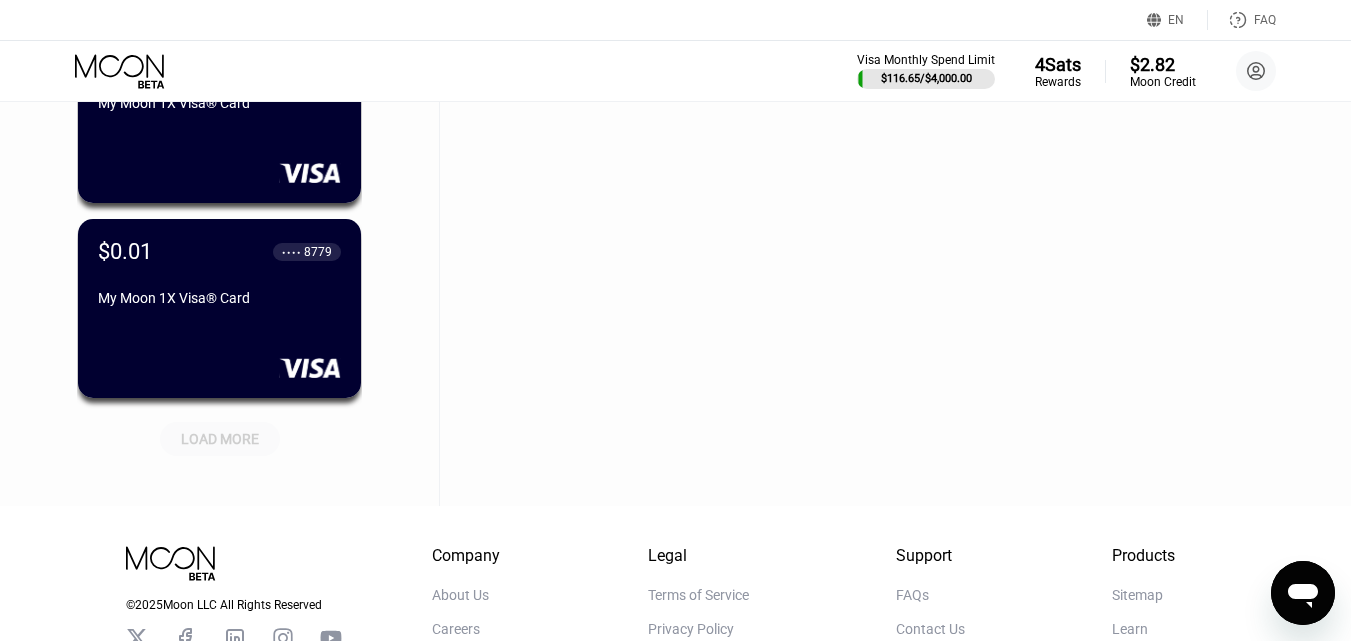 click on "LOAD MORE" at bounding box center (220, 439) 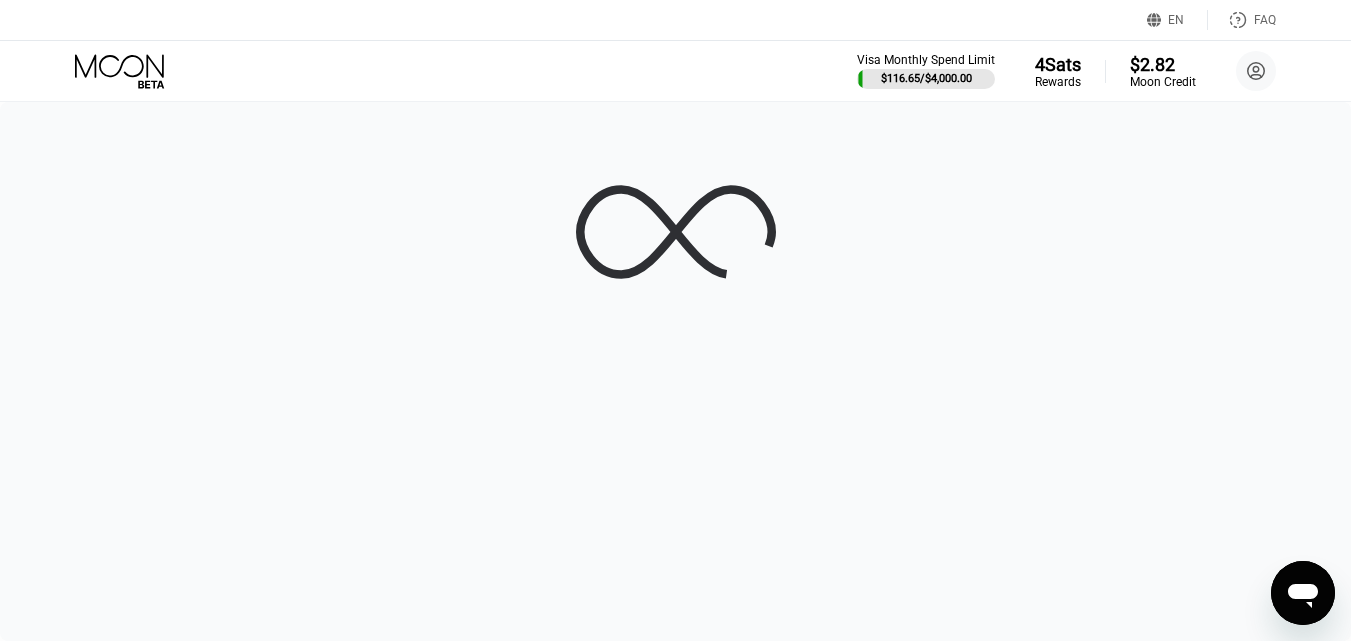 scroll, scrollTop: 0, scrollLeft: 0, axis: both 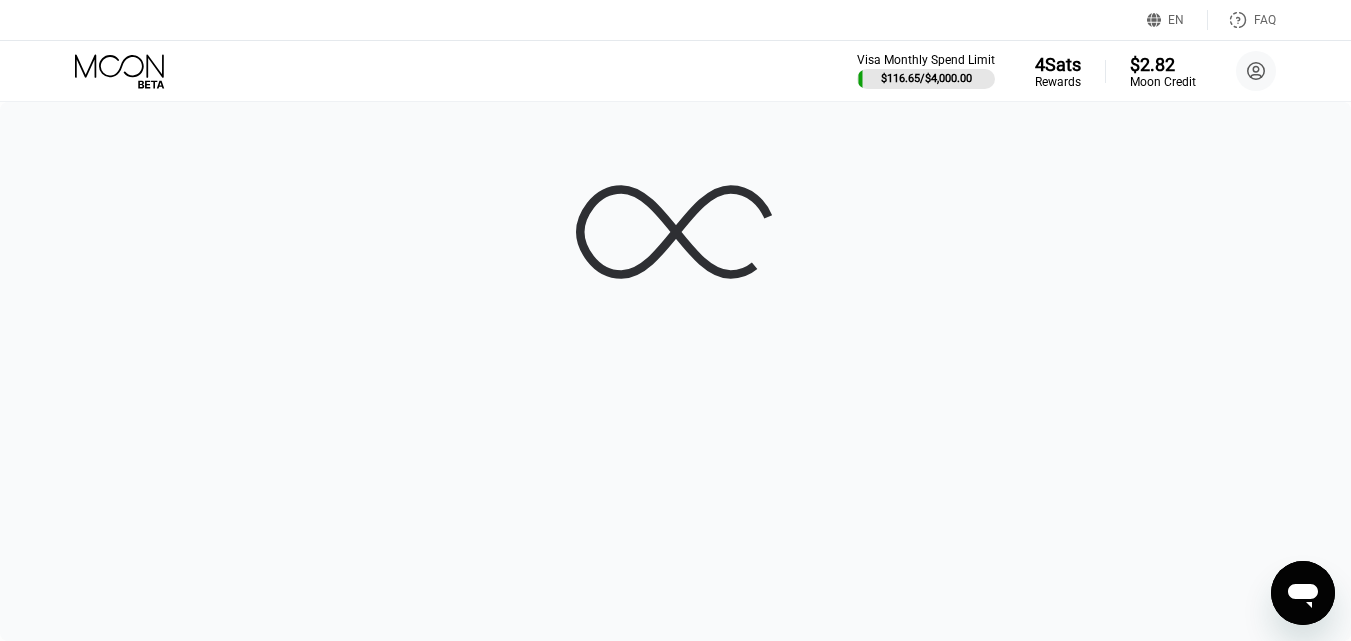 click 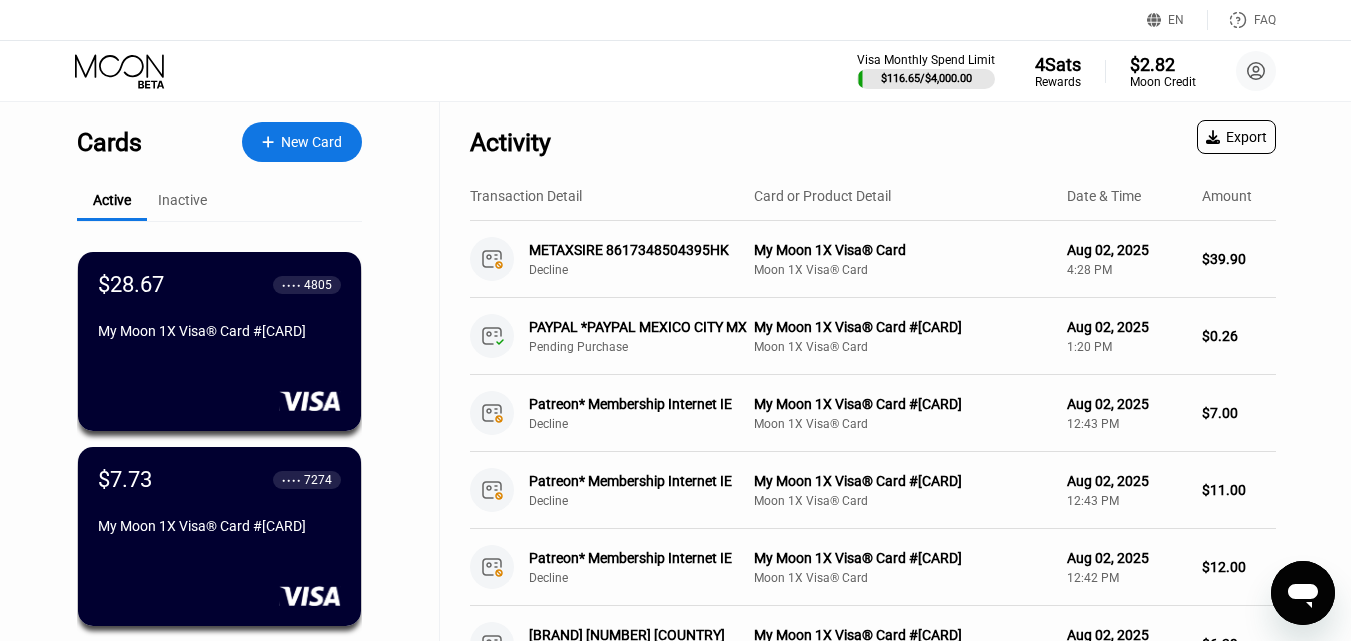 scroll, scrollTop: 62413, scrollLeft: 0, axis: vertical 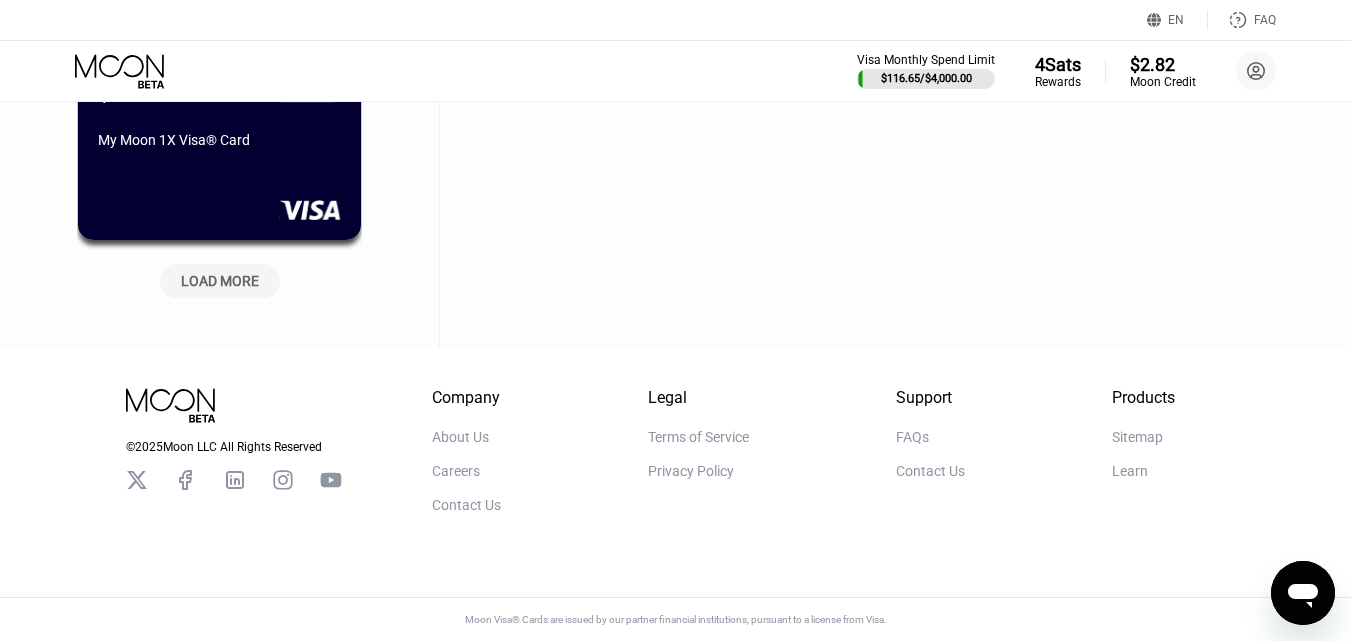 click on "LOAD MORE" at bounding box center (220, 281) 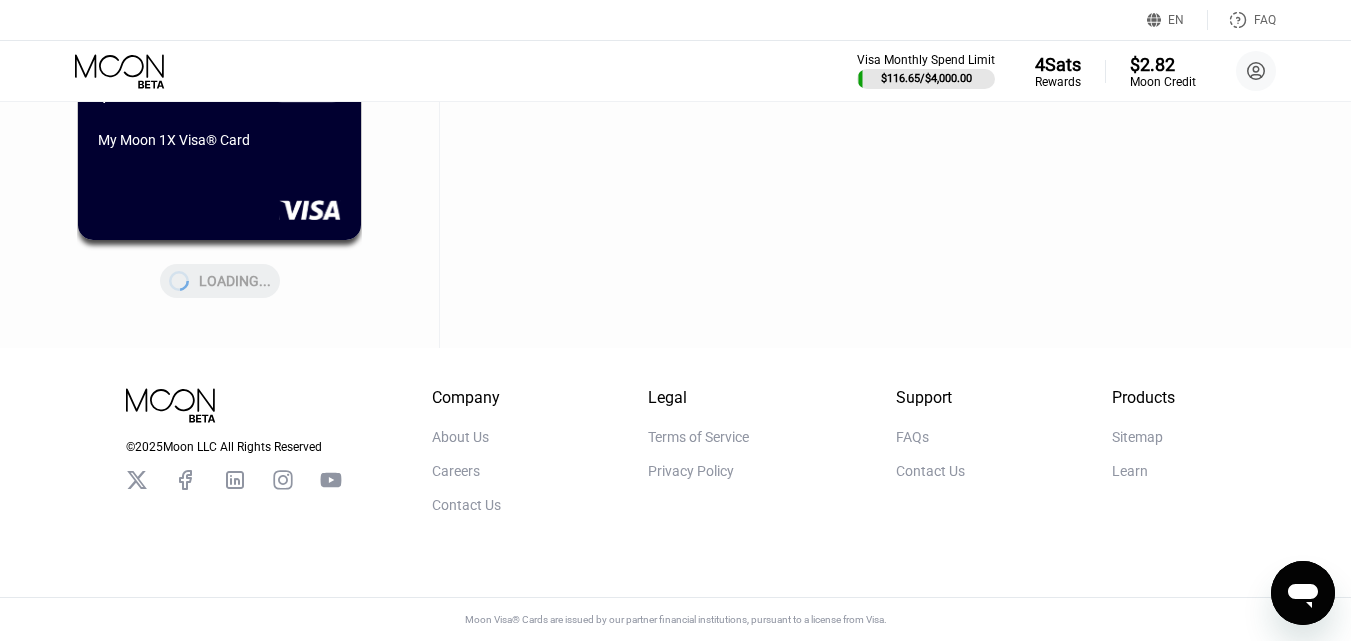 scroll, scrollTop: 71188, scrollLeft: 0, axis: vertical 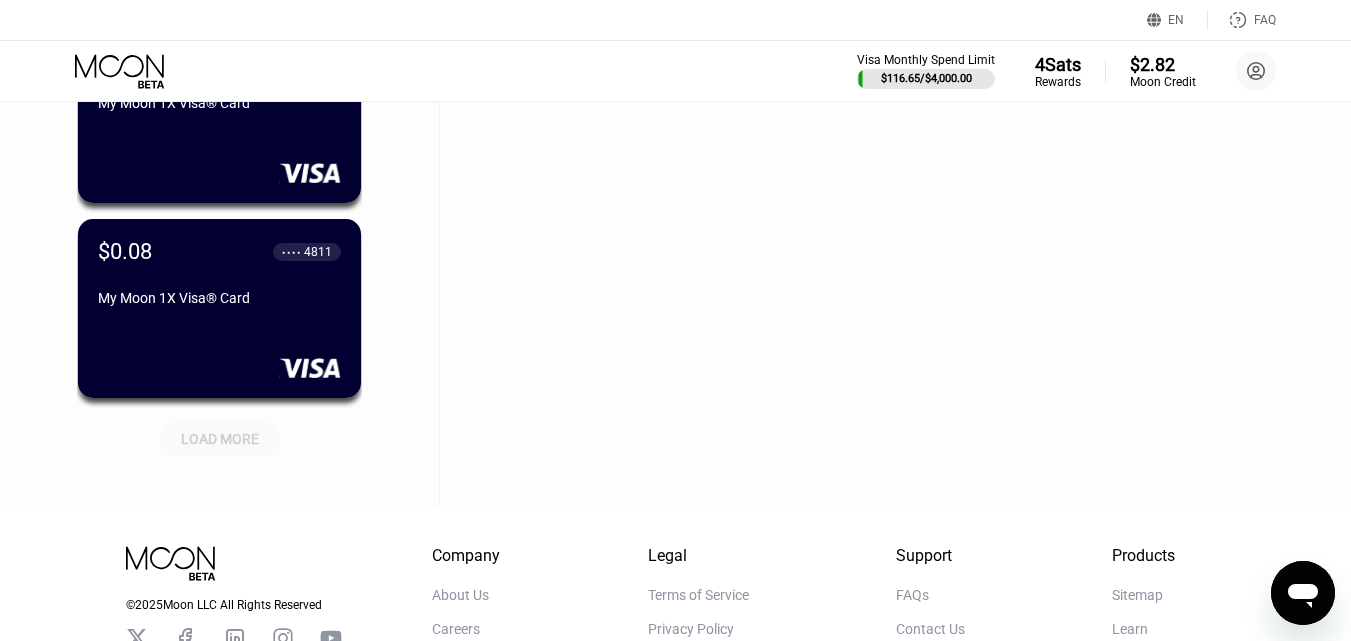 click on "LOAD MORE" at bounding box center [220, 439] 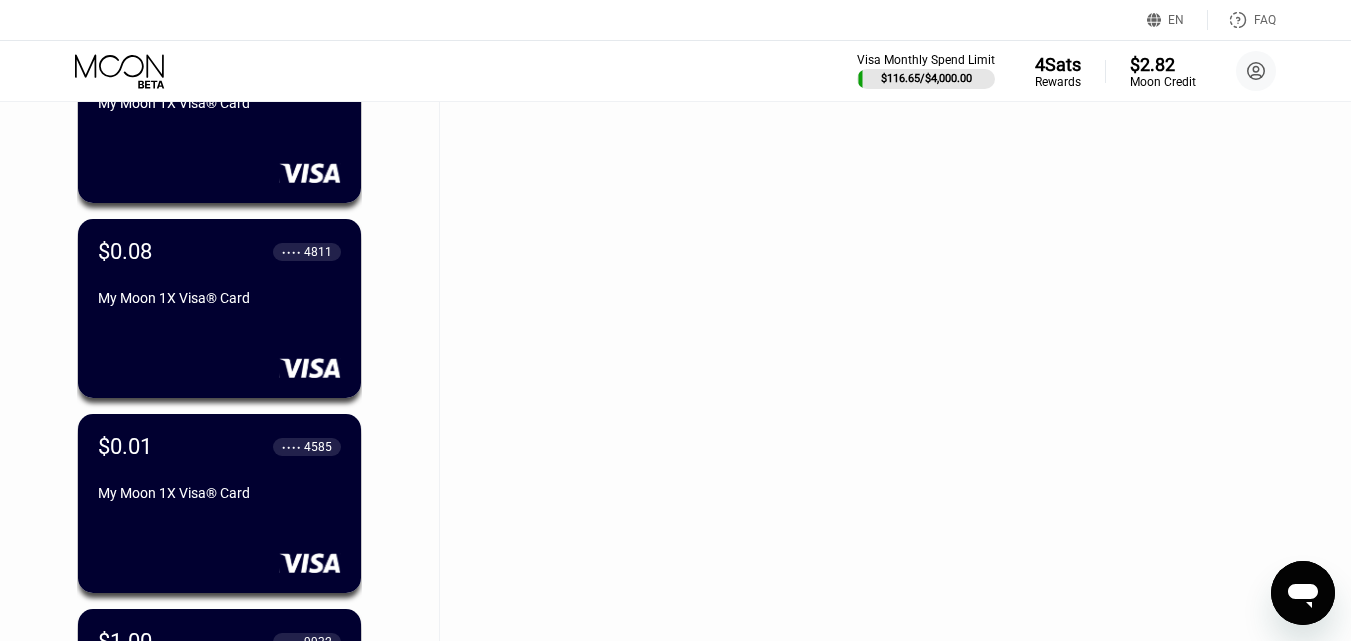 scroll, scrollTop: 72988, scrollLeft: 0, axis: vertical 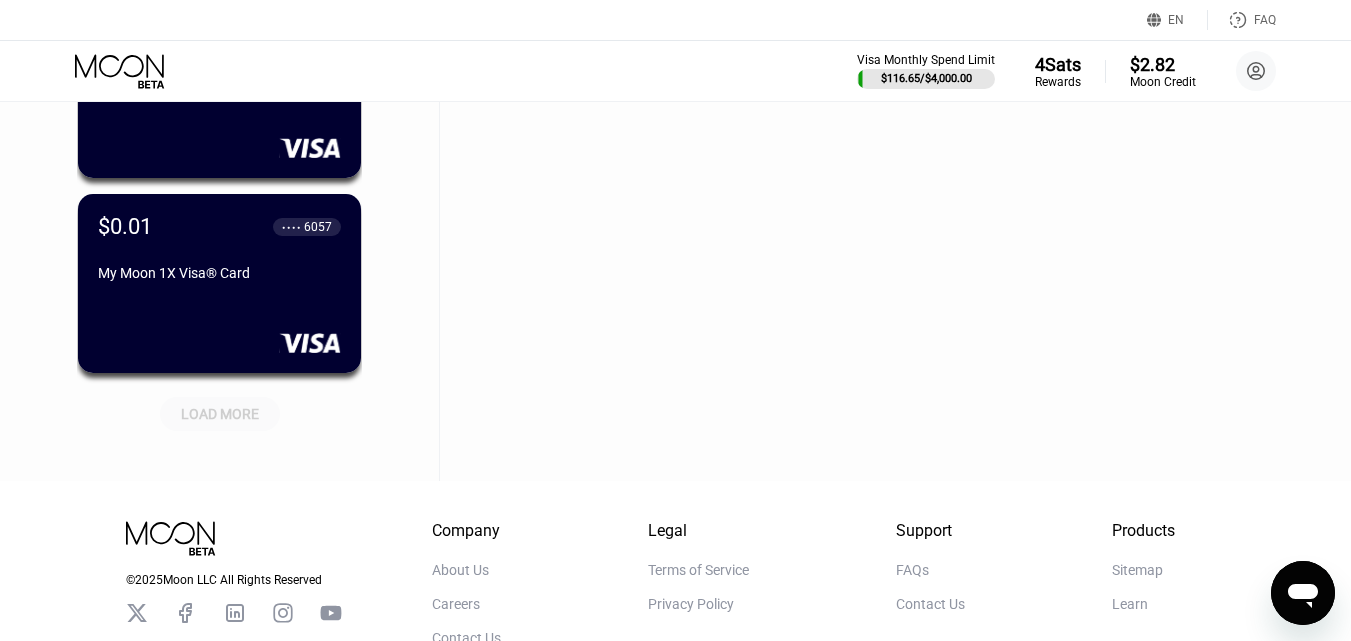 click on "LOAD MORE" at bounding box center [220, 414] 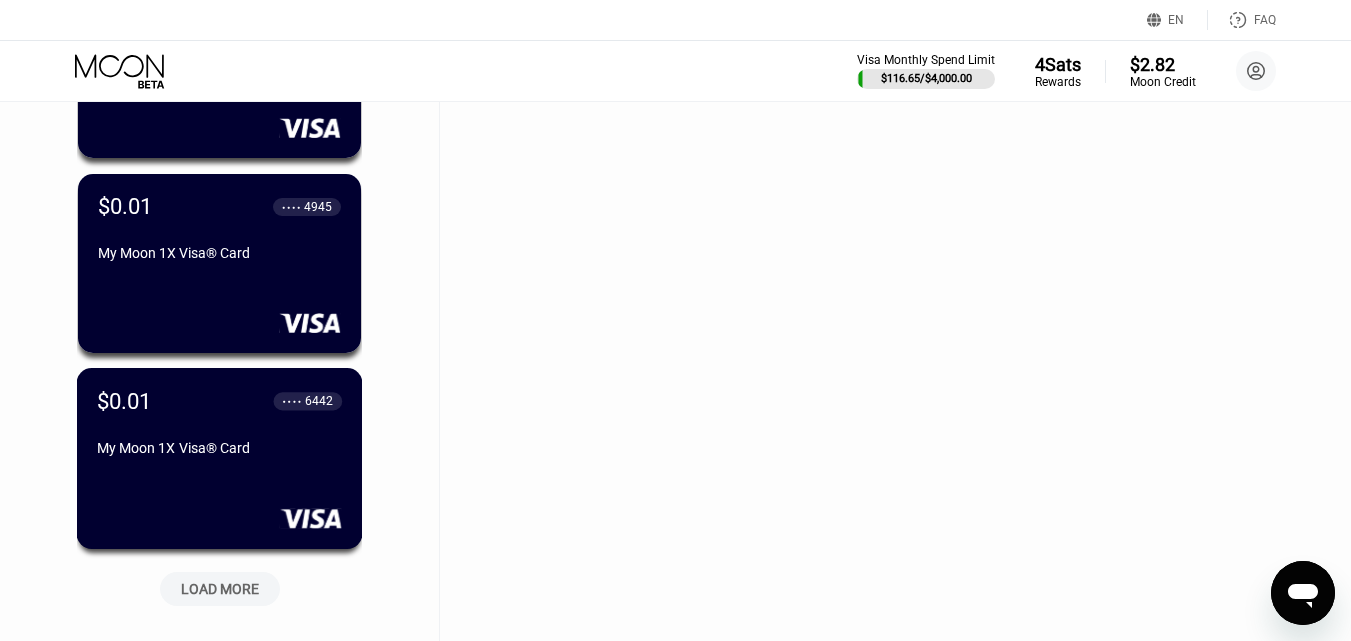 scroll, scrollTop: 74088, scrollLeft: 0, axis: vertical 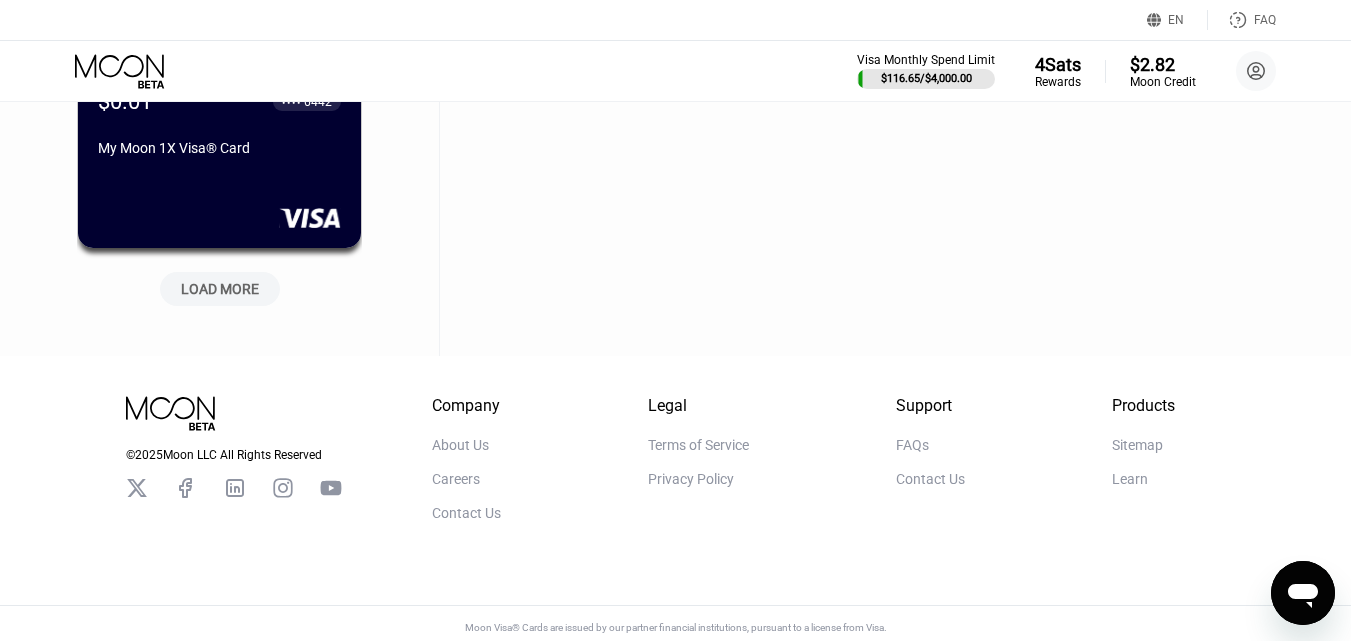 click on "LOAD MORE" at bounding box center (220, 289) 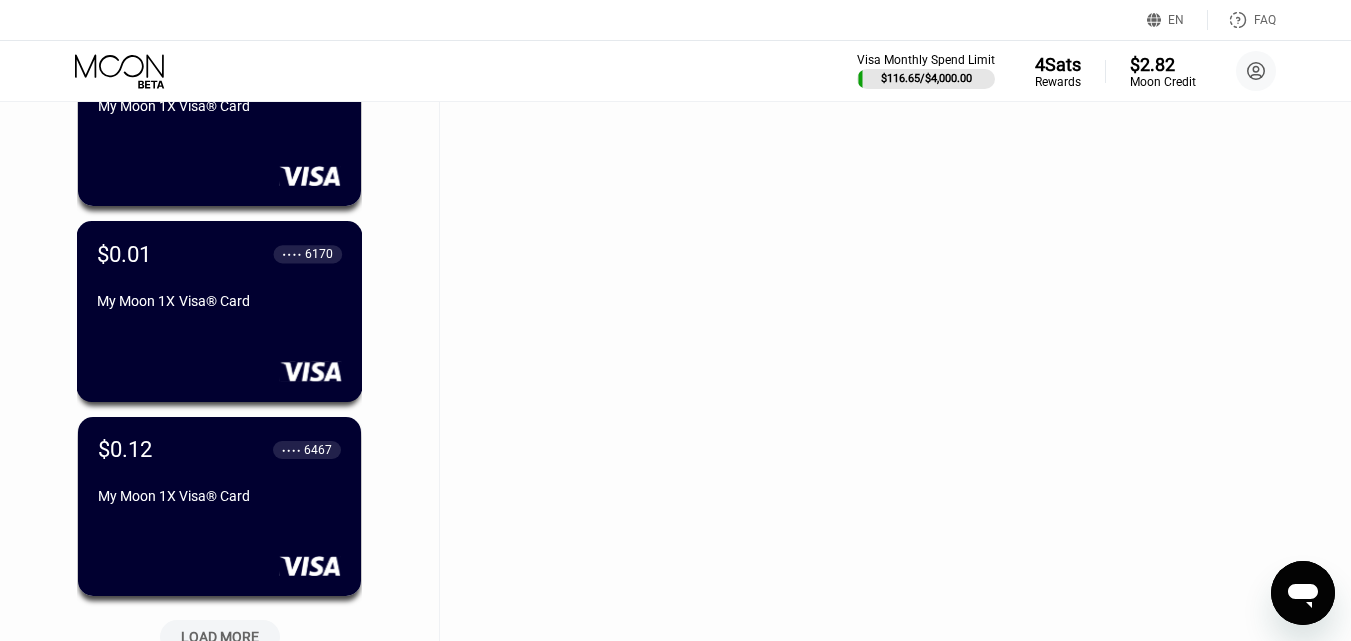 scroll, scrollTop: 74988, scrollLeft: 0, axis: vertical 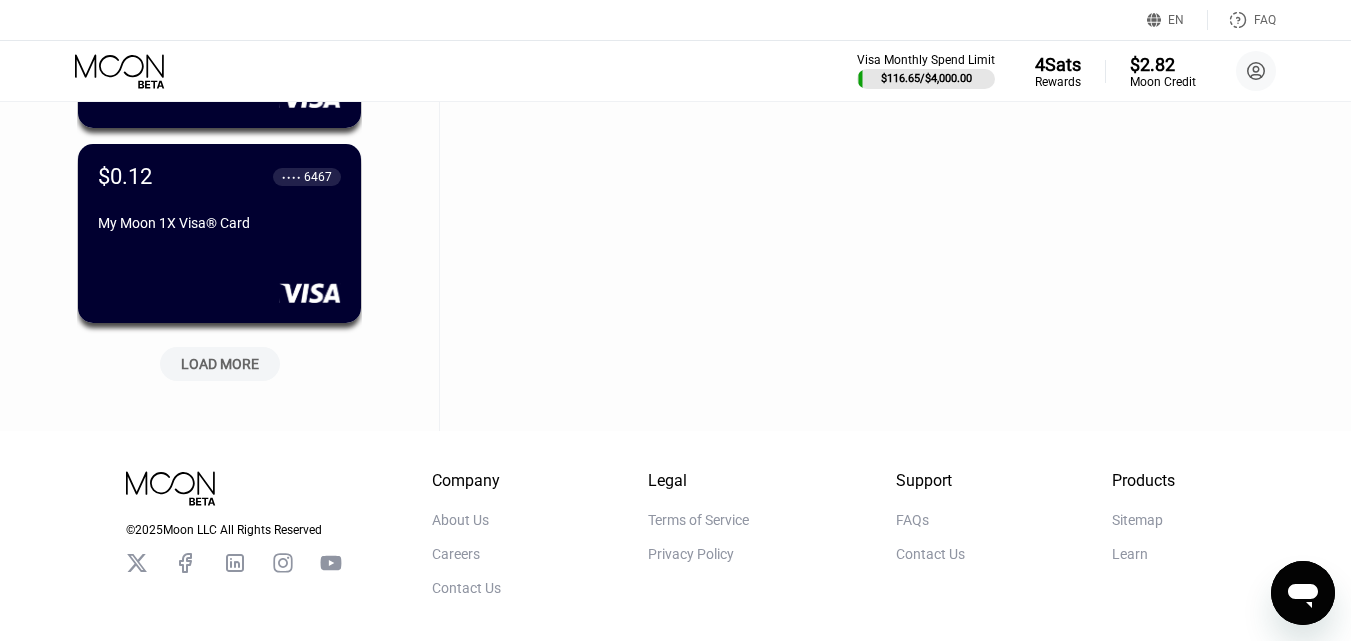 click on "LOAD MORE" at bounding box center [220, 364] 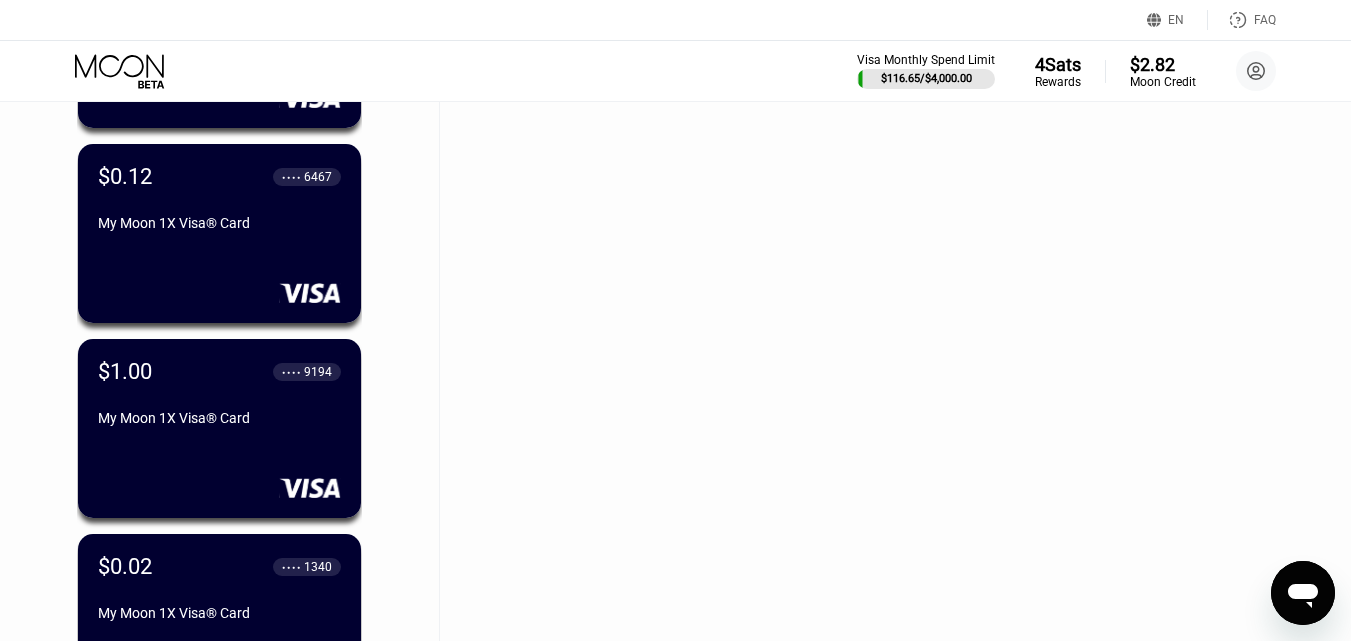 scroll, scrollTop: 75888, scrollLeft: 0, axis: vertical 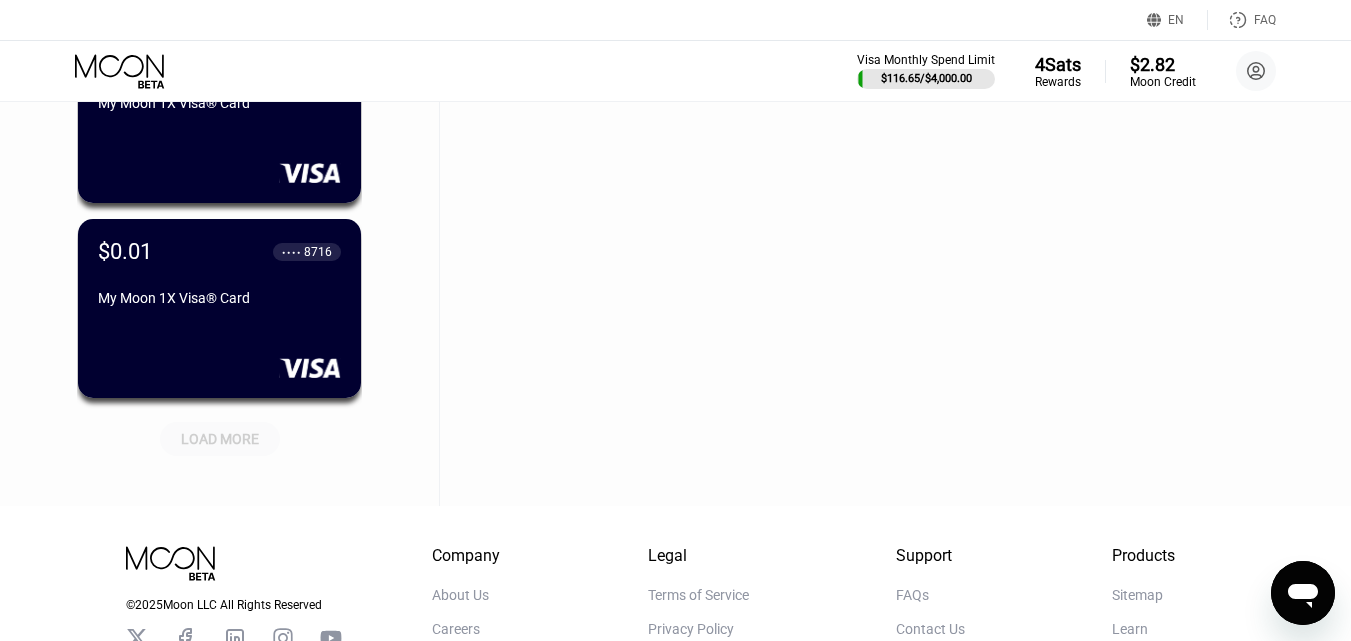 click on "LOAD MORE" at bounding box center (220, 439) 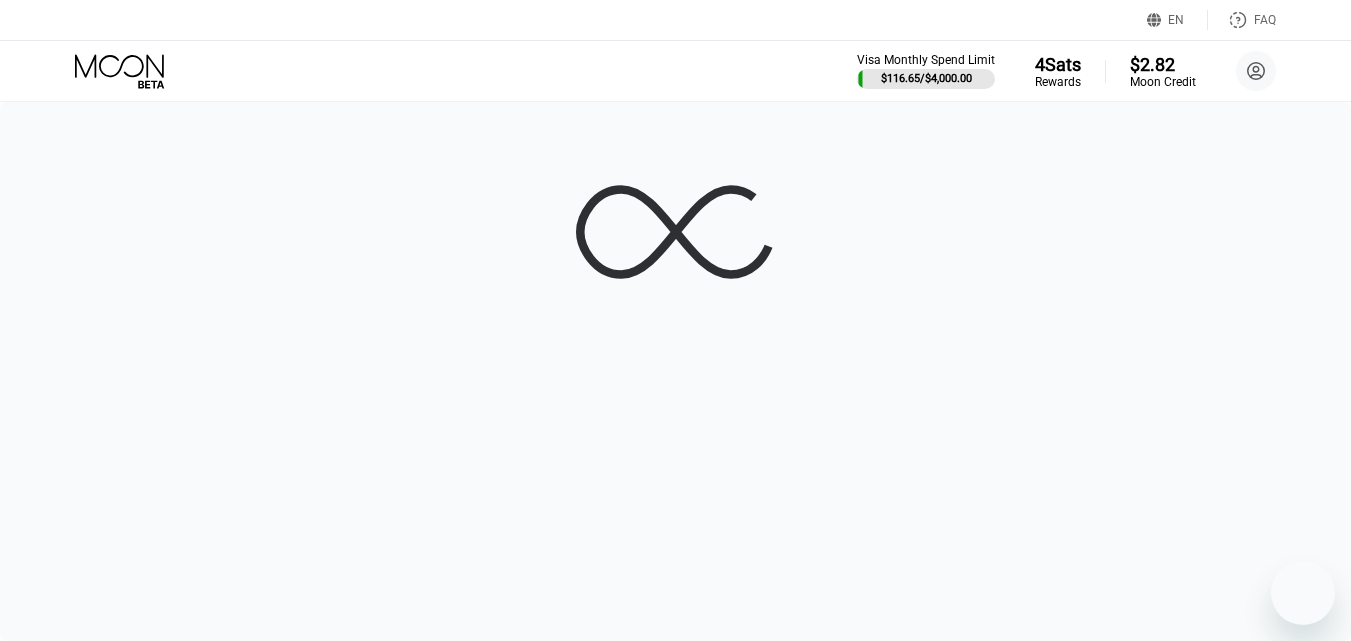 scroll, scrollTop: 0, scrollLeft: 0, axis: both 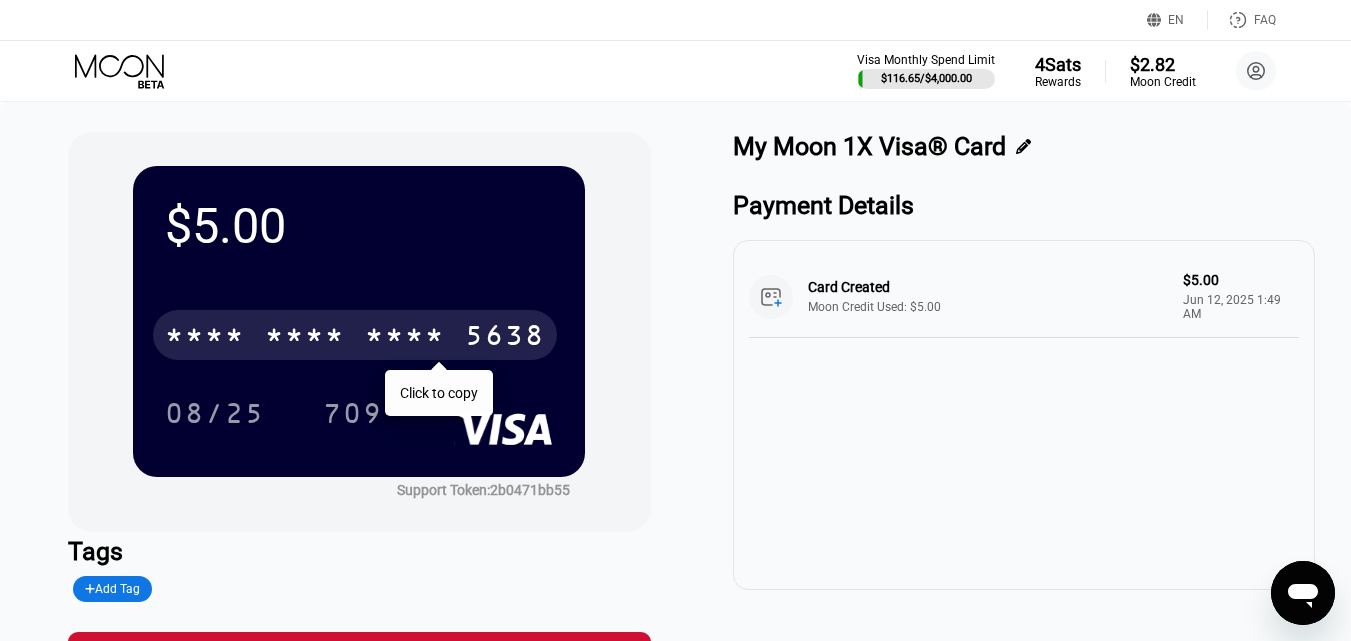 click on "* * * * * * * * * * * * [CARD]" at bounding box center [355, 335] 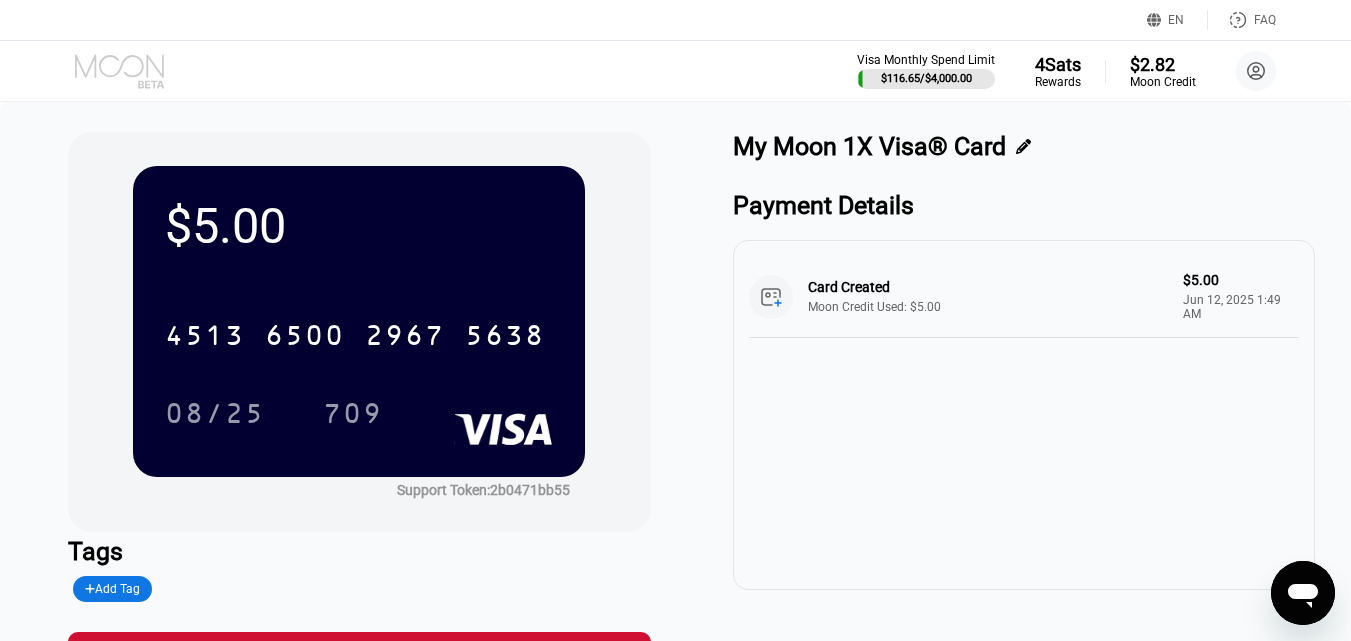 click 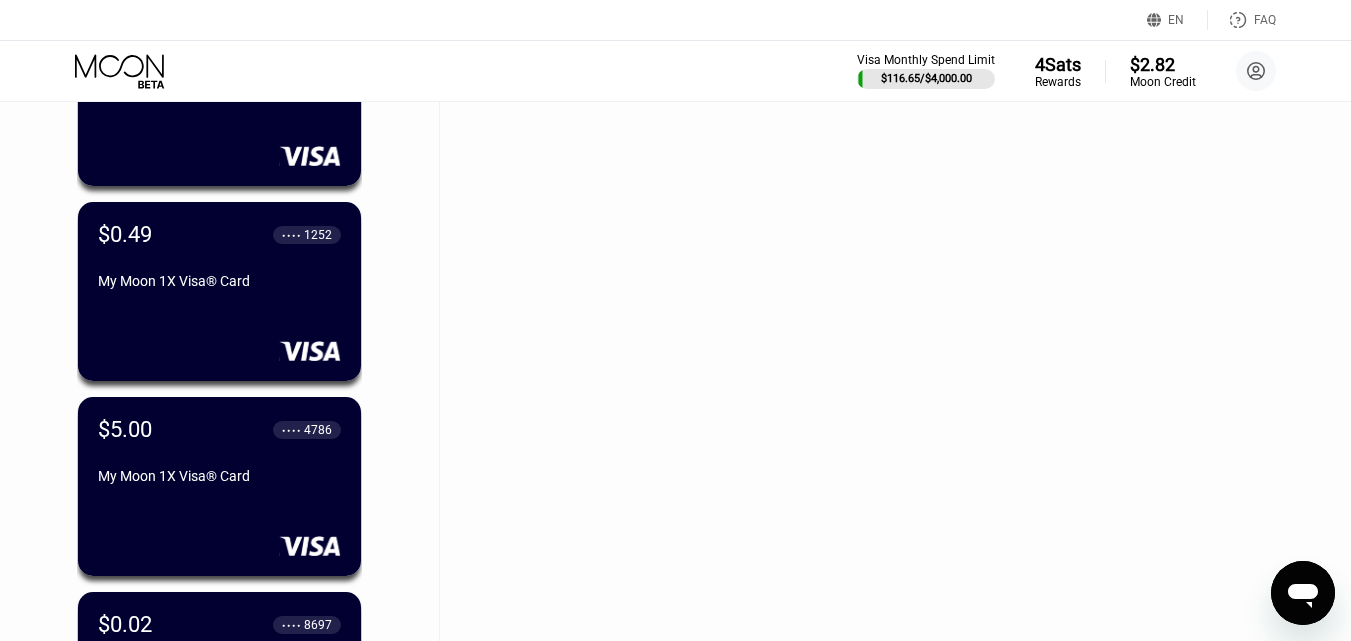 scroll, scrollTop: 63113, scrollLeft: 0, axis: vertical 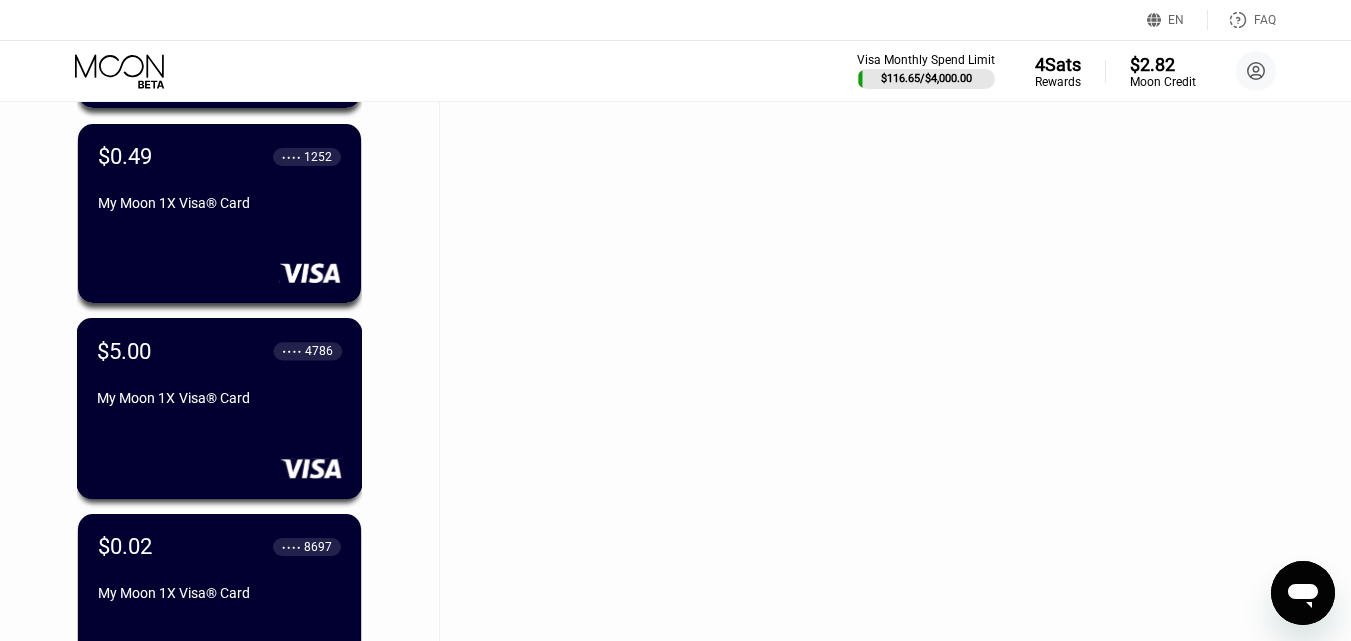 click on "$5.00 ● ● ● ● [CARD] My Moon 1X Visa® Card" at bounding box center (219, 376) 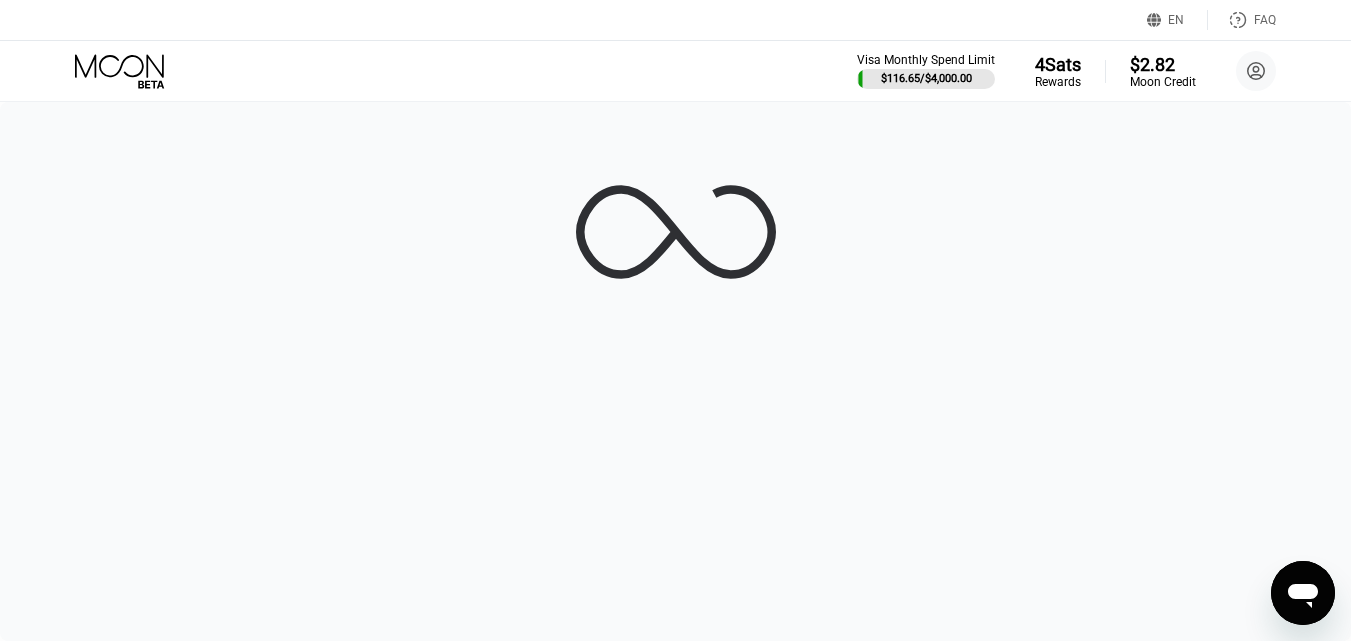 scroll, scrollTop: 0, scrollLeft: 0, axis: both 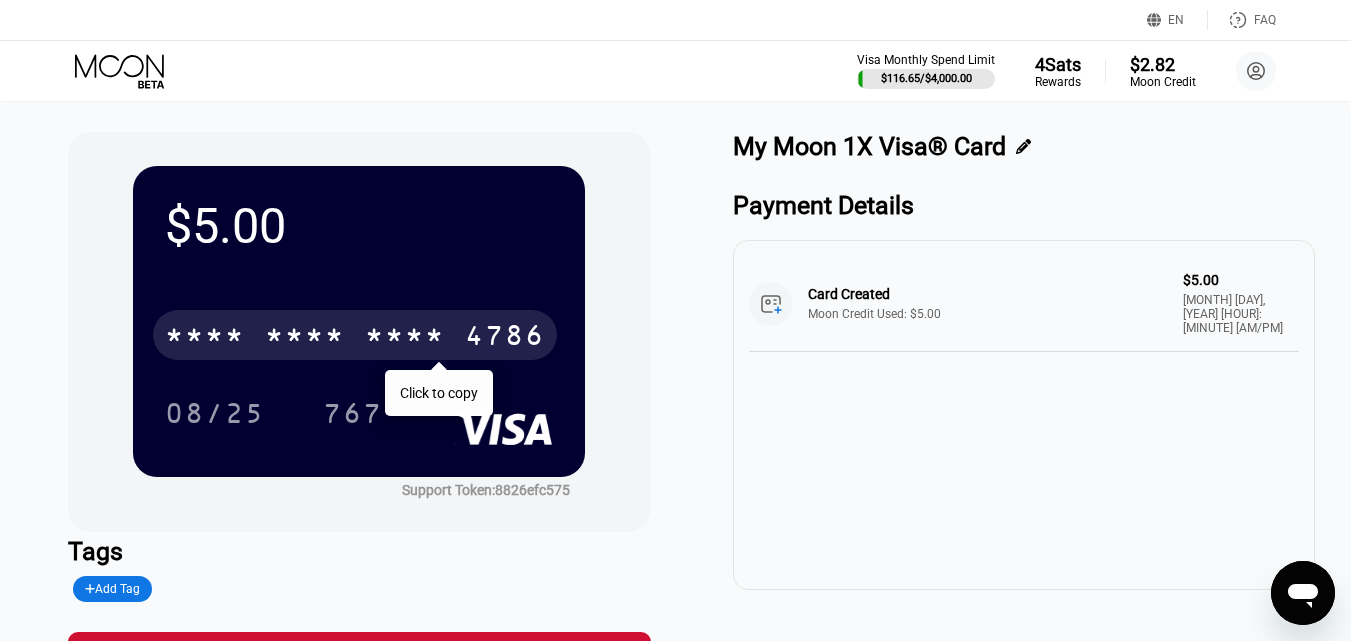 click on "* * * *" at bounding box center (305, 338) 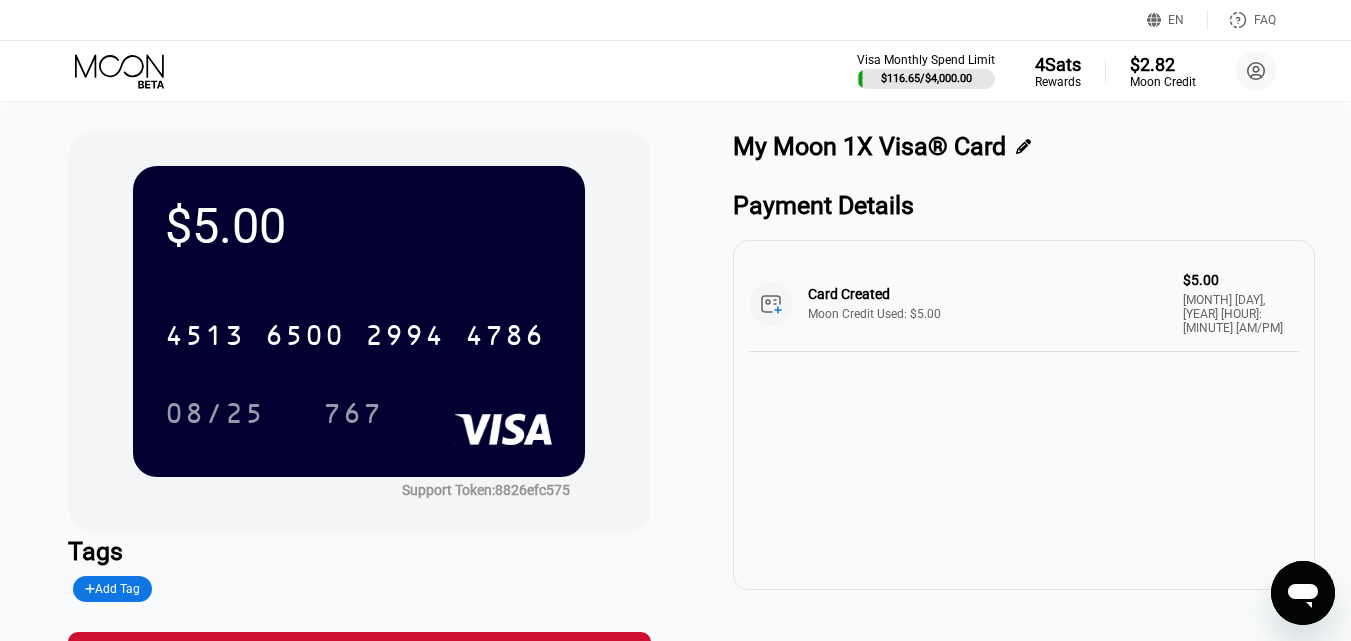 click 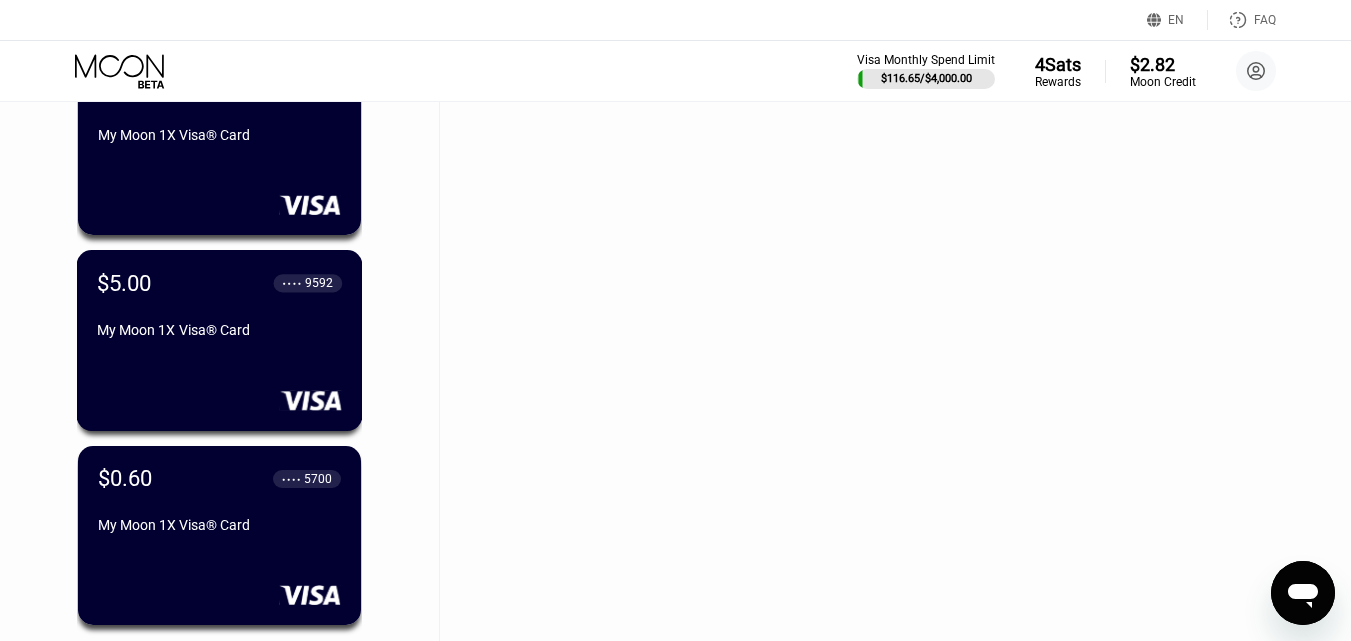 scroll, scrollTop: 59821, scrollLeft: 0, axis: vertical 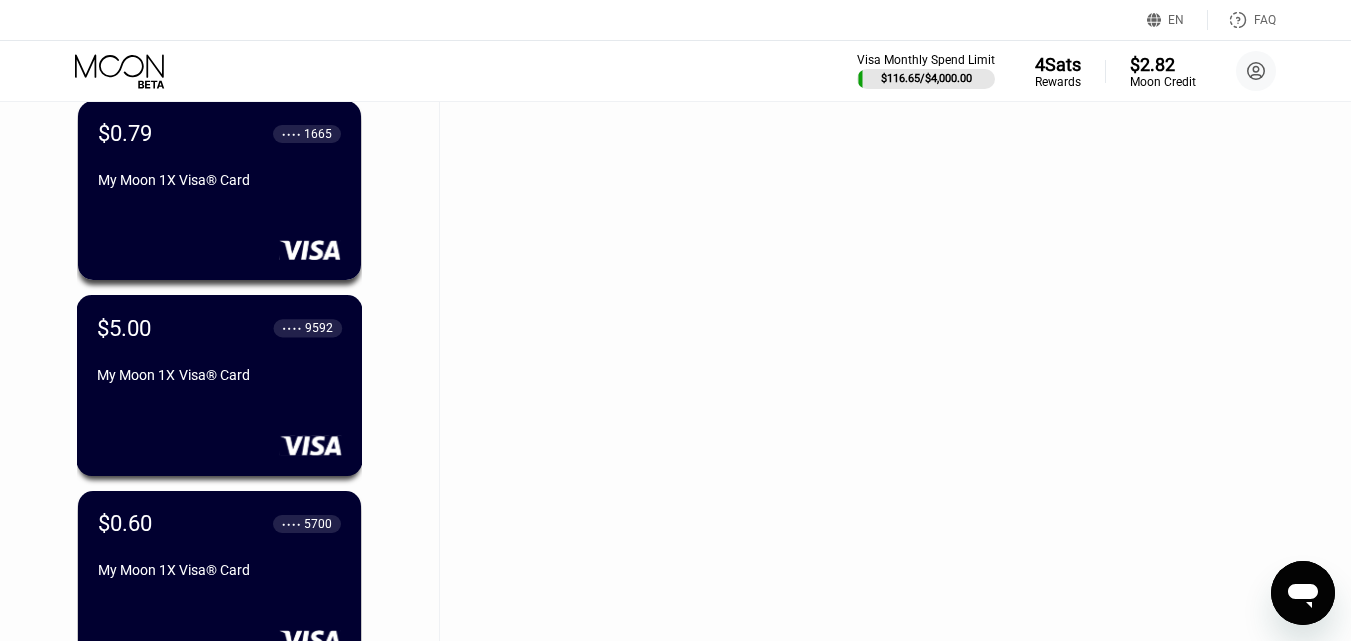 click on "$5.00 ● ● ● ● [CARD] My Moon 1X Visa® Card" at bounding box center (219, 353) 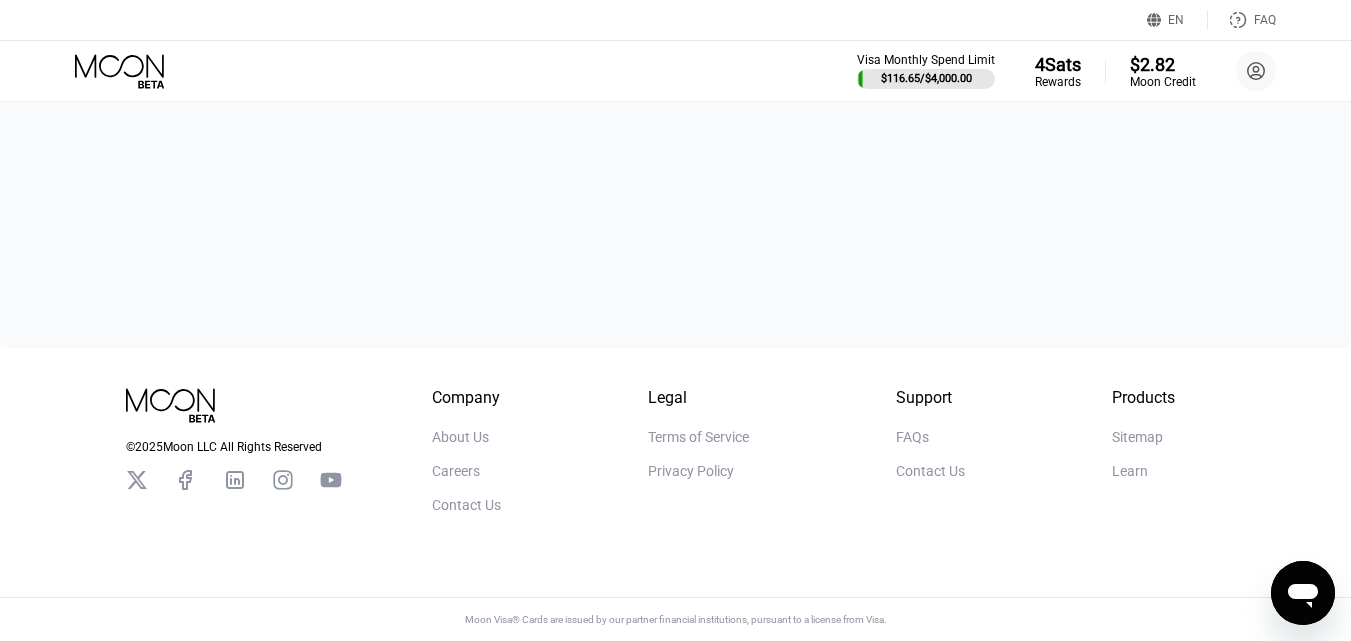 scroll, scrollTop: 0, scrollLeft: 0, axis: both 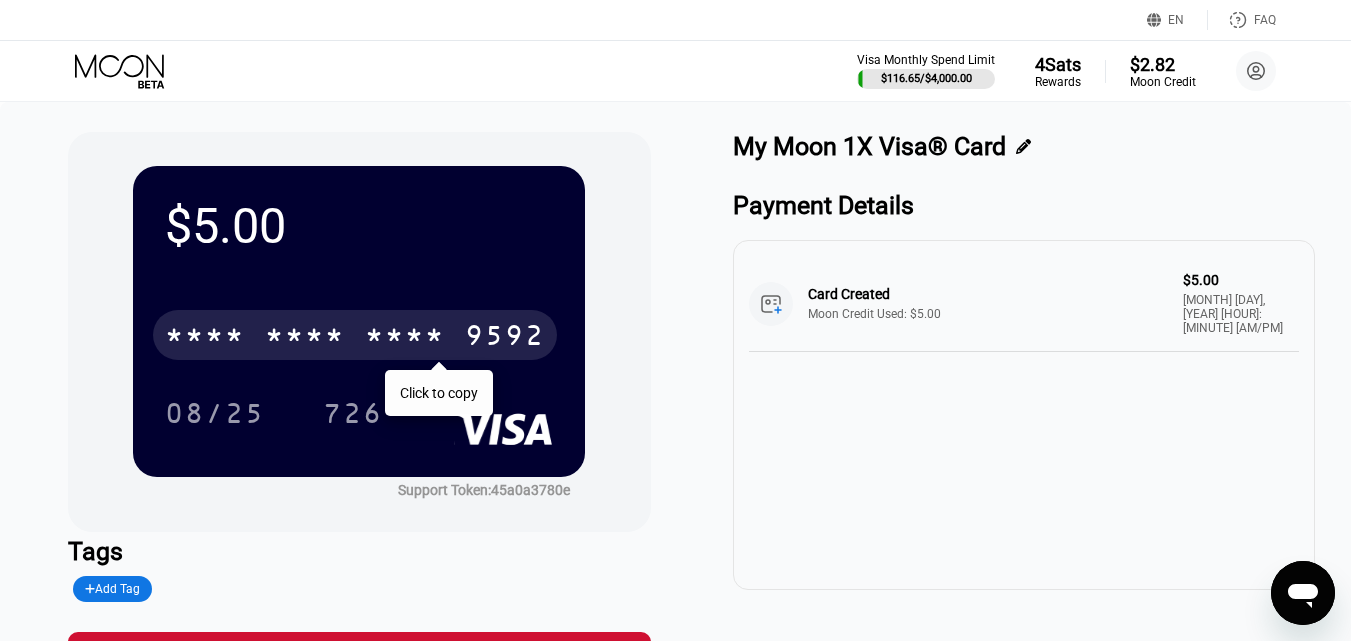 click on "* * * * * * * * * * * * 9592" at bounding box center (355, 335) 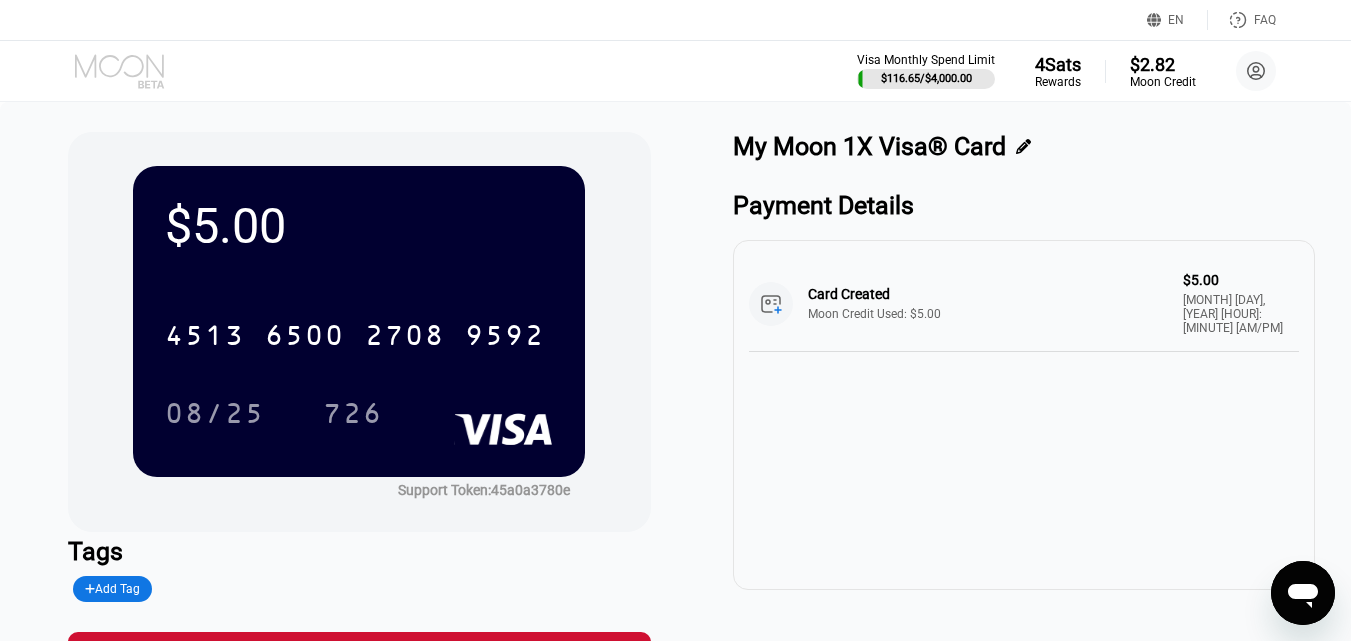 click 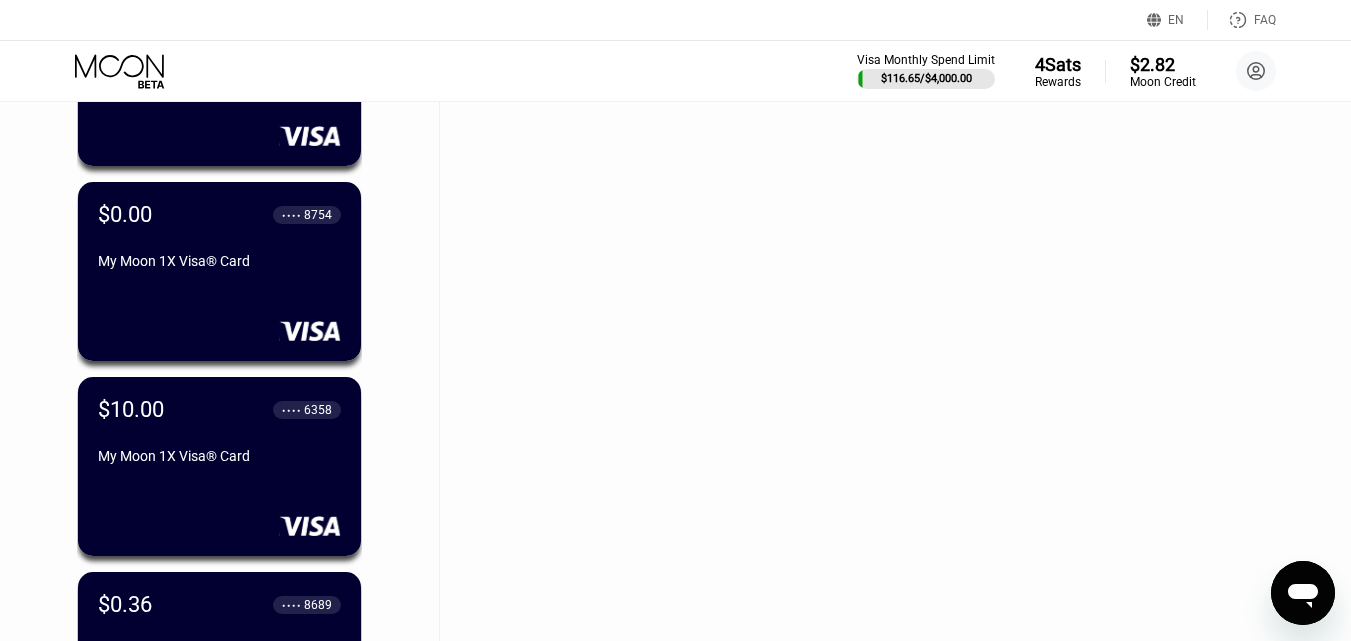 scroll, scrollTop: 58374, scrollLeft: 0, axis: vertical 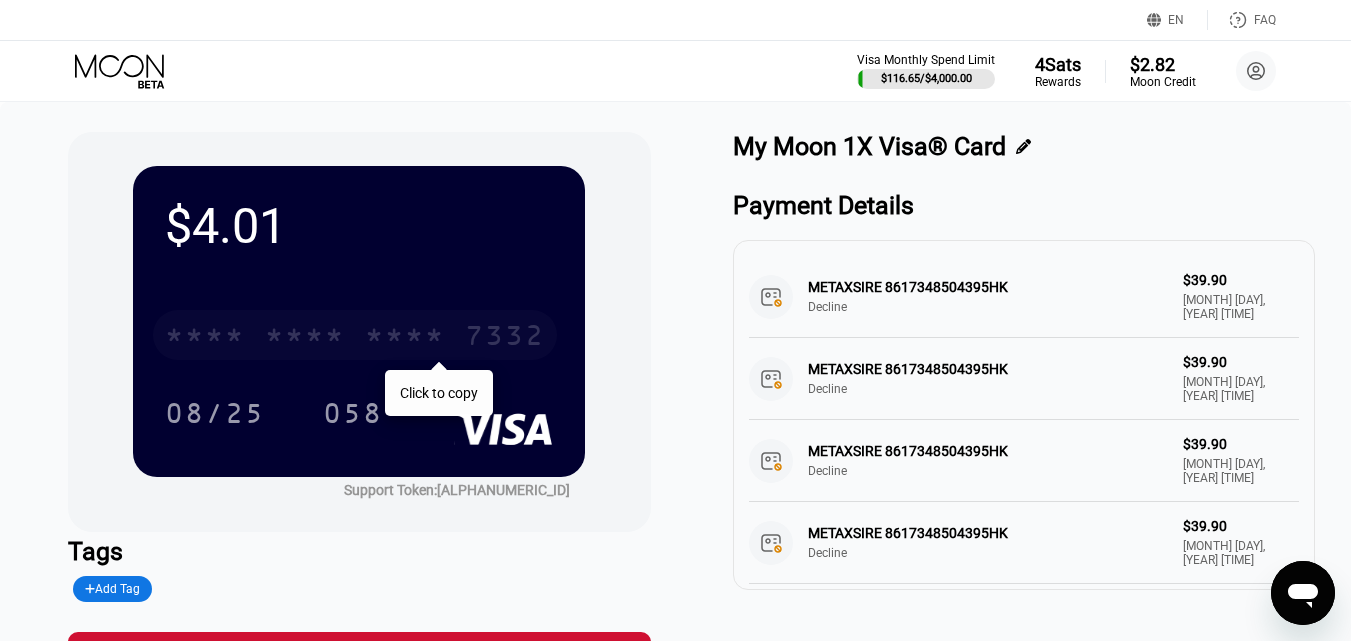 click on "* * * *" at bounding box center [405, 338] 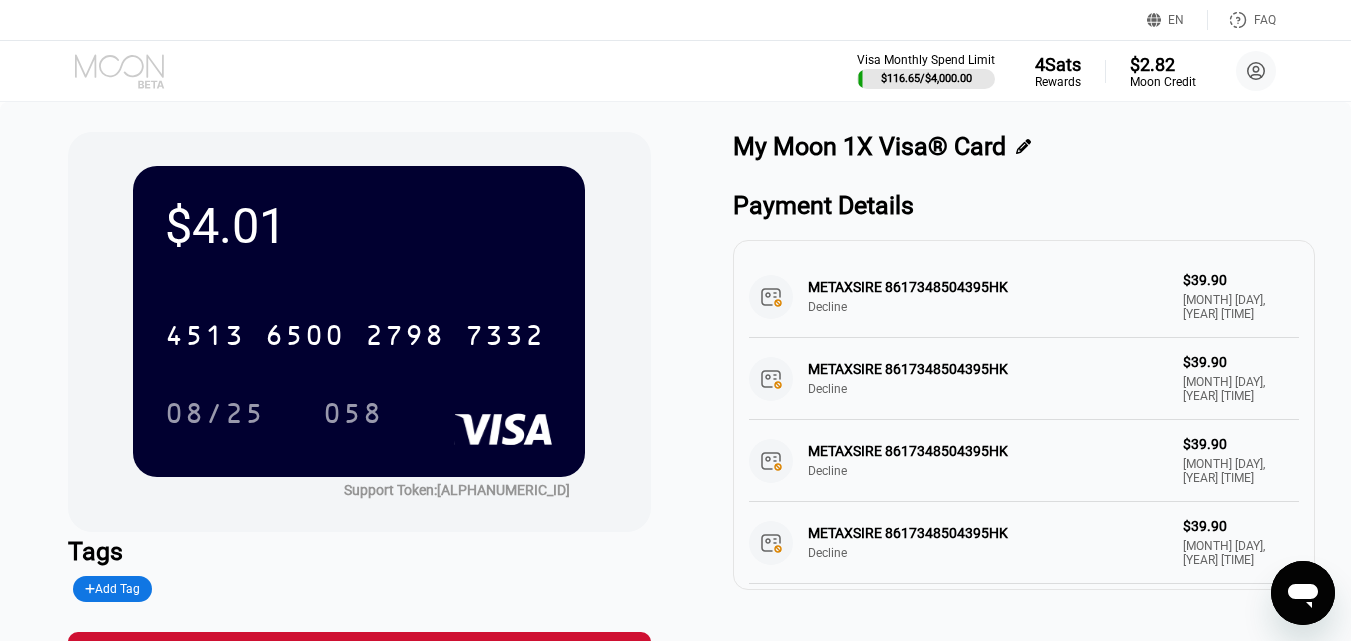 click 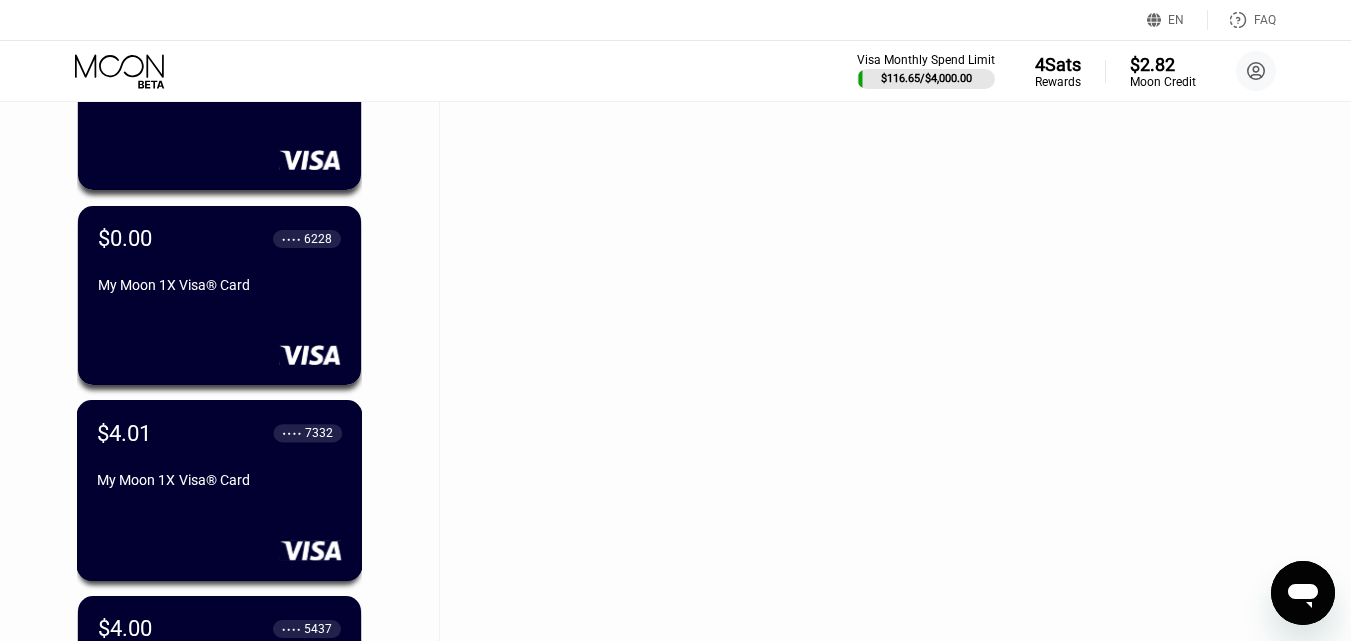 scroll, scrollTop: 57676, scrollLeft: 0, axis: vertical 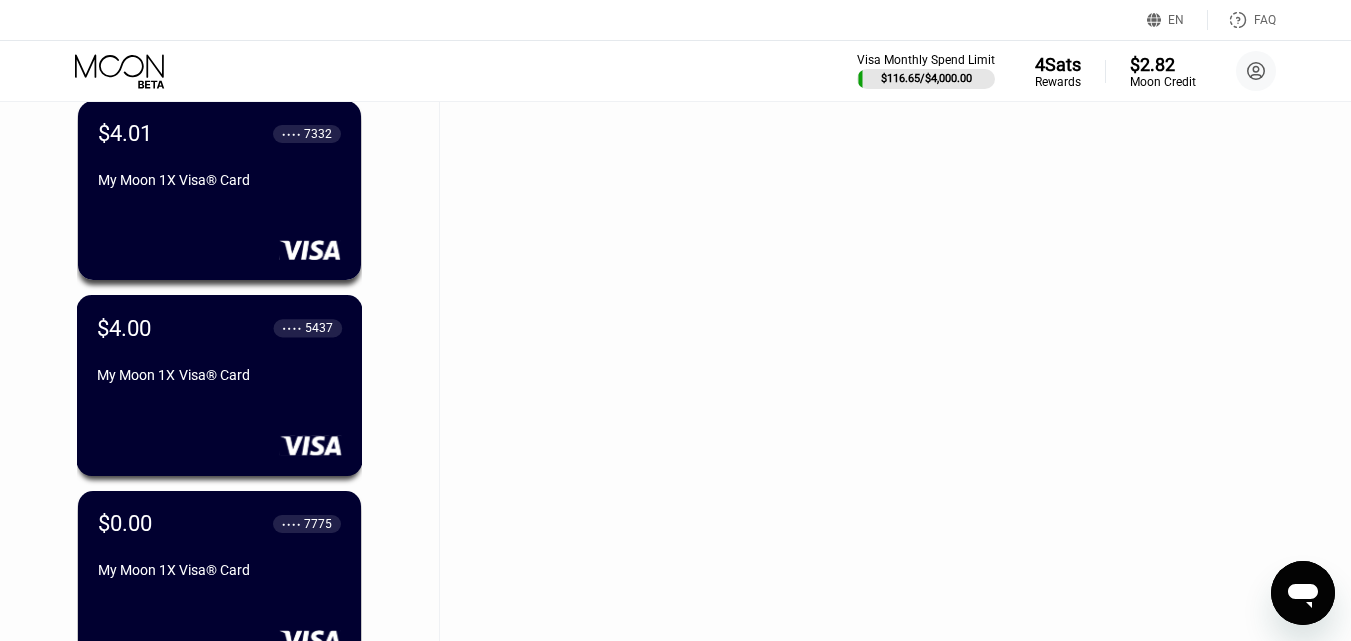 click on "$[PRICE] ● ● ● ● [LAST_FOUR_DIGITS]" at bounding box center (219, 327) 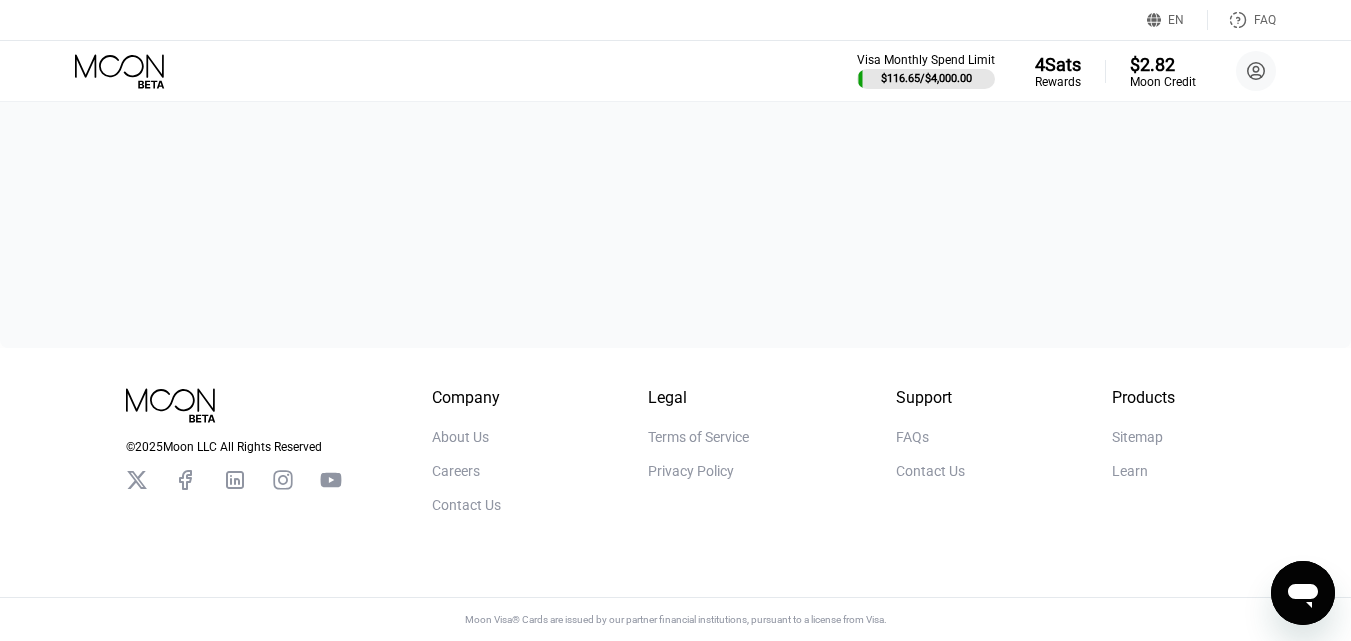 scroll, scrollTop: 0, scrollLeft: 0, axis: both 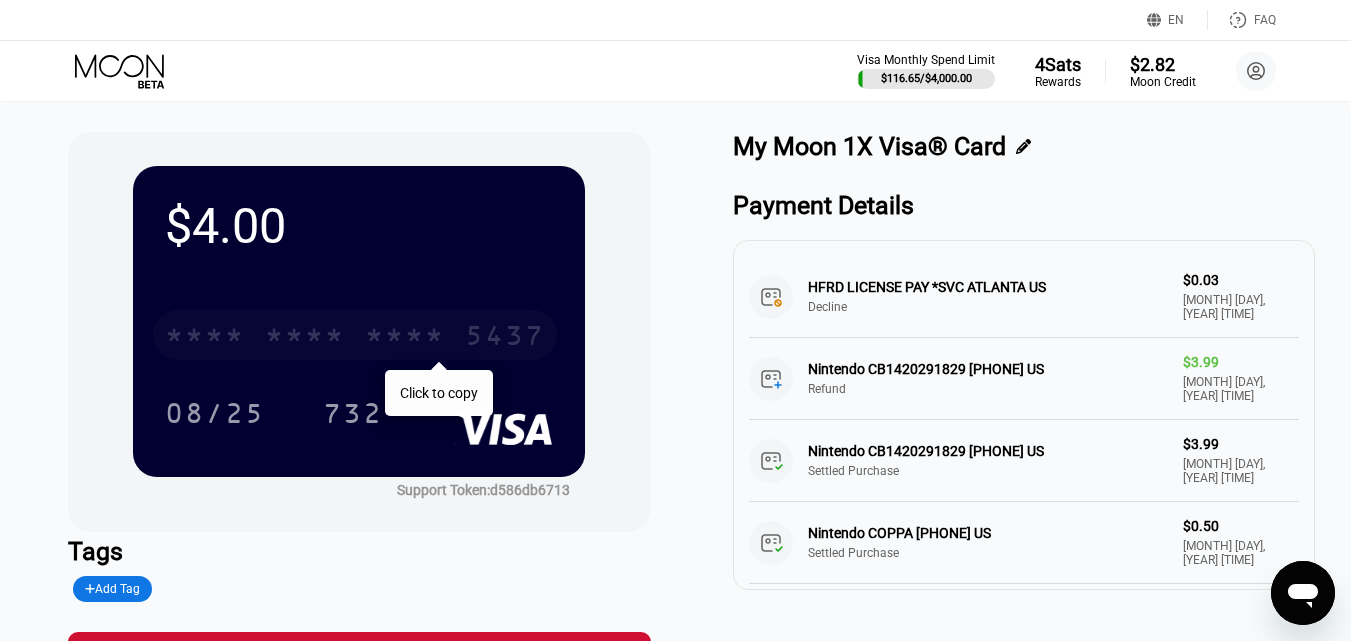 click on "* * * *" at bounding box center [205, 338] 